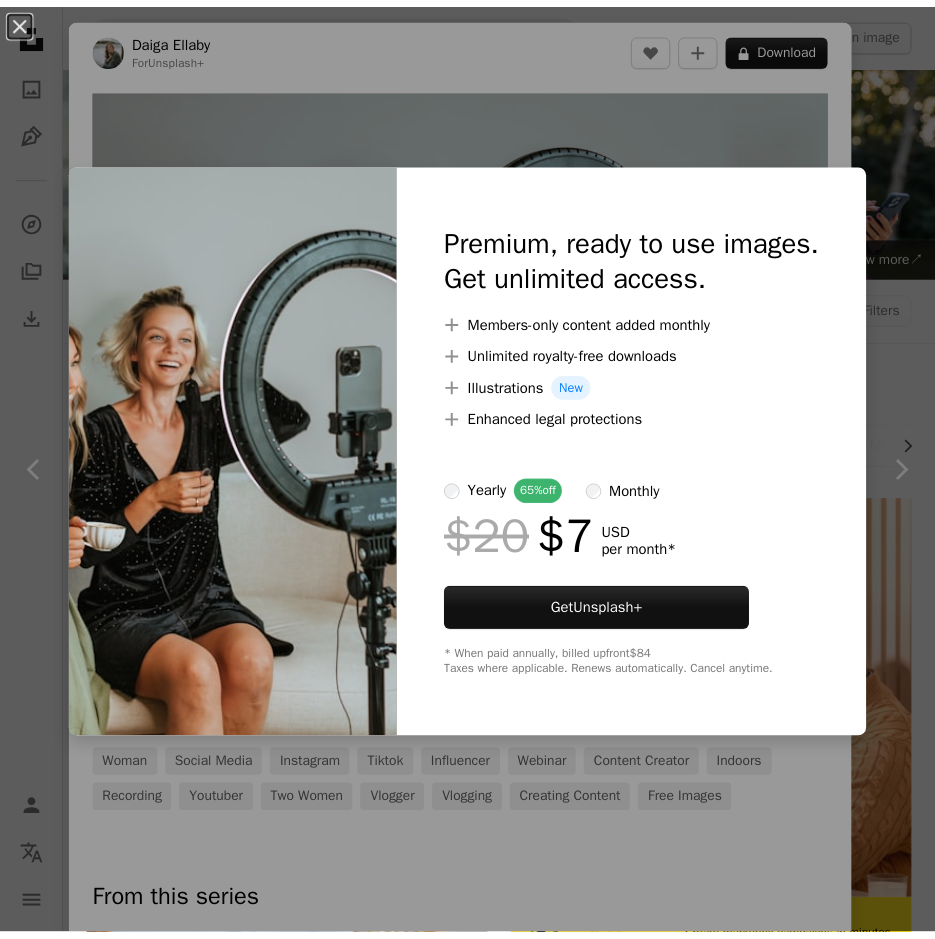 scroll, scrollTop: 2700, scrollLeft: 0, axis: vertical 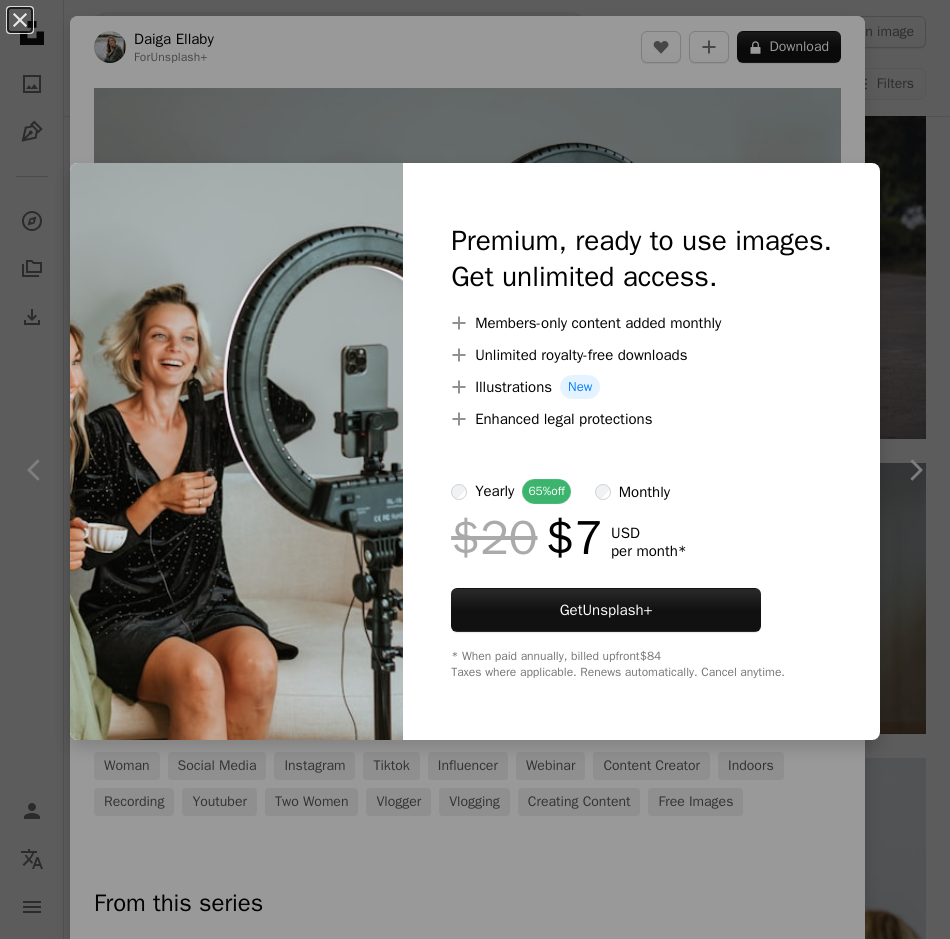 drag, startPoint x: 903, startPoint y: 104, endPoint x: 890, endPoint y: 106, distance: 13.152946 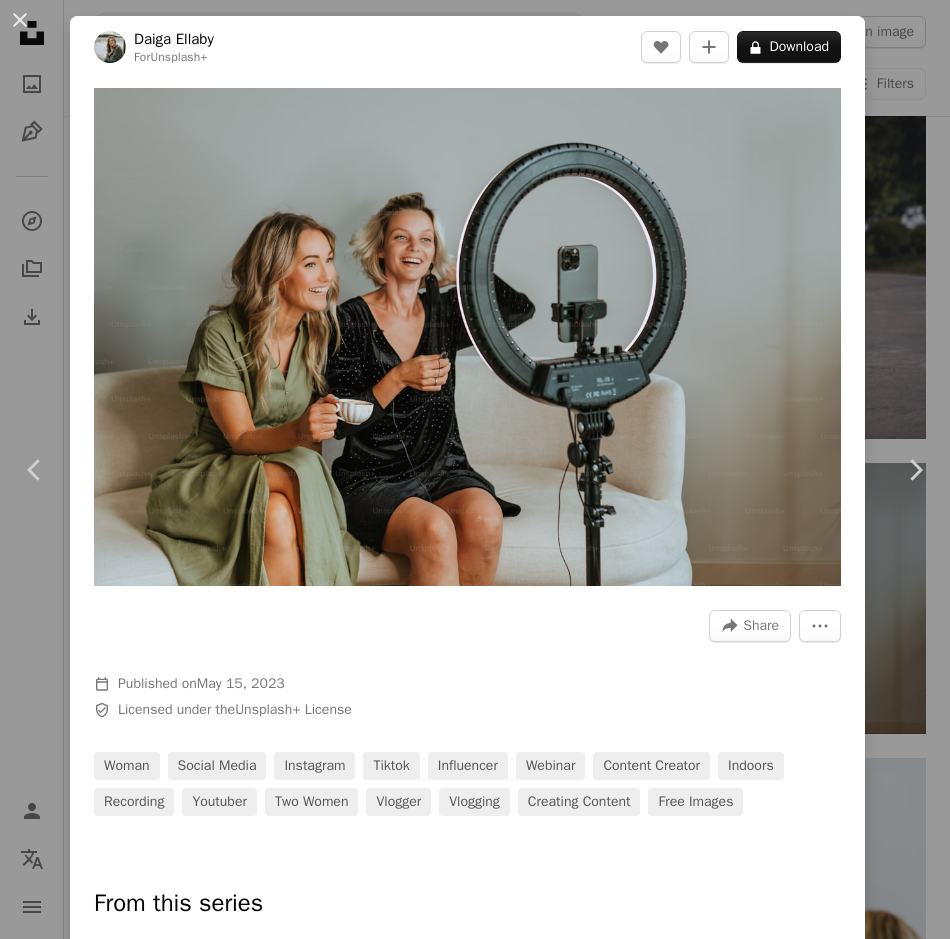 click on "An X shape Chevron left Chevron right Daiga Ellaby For Unsplash+ A heart A plus sign A lock Download Zoom in A forward-right arrow Share More Actions Calendar outlined Published on May 15, 2023 Safety Licensed under the Unsplash+ License woman social media instagram tiktok influencer webinar content creator indoors recording youtuber two women vlogger vlogging creating content Free images From this series Chevron right Plus sign for Unsplash+ Plus sign for Unsplash+ Plus sign for Unsplash+ Plus sign for Unsplash+ Plus sign for Unsplash+ Plus sign for Unsplash+ Plus sign for Unsplash+ Plus sign for Unsplash+ Plus sign for Unsplash+ Plus sign for Unsplash+ Related images Plus sign for Unsplash+ A heart A plus sign Daiga Ellaby For Unsplash+ A lock Download Plus sign for Unsplash+ A heart A plus sign Daiga Ellaby For Unsplash+ A lock Download Plus sign for Unsplash+ A heart A plus sign Daiga Ellaby For Unsplash+ A lock Download Plus sign for Unsplash+ A heart A plus sign Daiga Ellaby For Unsplash+ A lock" at bounding box center (475, 469) 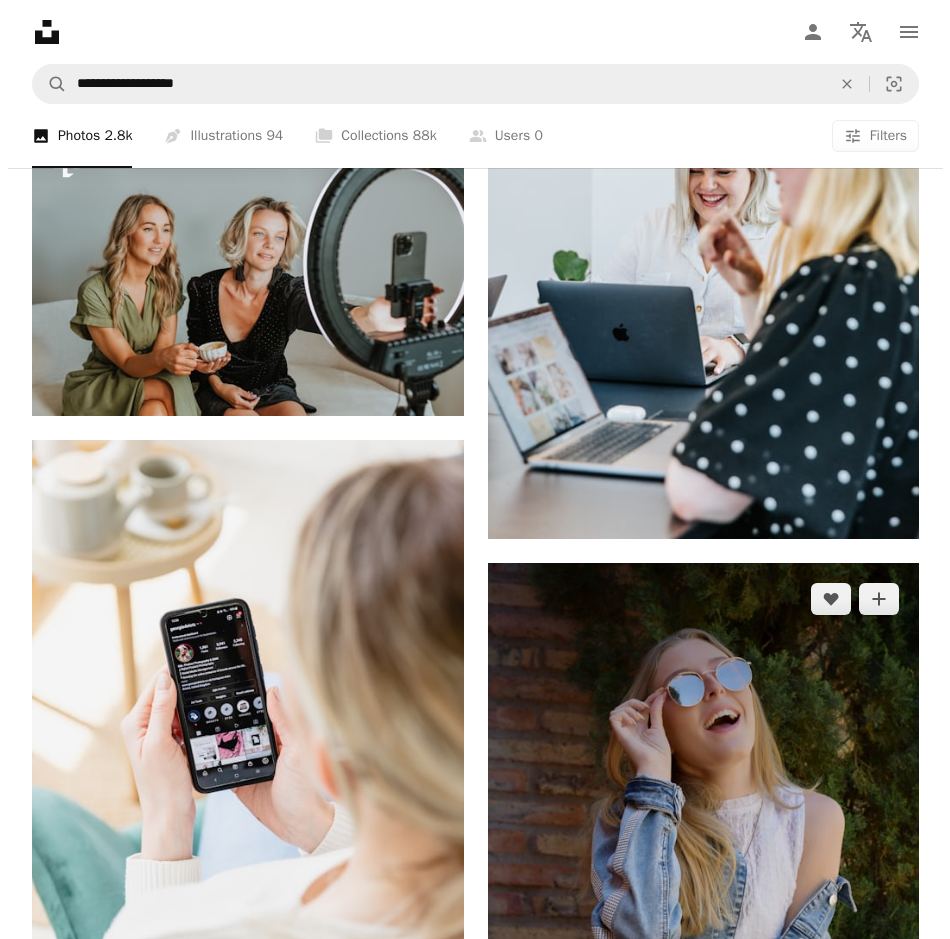 scroll, scrollTop: 3800, scrollLeft: 0, axis: vertical 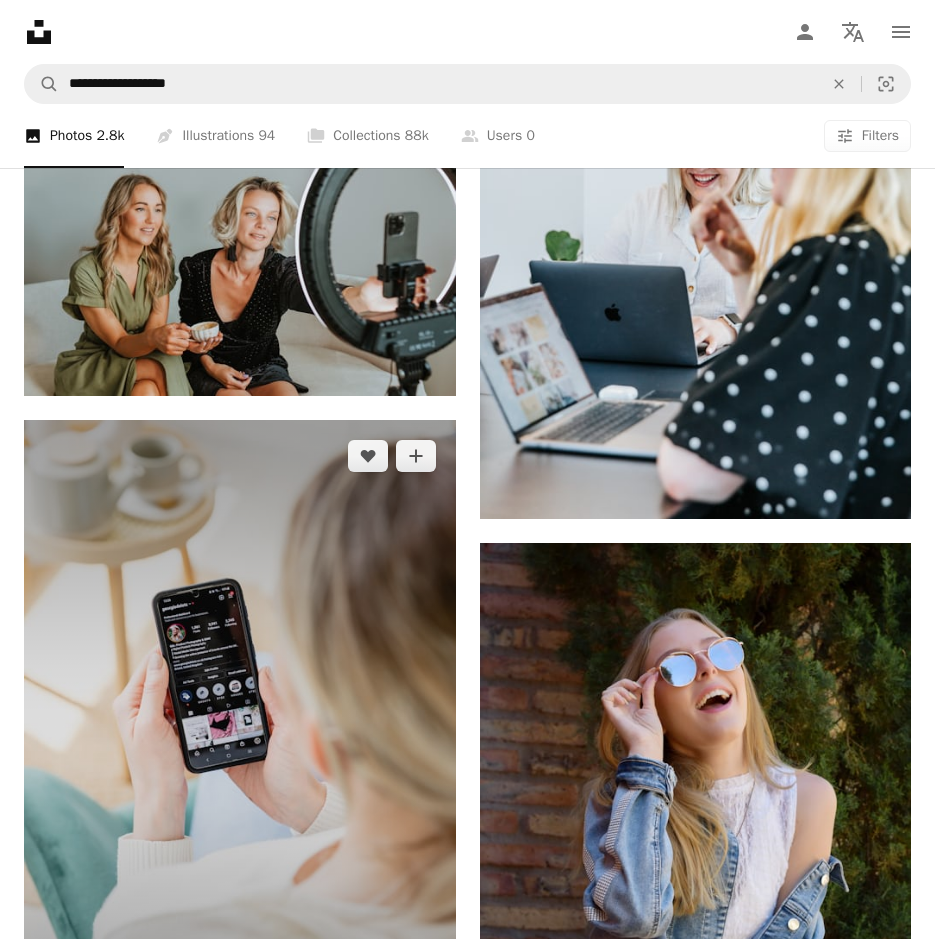 click at bounding box center [240, 743] 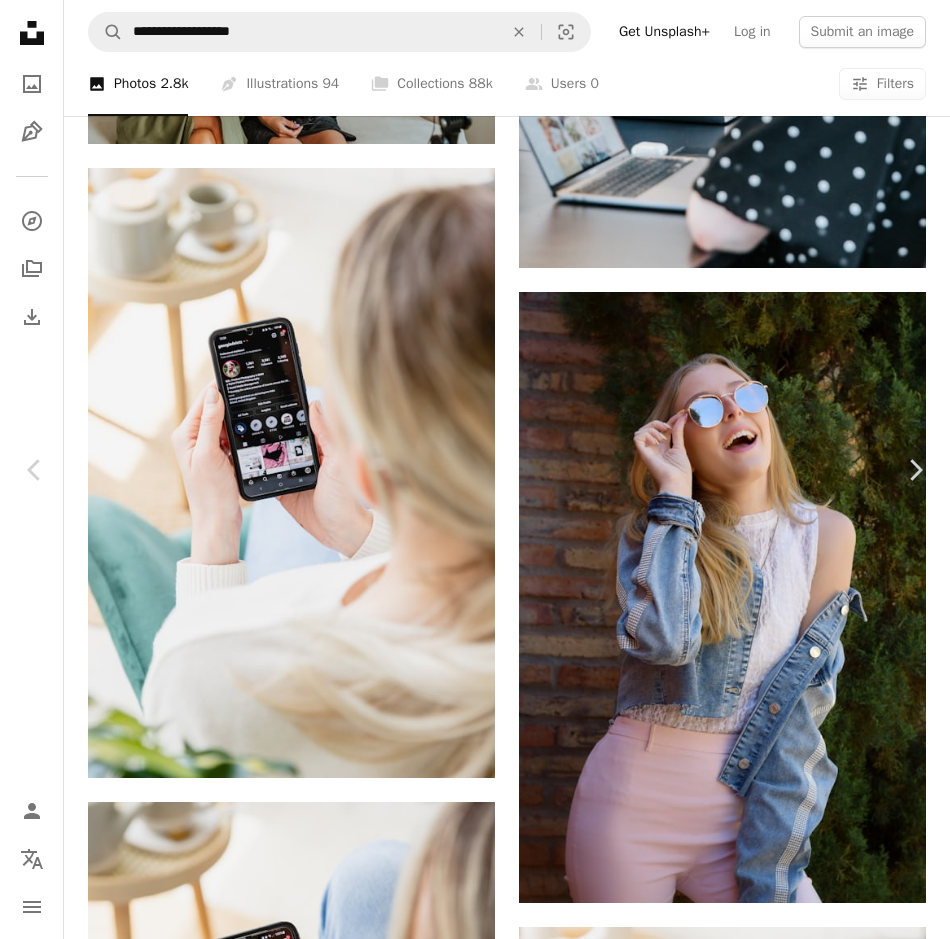 click at bounding box center [318, 8172] 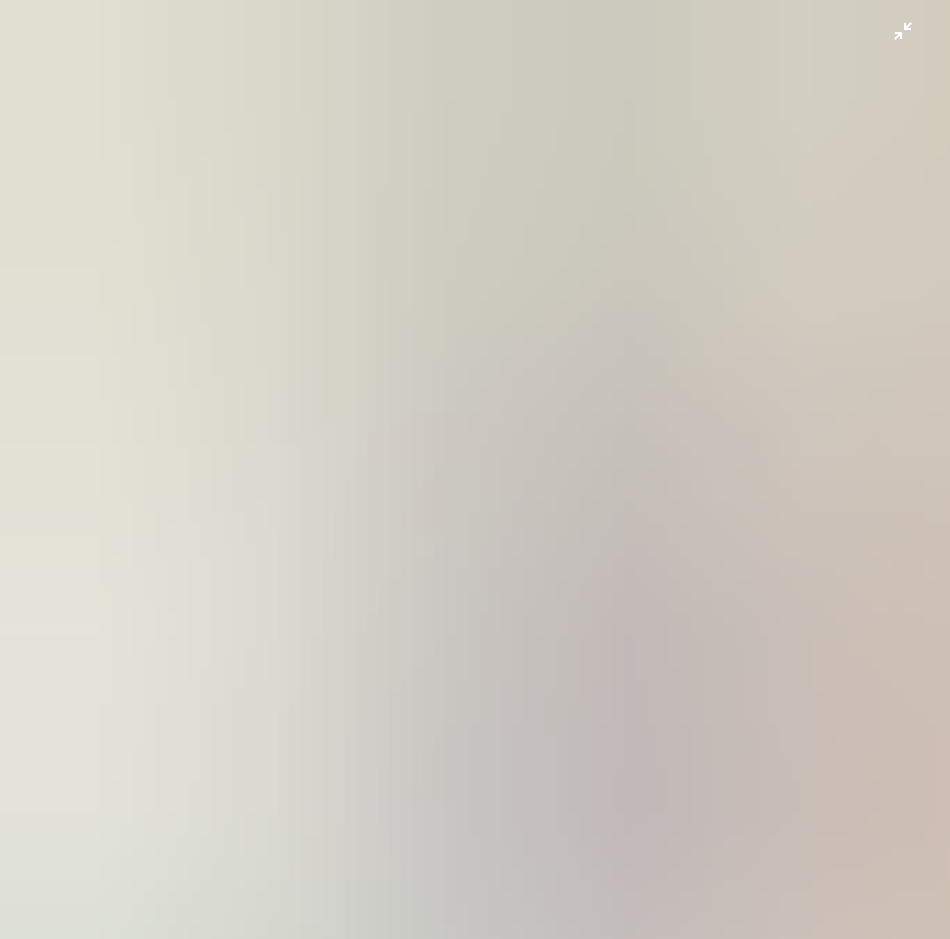 scroll, scrollTop: 223, scrollLeft: 0, axis: vertical 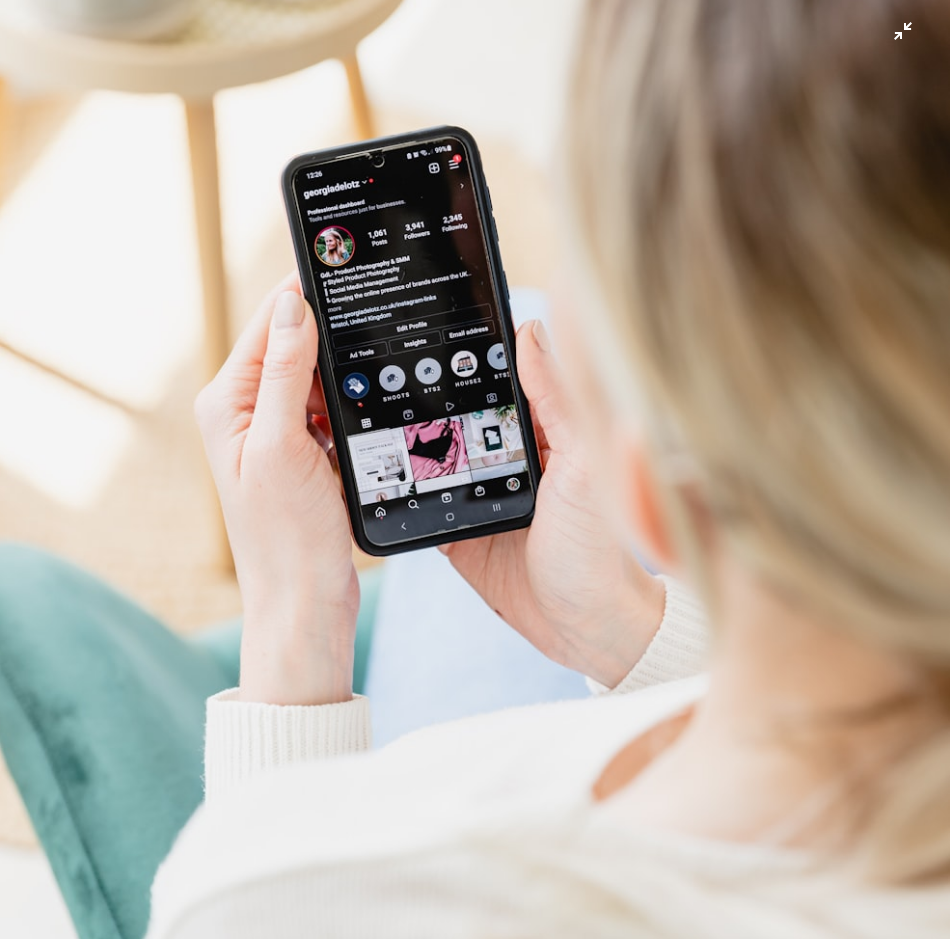 click at bounding box center (475, 490) 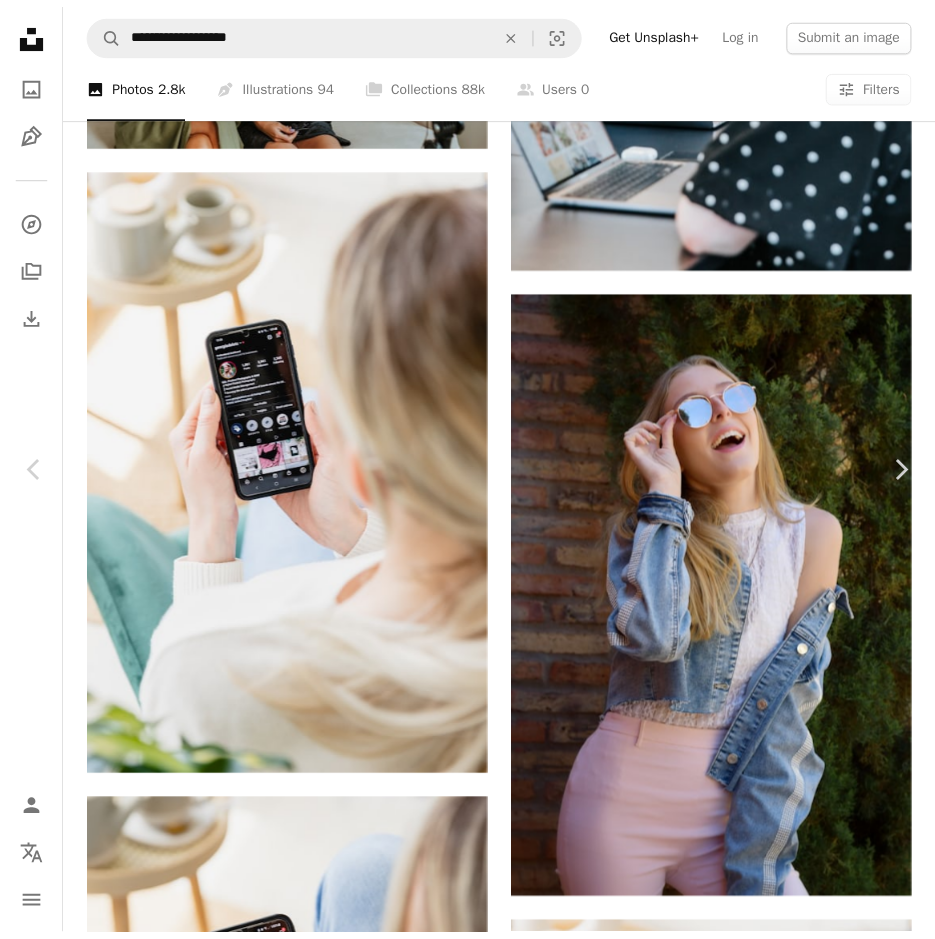 scroll, scrollTop: 5200, scrollLeft: 0, axis: vertical 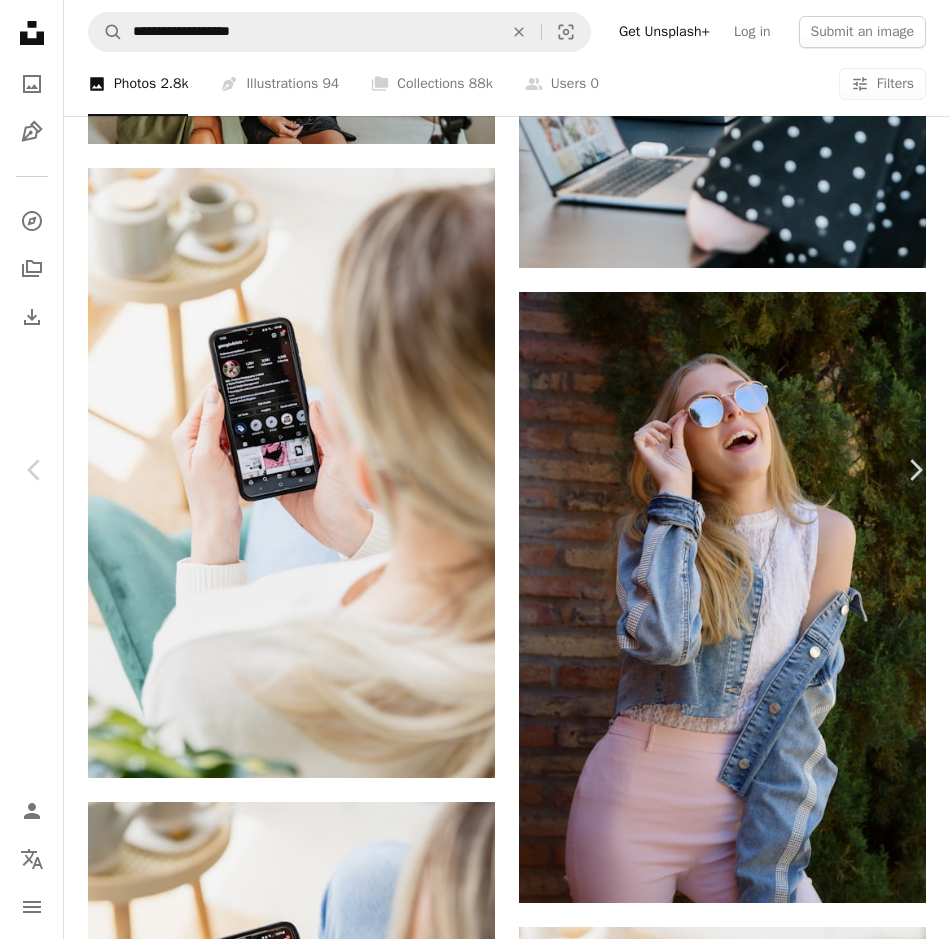 click on "An X shape Chevron left Chevron right [NAME] Available for hire A checkmark inside of a circle A heart A plus sign Download free Chevron down Zoom in Views 170,526 Downloads 1,784 A forward-right arrow Share Info icon Info More Actions A map marker [CITY], [COUNTRY] Calendar outlined Published on [DATE], [YEAR] Camera Canon, EOS 6D Mark II Safety Free to use under the Unsplash License instagram profile social media phone mobile phone instagram holding phone woman holding phone instagram bio insta hands holding phone samsung s21 human computer photo photography electronics screen monitor dating cell phone Creative Commons images Browse premium related images on iStock | Save 20% with code UNSPLASH20 View more on iStock ↗ Related images A heart A plus sign [NAME] Available for hire A checkmark inside of a circle Arrow pointing down Plus sign for Unsplash+ A heart A plus sign Getty Images For Unsplash+ A lock Download A heart A plus sign [NAME] Available for hire Arrow pointing down" at bounding box center (475, 8540) 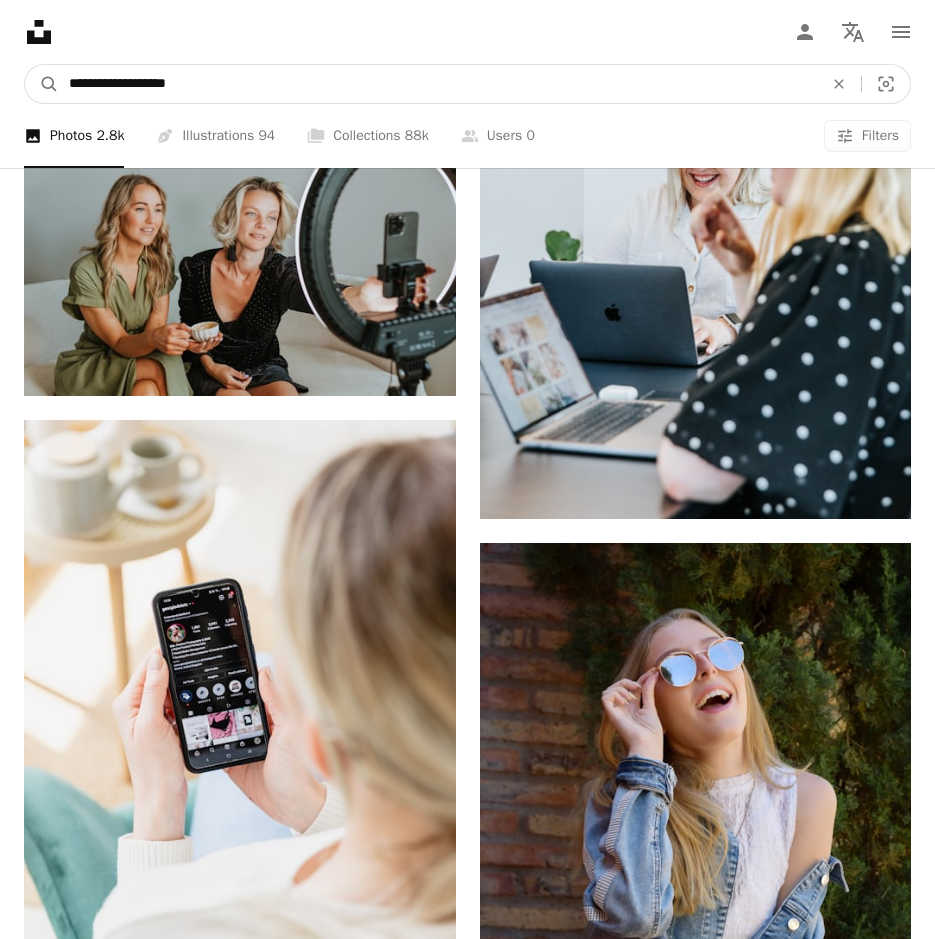 click on "**********" at bounding box center [438, 84] 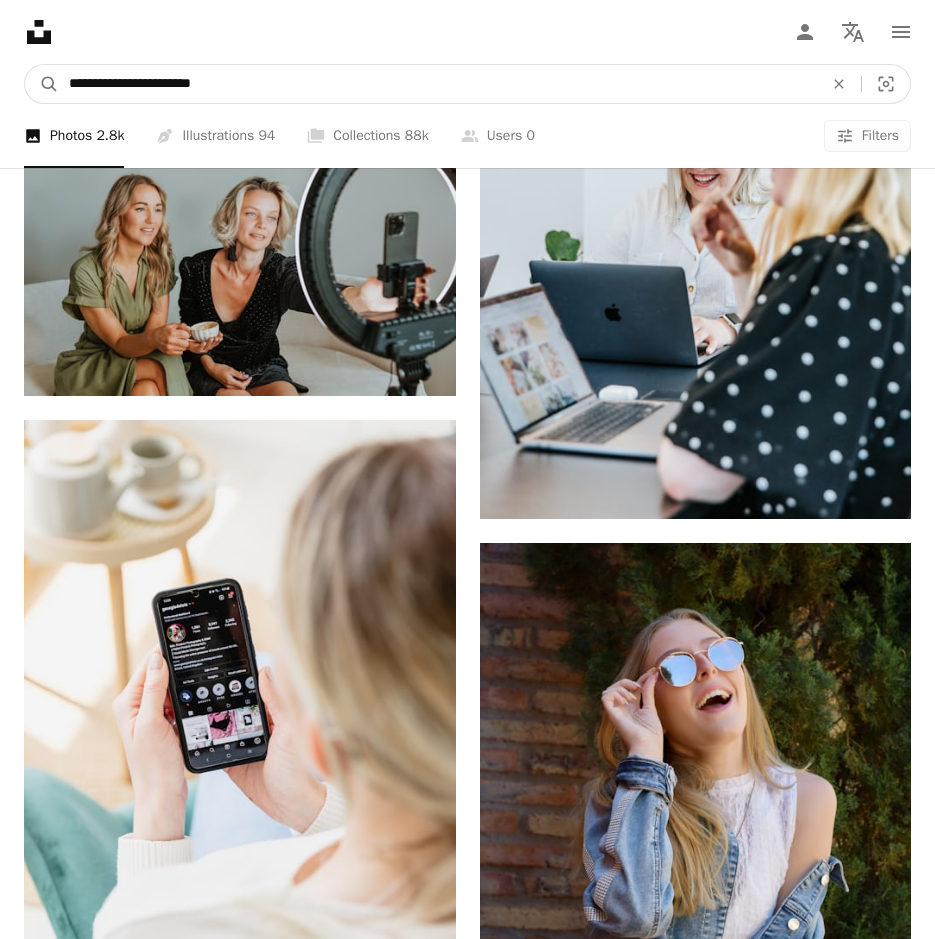 type on "**********" 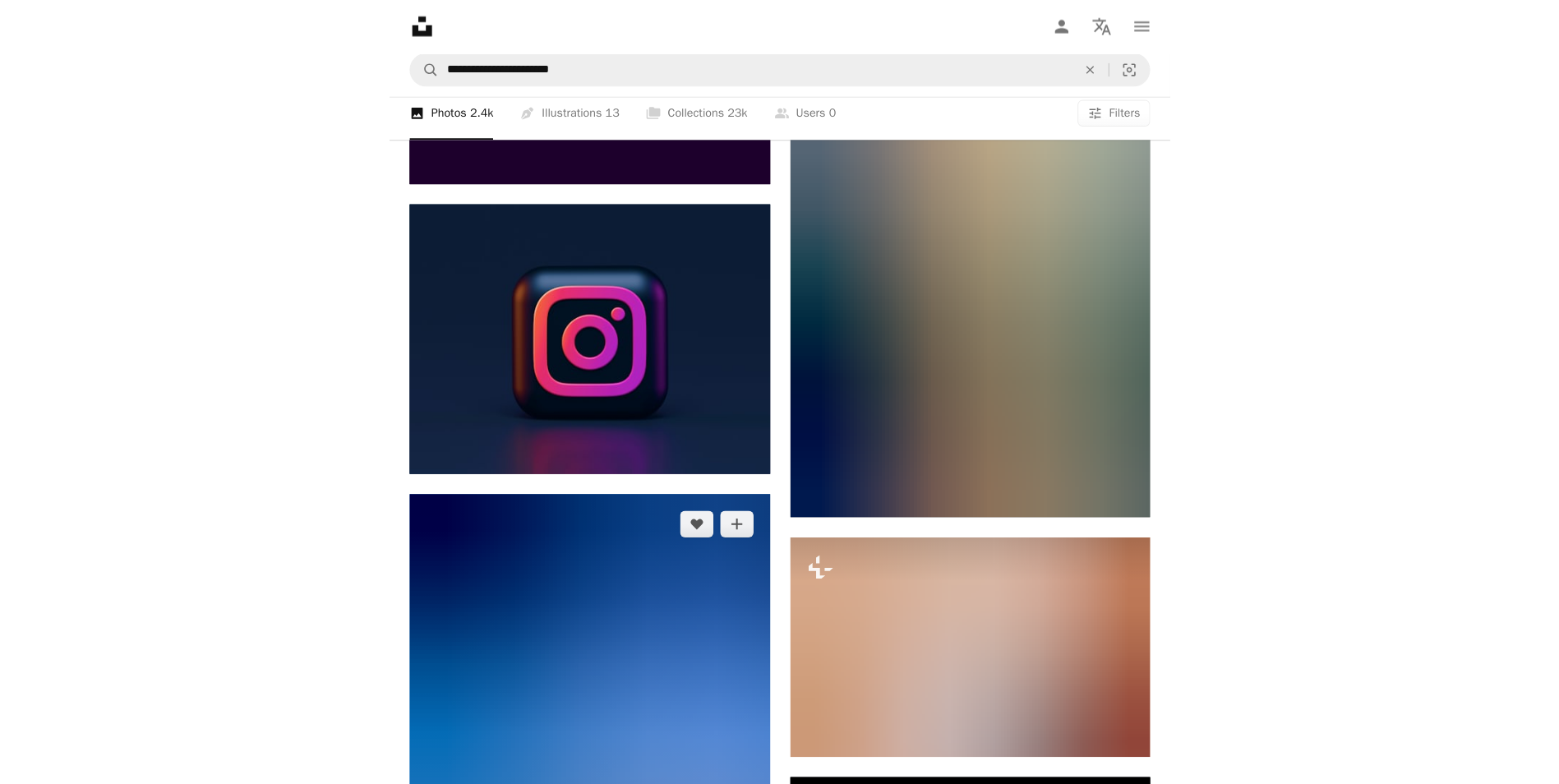 scroll, scrollTop: 1890, scrollLeft: 0, axis: vertical 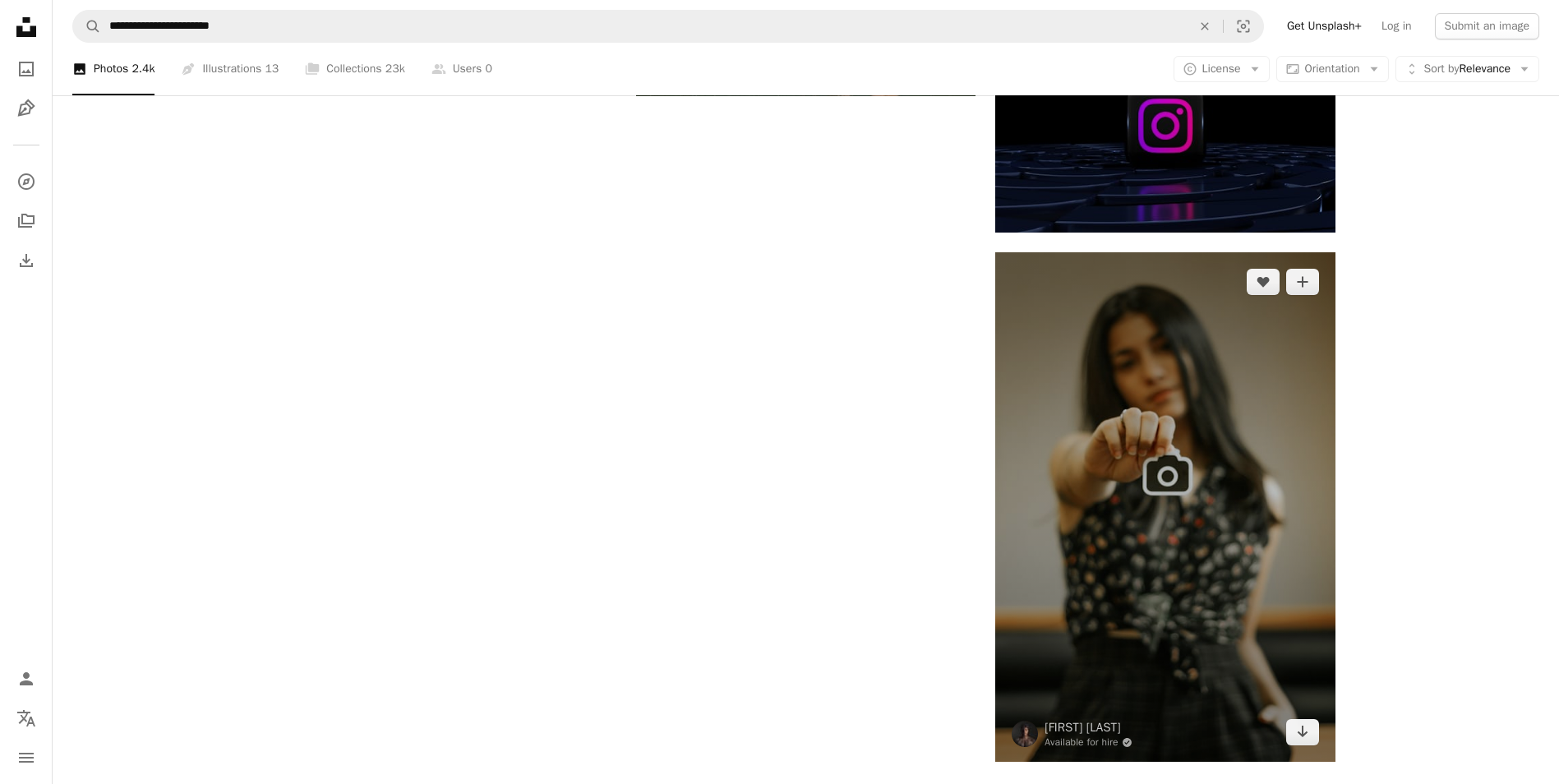 drag, startPoint x: 1215, startPoint y: 483, endPoint x: 1094, endPoint y: 679, distance: 230.34105 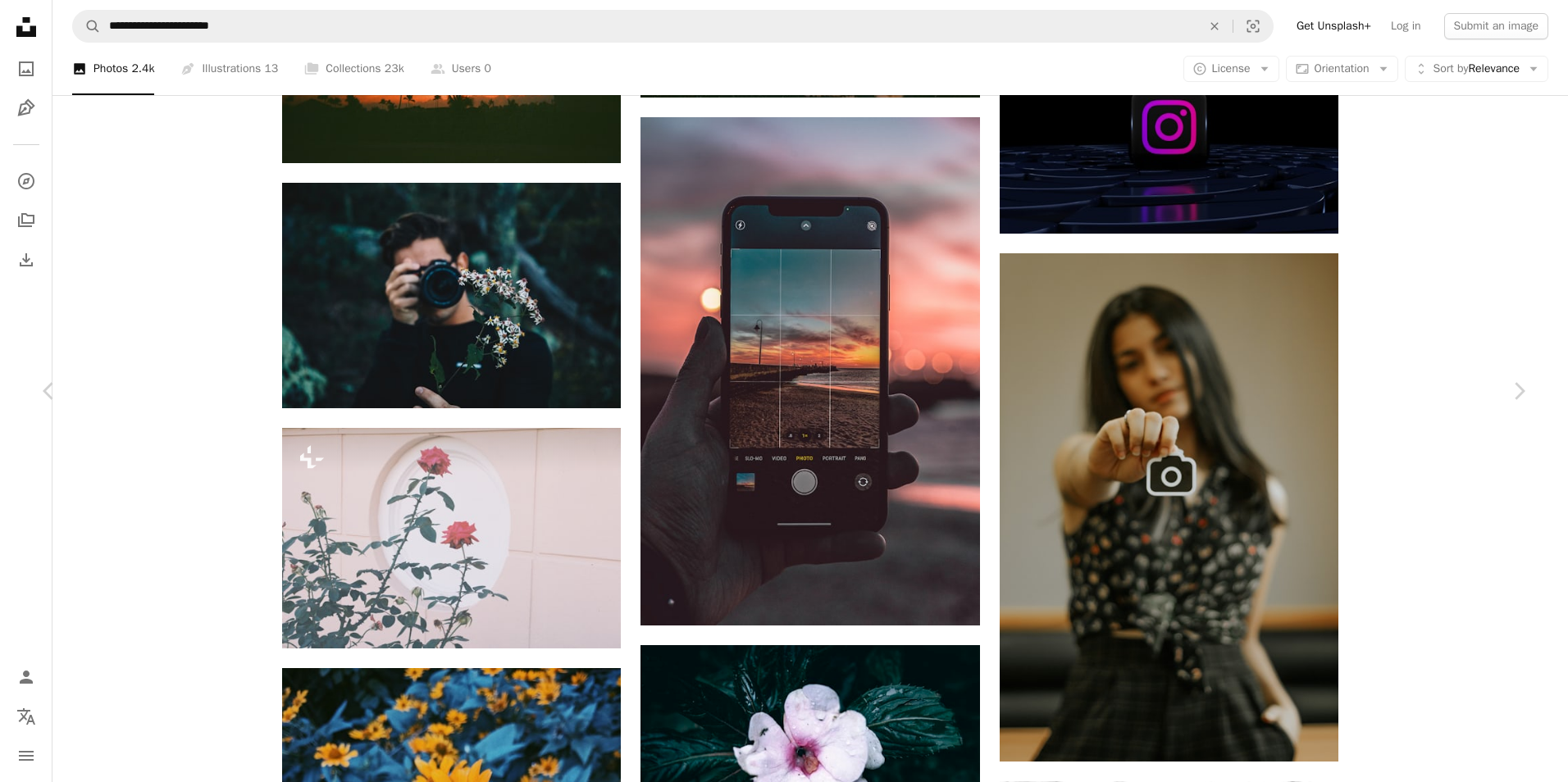 click on "Download free" at bounding box center (1364, 3239) 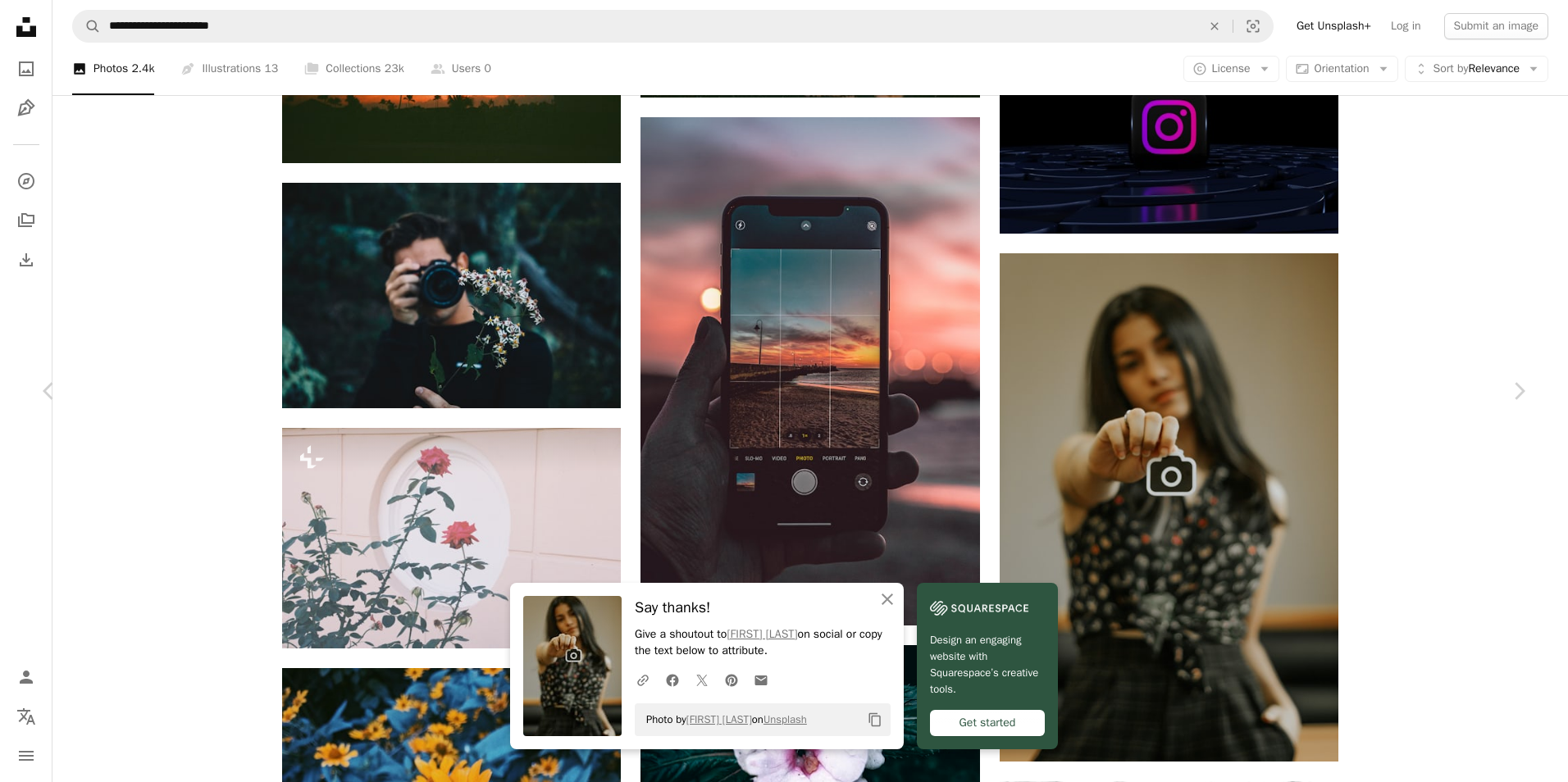 click on "Copy content" 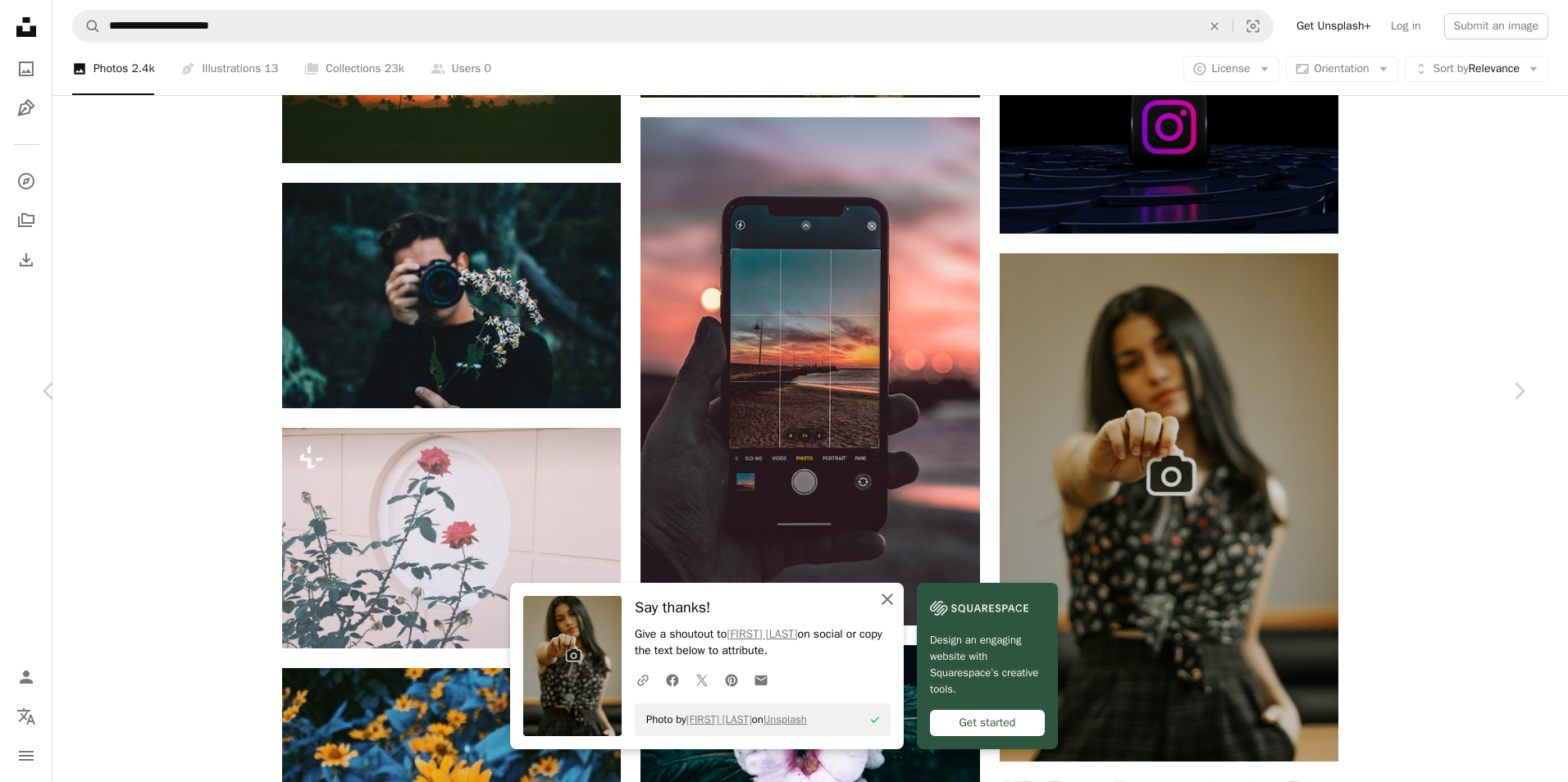 click on "An X shape" 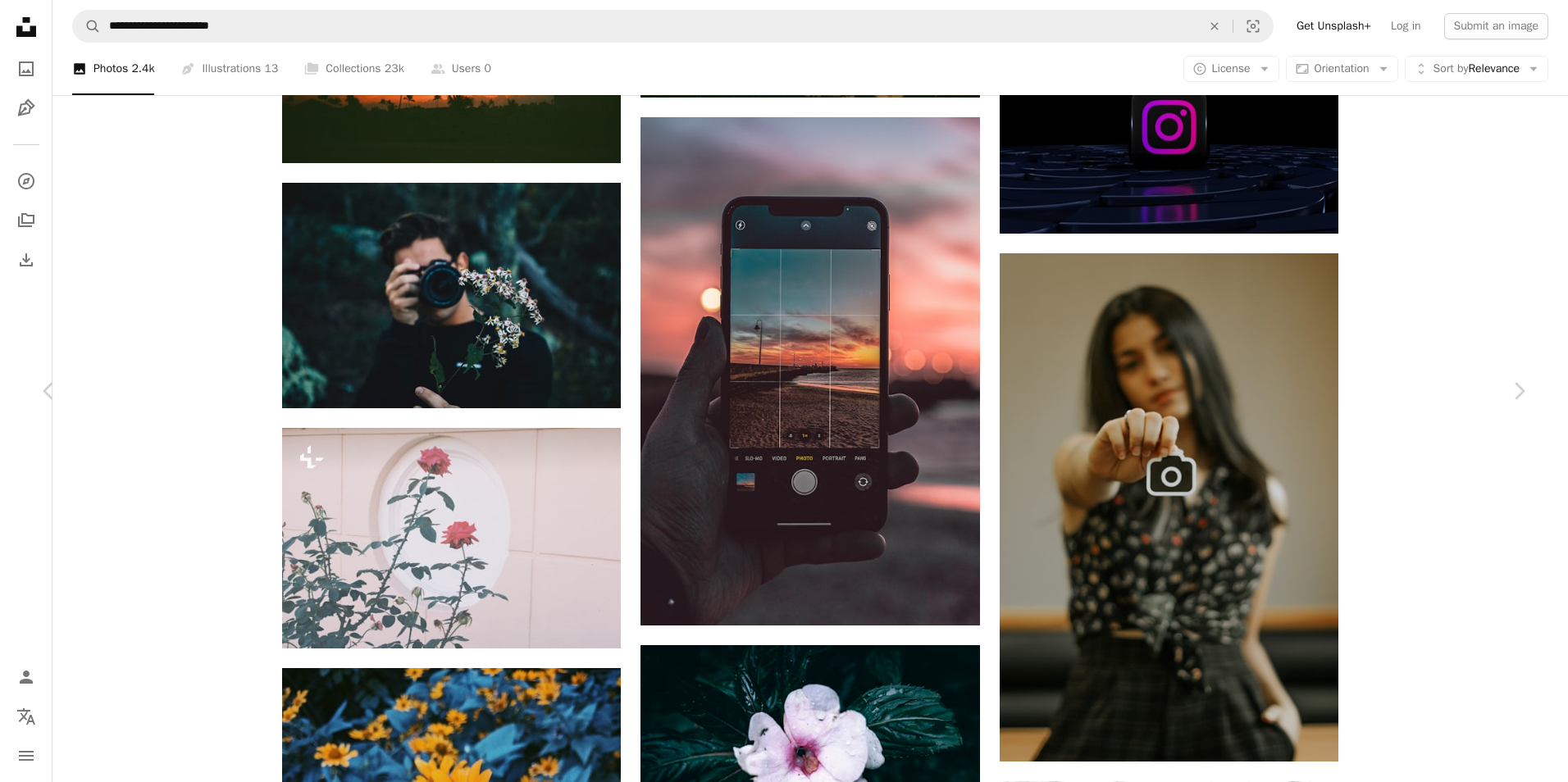 click on "Zoom in" at bounding box center (777, 3592) 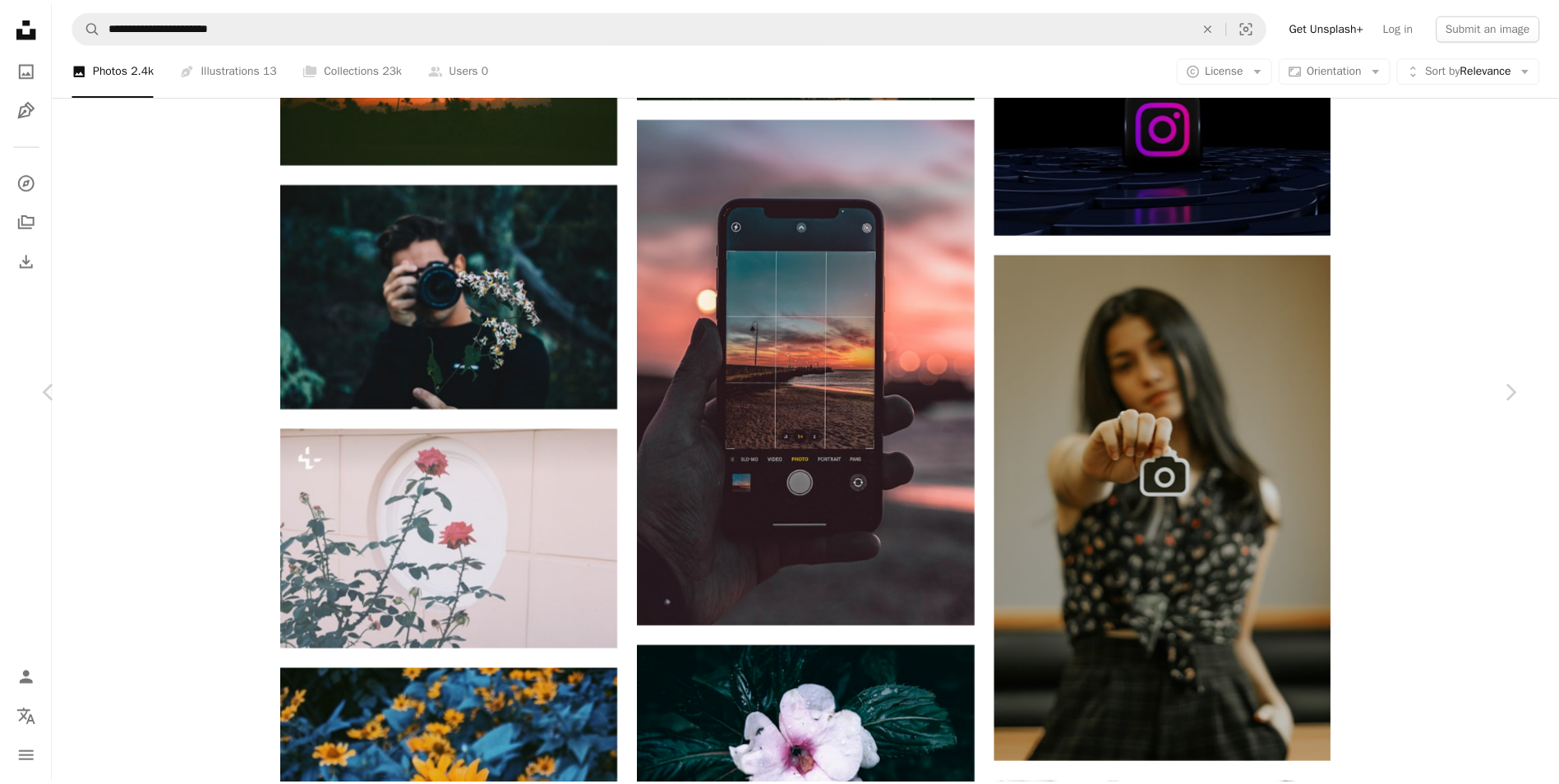 scroll, scrollTop: 5835, scrollLeft: 0, axis: vertical 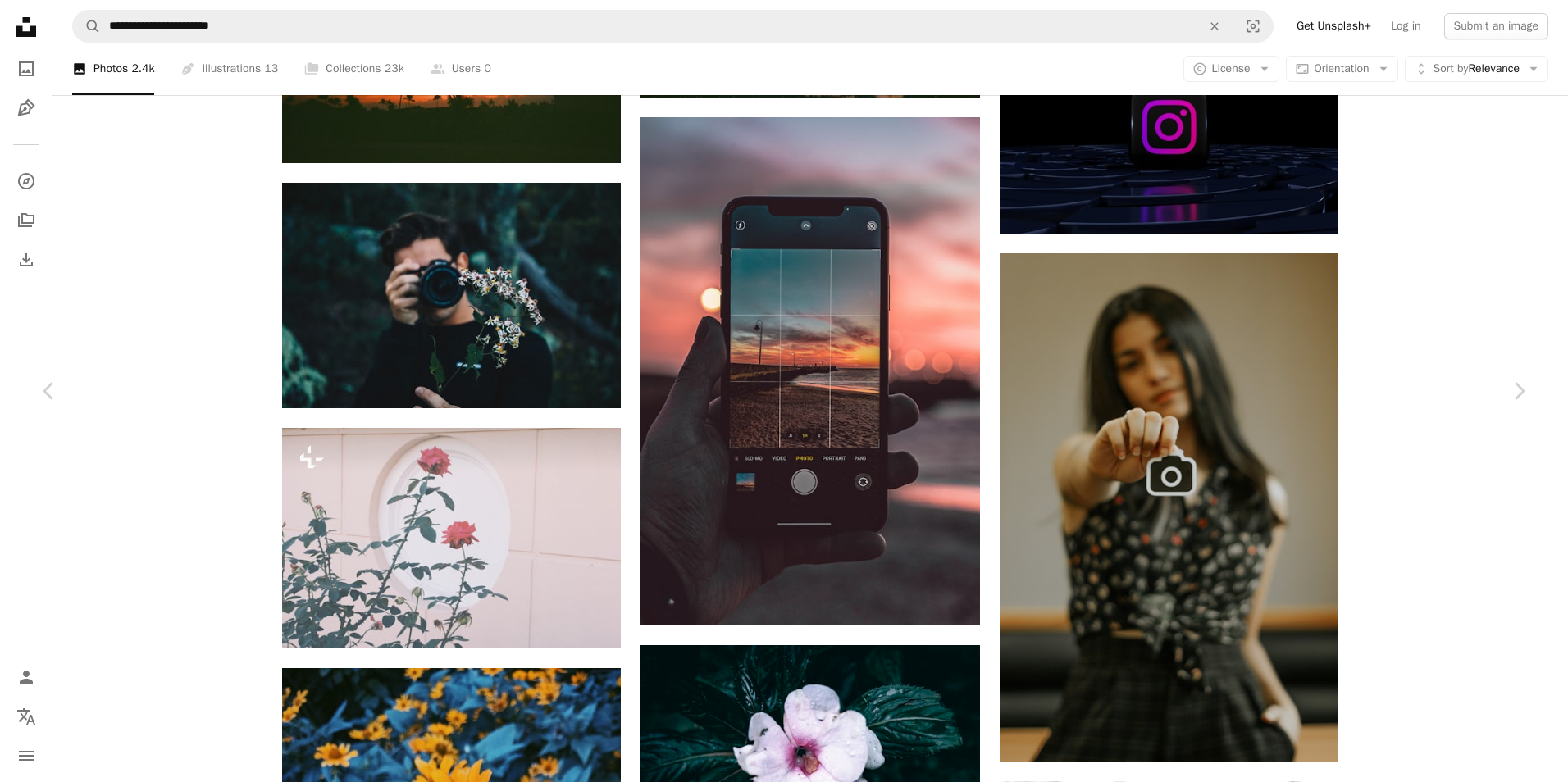 click on "An X shape Chevron left Chevron right Allef Vinicius Available for hire A checkmark inside of a circle A heart A plus sign Download free Chevron down Zoom in Views 86,934 Downloads 482 A forward-right arrow Share Info icon Info More Actions Calendar outlined Published on December 27, 2018 Camera Canon, EOS 60D Safety Free to use under the Unsplash License human grey hand finger Browse premium related images on iStock | Save 20% with code UNSPLASH20 View more on iStock ↗ Related images A heart A plus sign Laura Chouette Available for hire A checkmark inside of a circle Arrow pointing down A heart A plus sign Gabriel Benois Available for hire A checkmark inside of a circle Arrow pointing down Plus sign for Unsplash+ A heart A plus sign Brock Wegner For Unsplash+ A lock Download A heart A plus sign Pradnyal Gandhi Available for hire A checkmark inside of a circle Arrow pointing down A heart A plus sign Céline Druguet Available for hire A checkmark inside of a circle Arrow pointing down A heart A heart" at bounding box center (784, 3592) 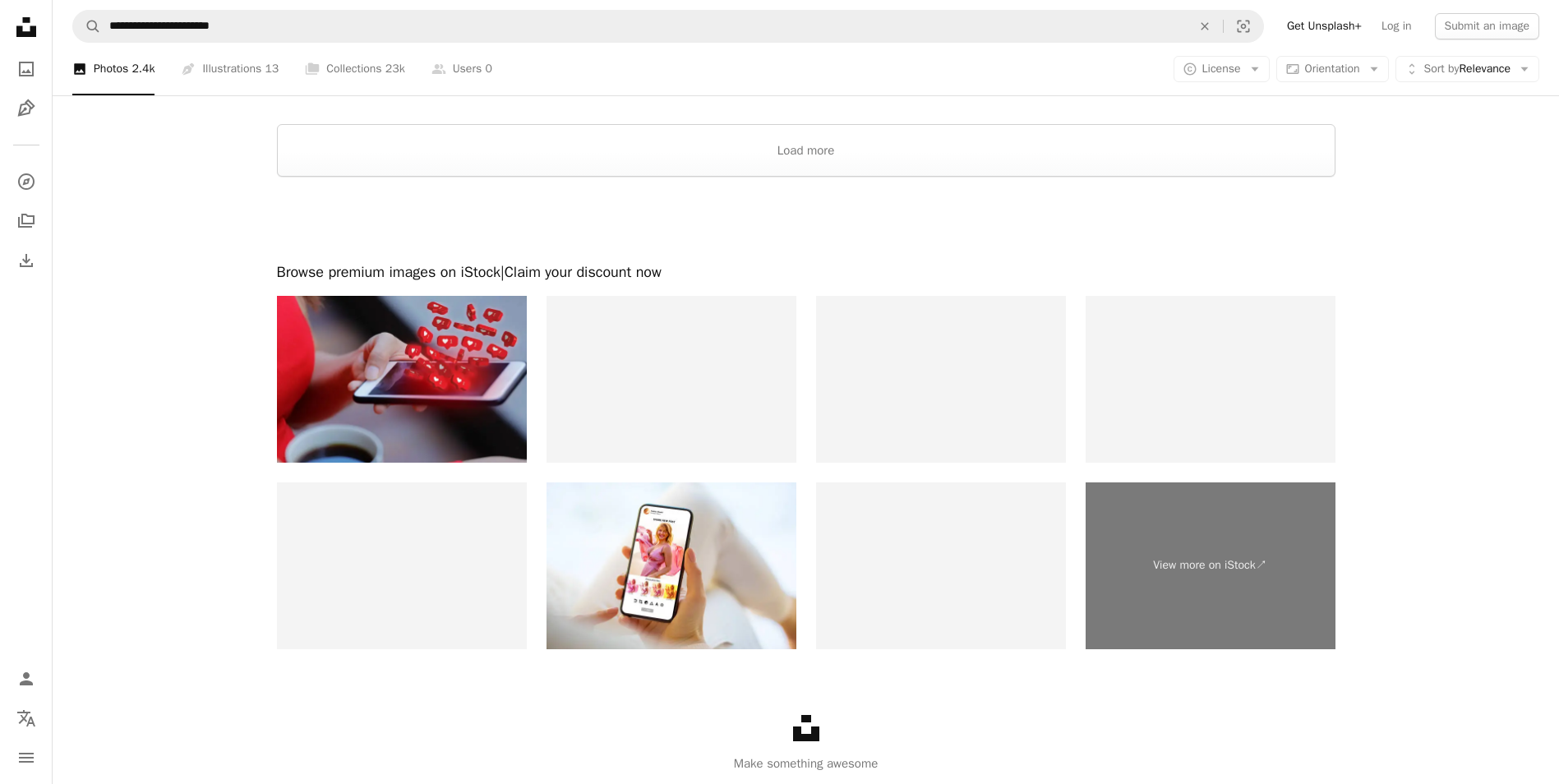 scroll, scrollTop: 4970, scrollLeft: 0, axis: vertical 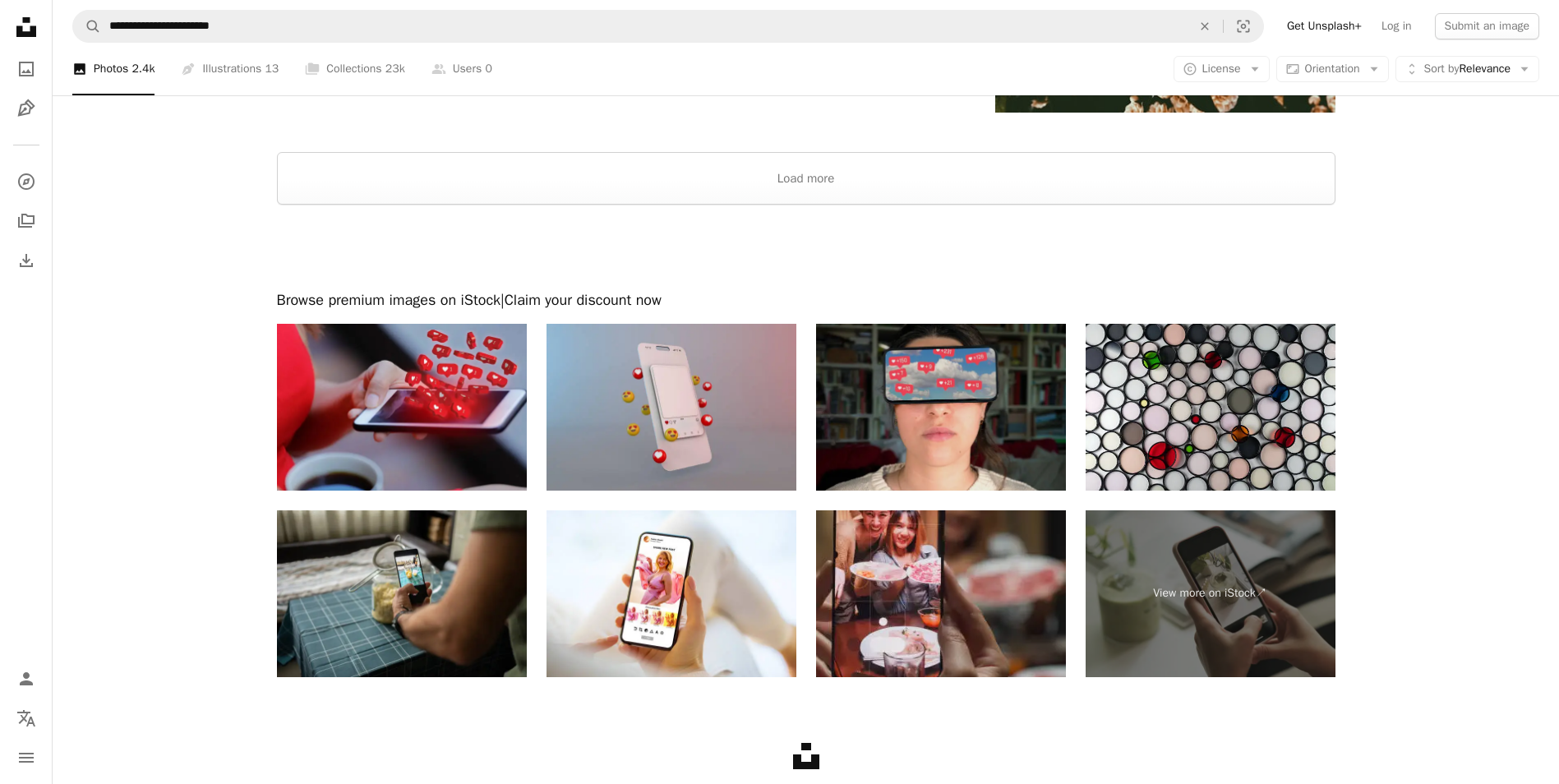 click at bounding box center [941, 407] 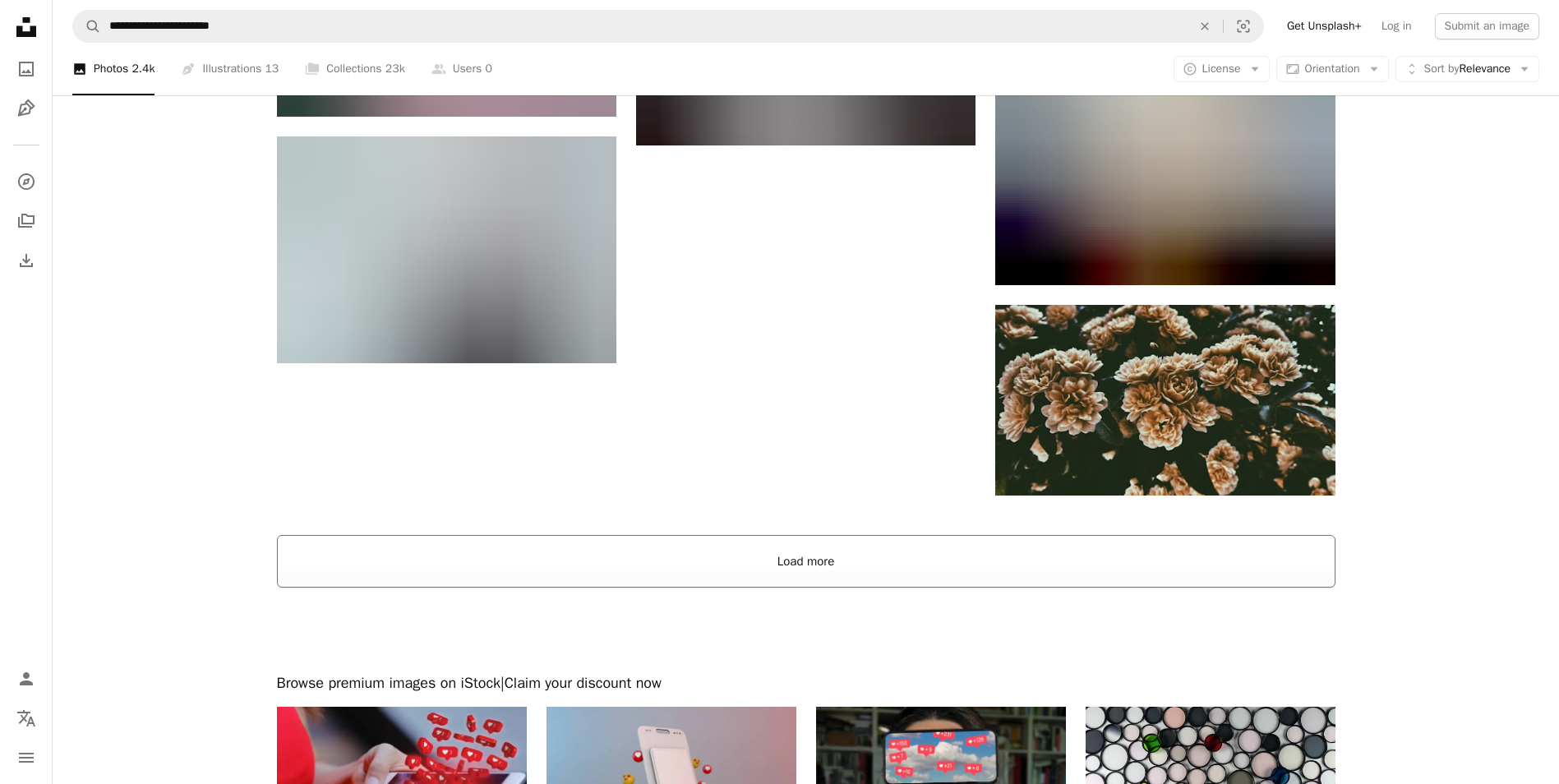 scroll, scrollTop: 4559, scrollLeft: 0, axis: vertical 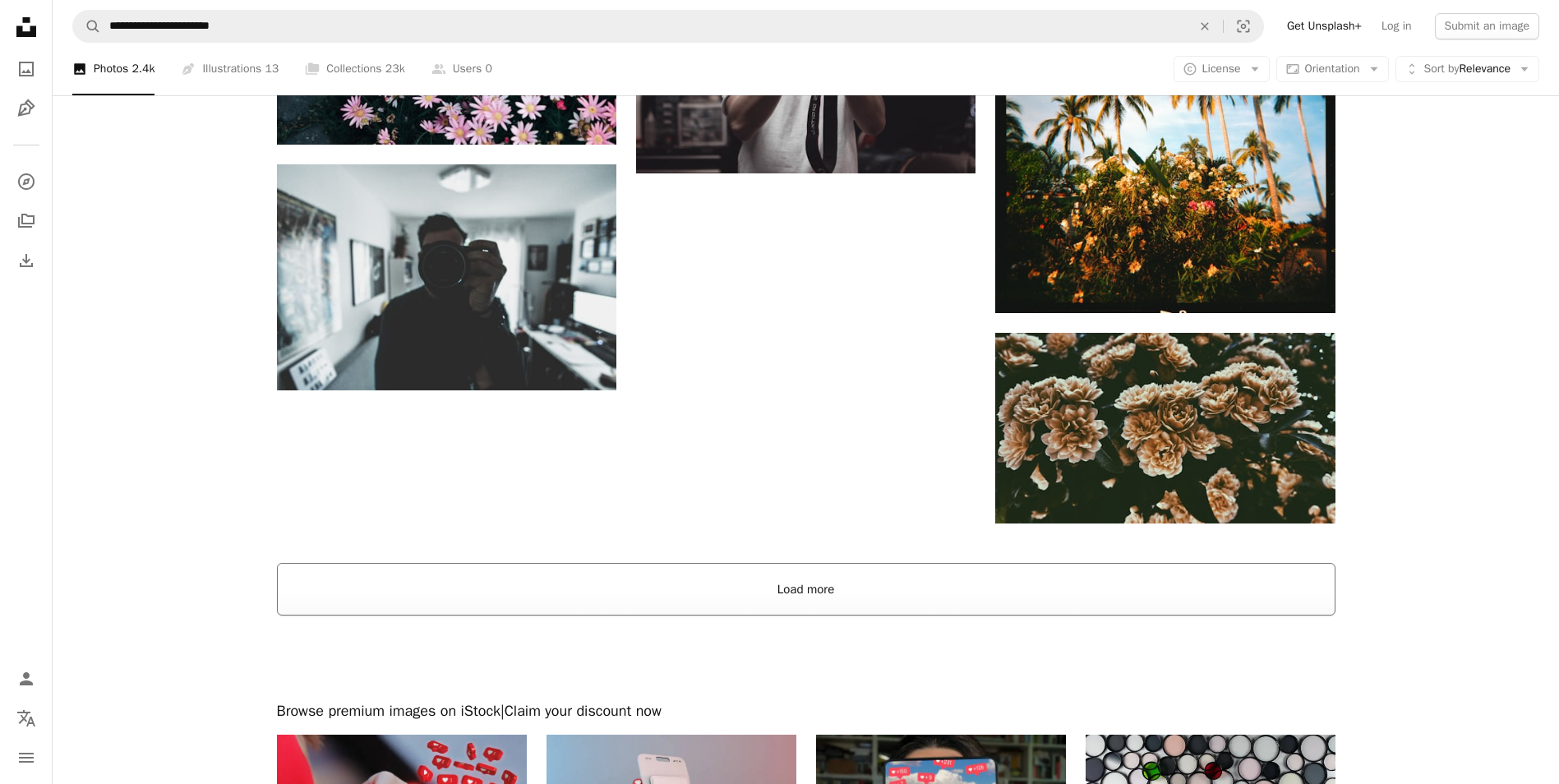 click on "Load more" at bounding box center (806, 589) 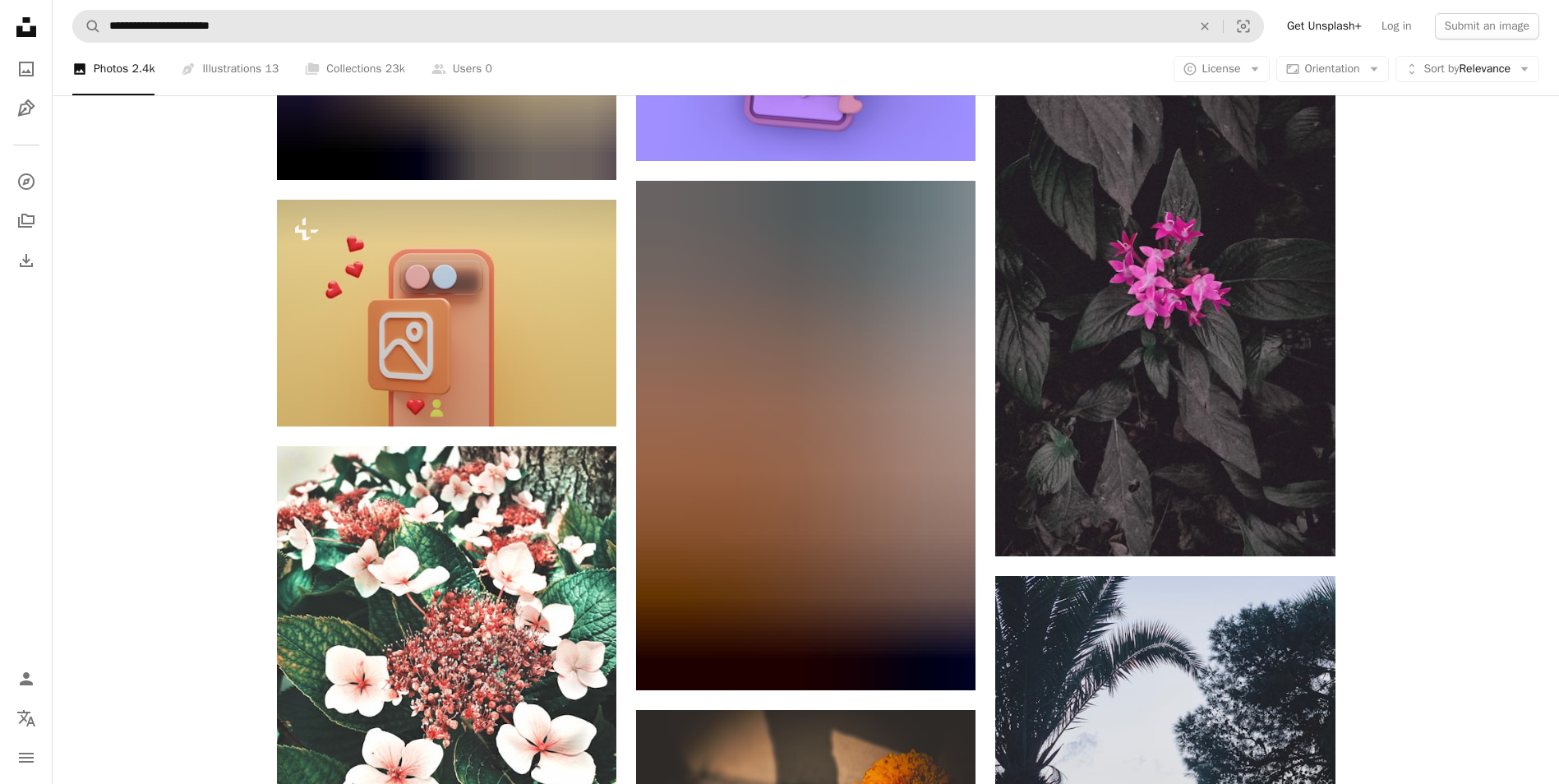 scroll, scrollTop: 12366, scrollLeft: 0, axis: vertical 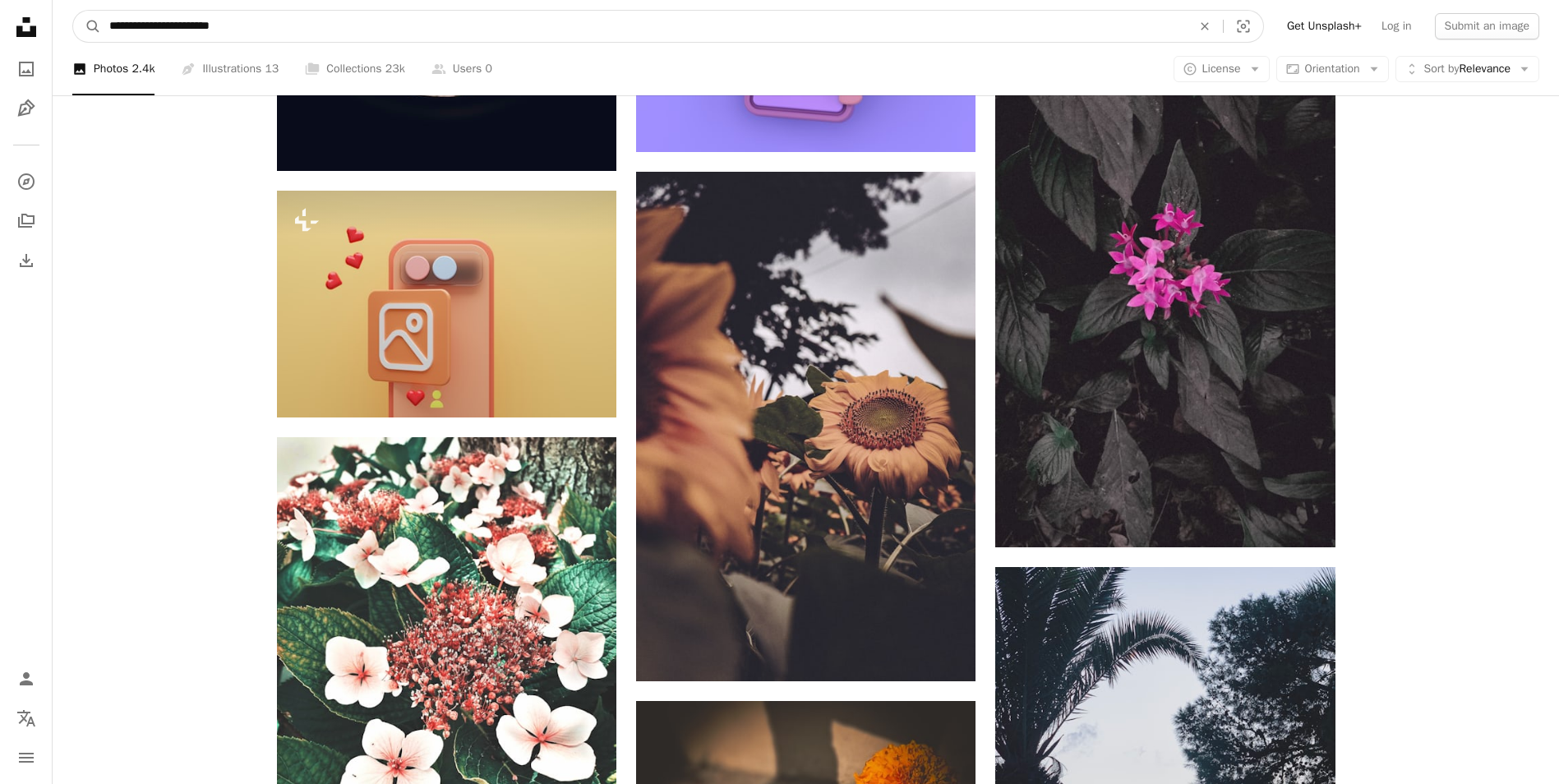 drag, startPoint x: 247, startPoint y: 22, endPoint x: 158, endPoint y: 30, distance: 89.35883 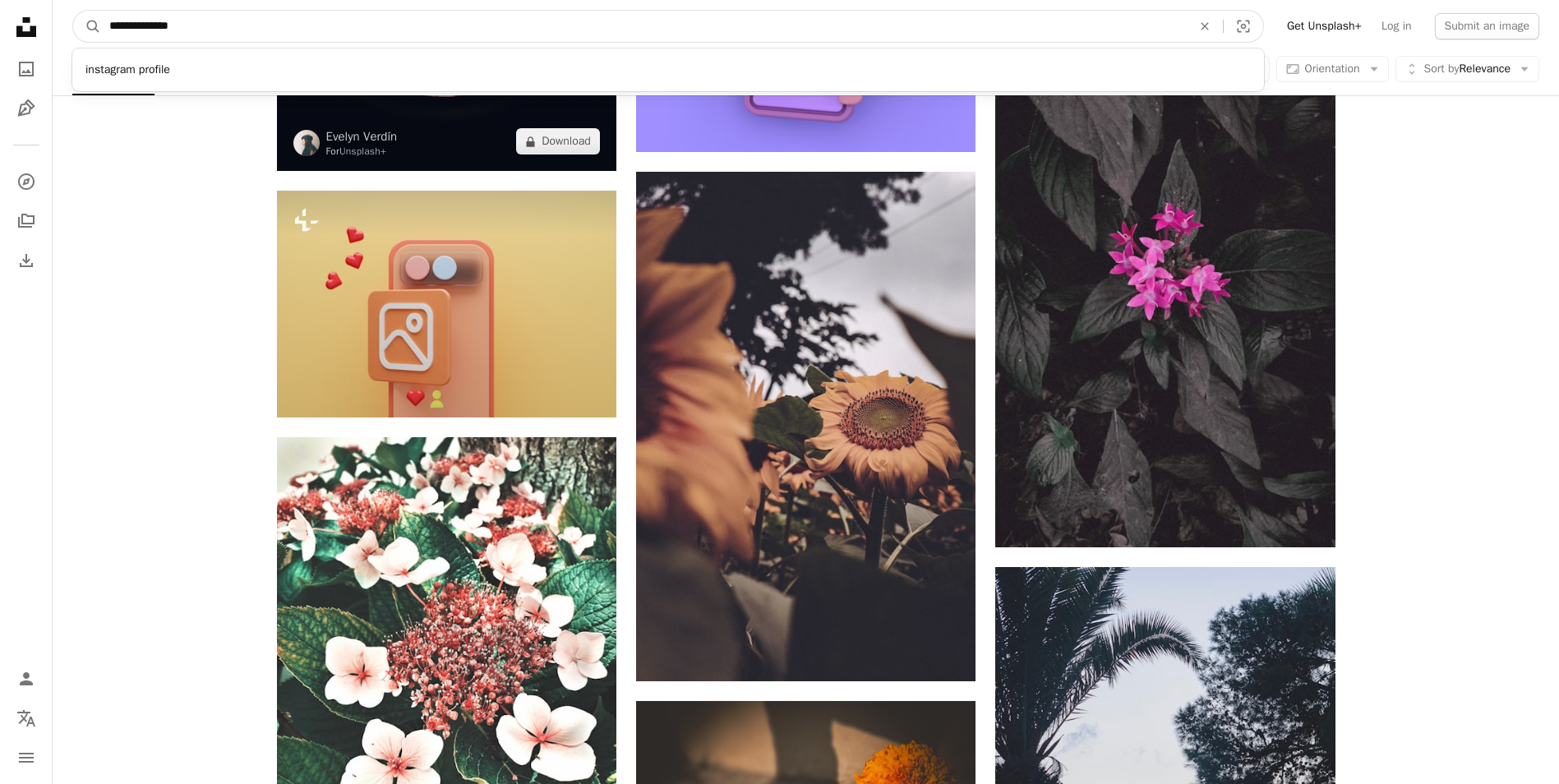 type on "**********" 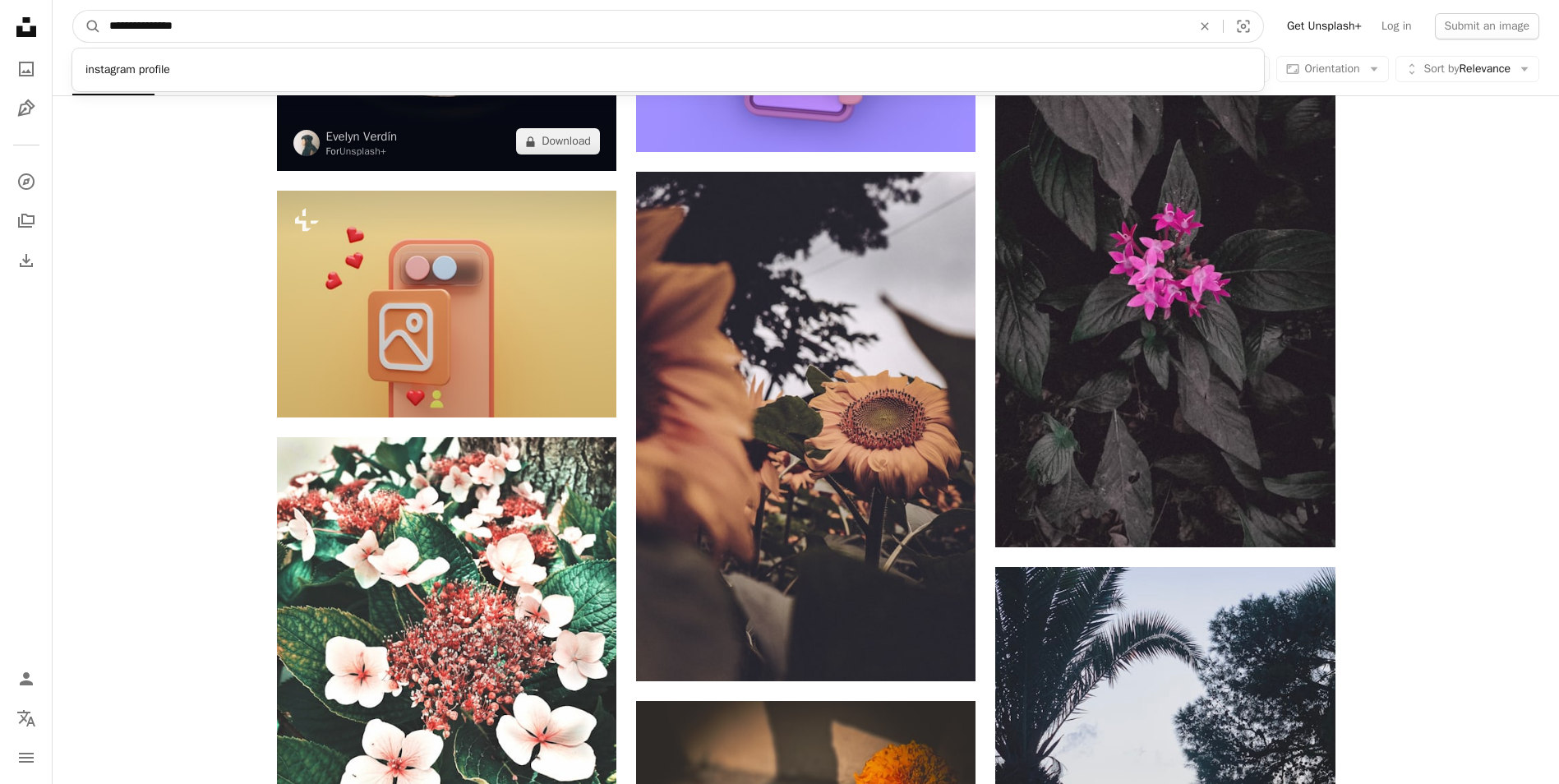 click on "A magnifying glass" at bounding box center (87, 26) 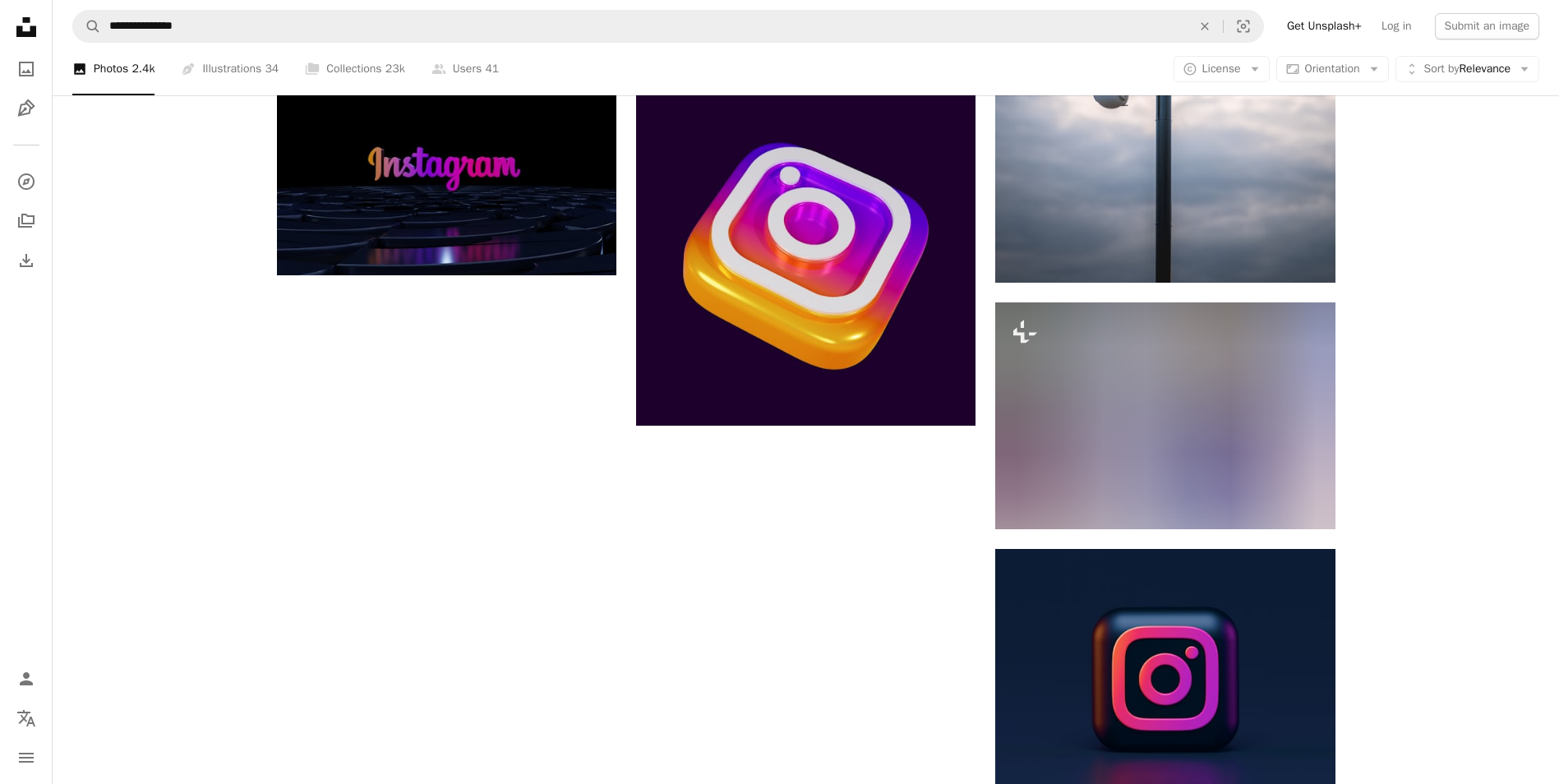 scroll, scrollTop: 2630, scrollLeft: 0, axis: vertical 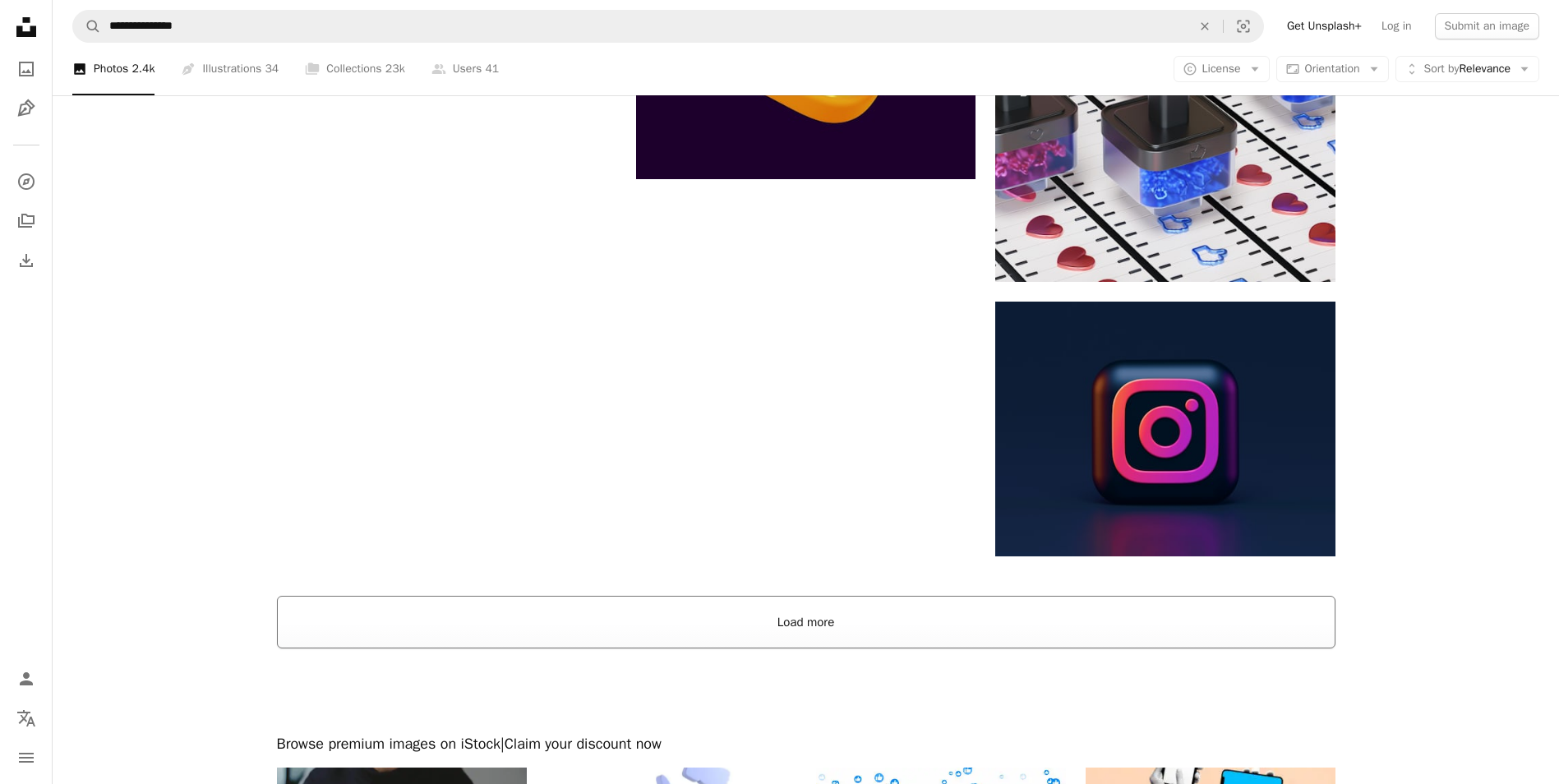 click on "Load more" at bounding box center [806, 622] 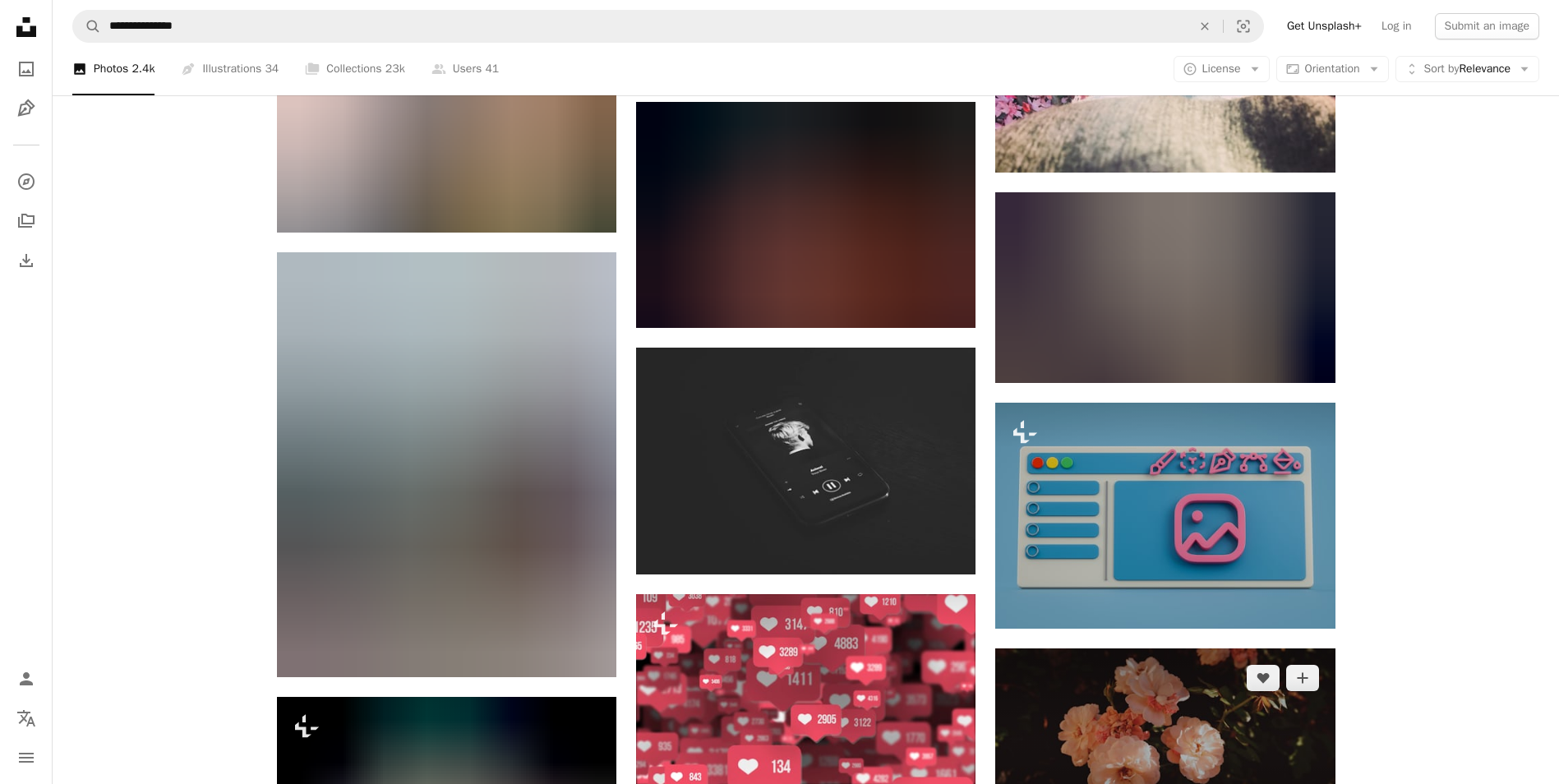 scroll, scrollTop: 15450, scrollLeft: 0, axis: vertical 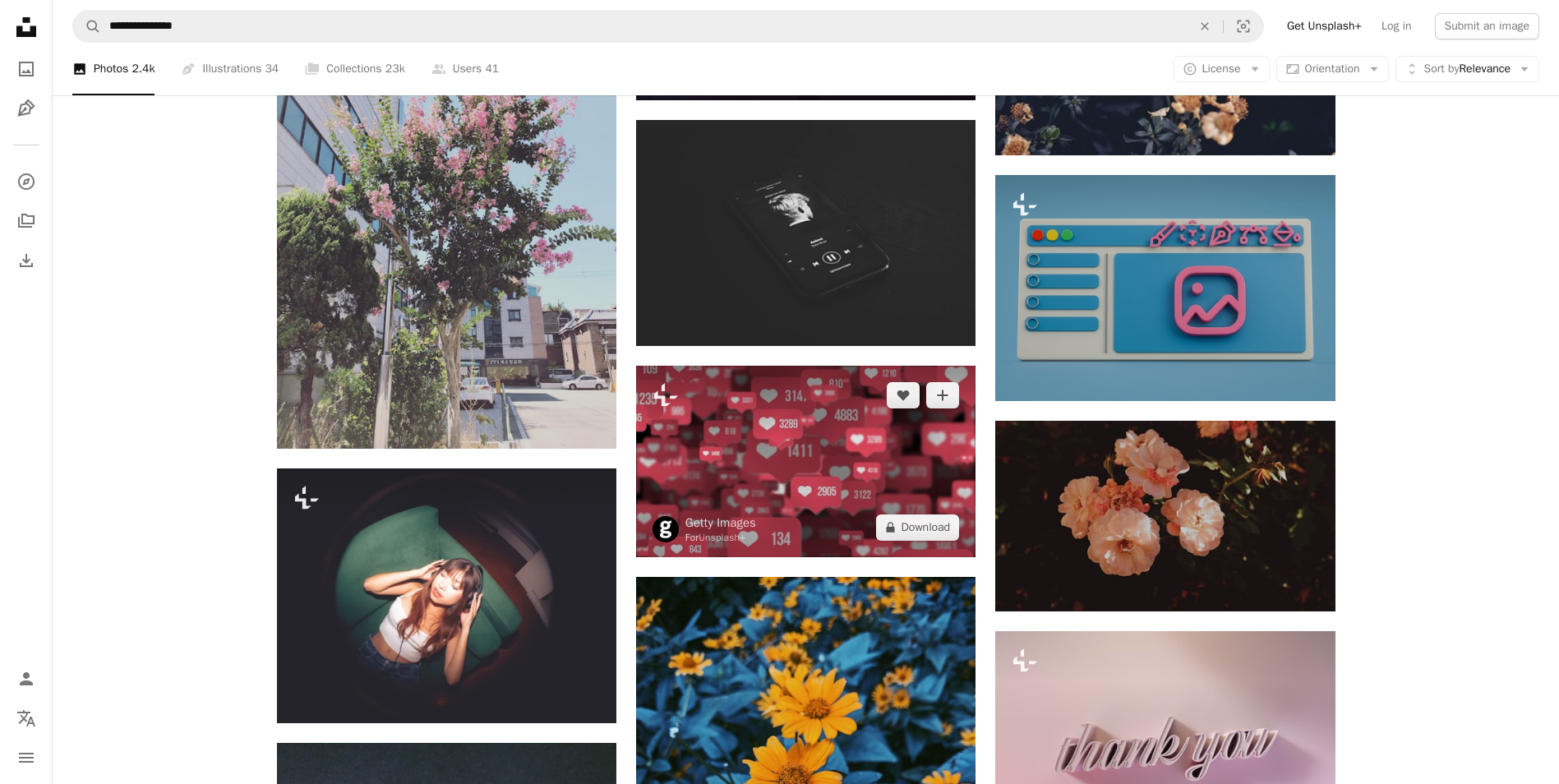 click at bounding box center [805, 461] 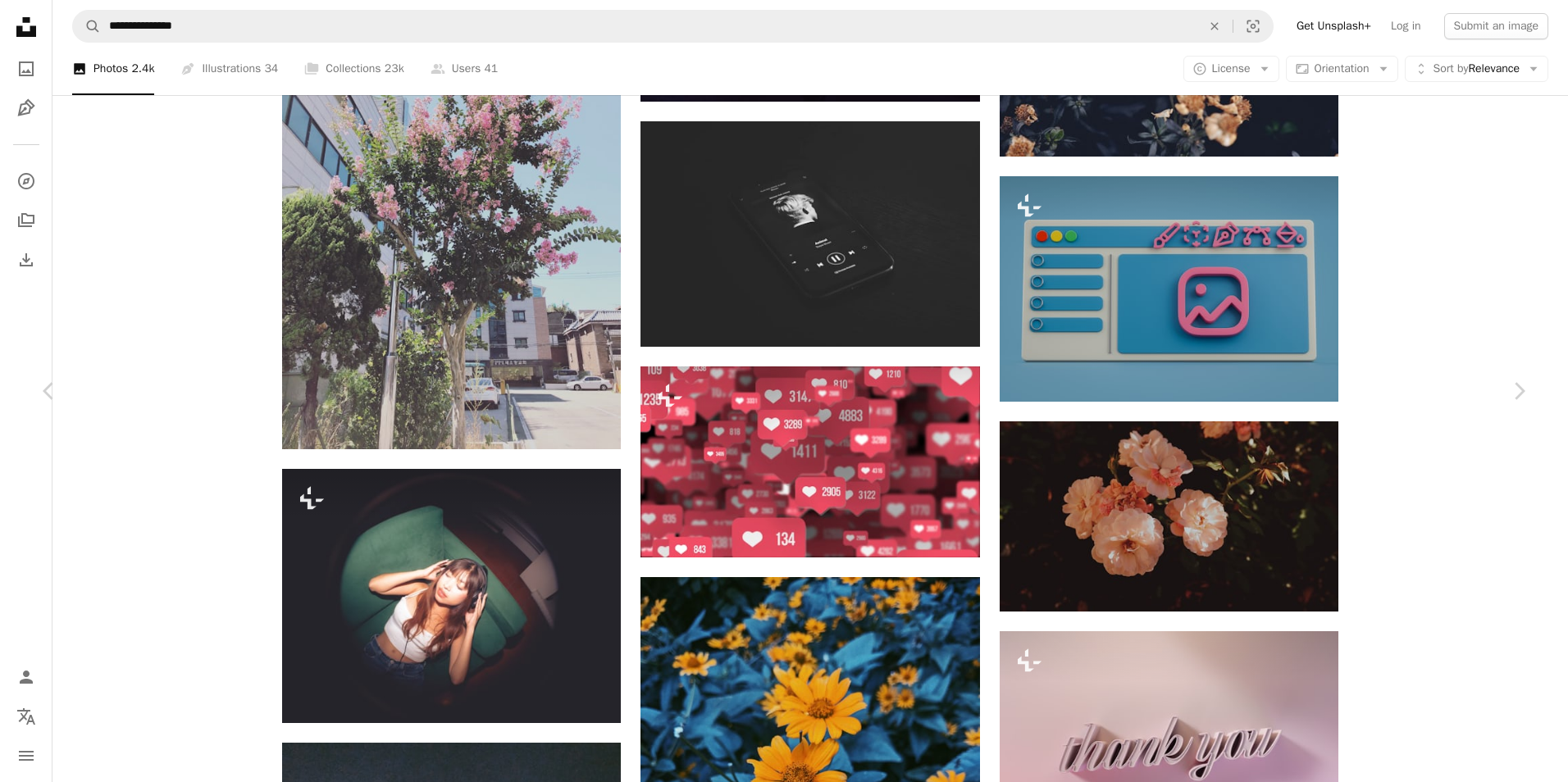 click on "[FIRST] [LAST]" at bounding box center (784, 4472) 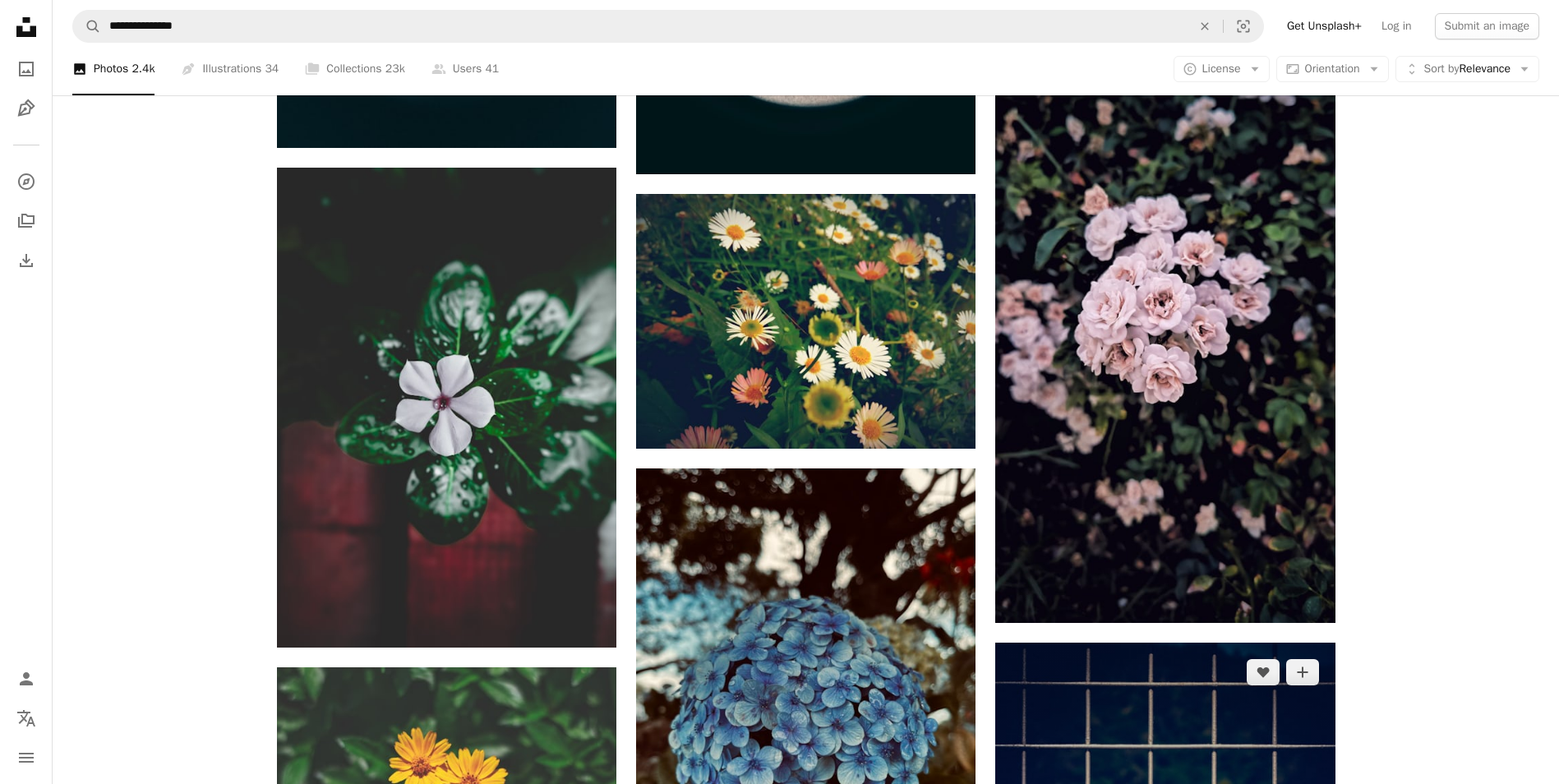 scroll, scrollTop: 18491, scrollLeft: 0, axis: vertical 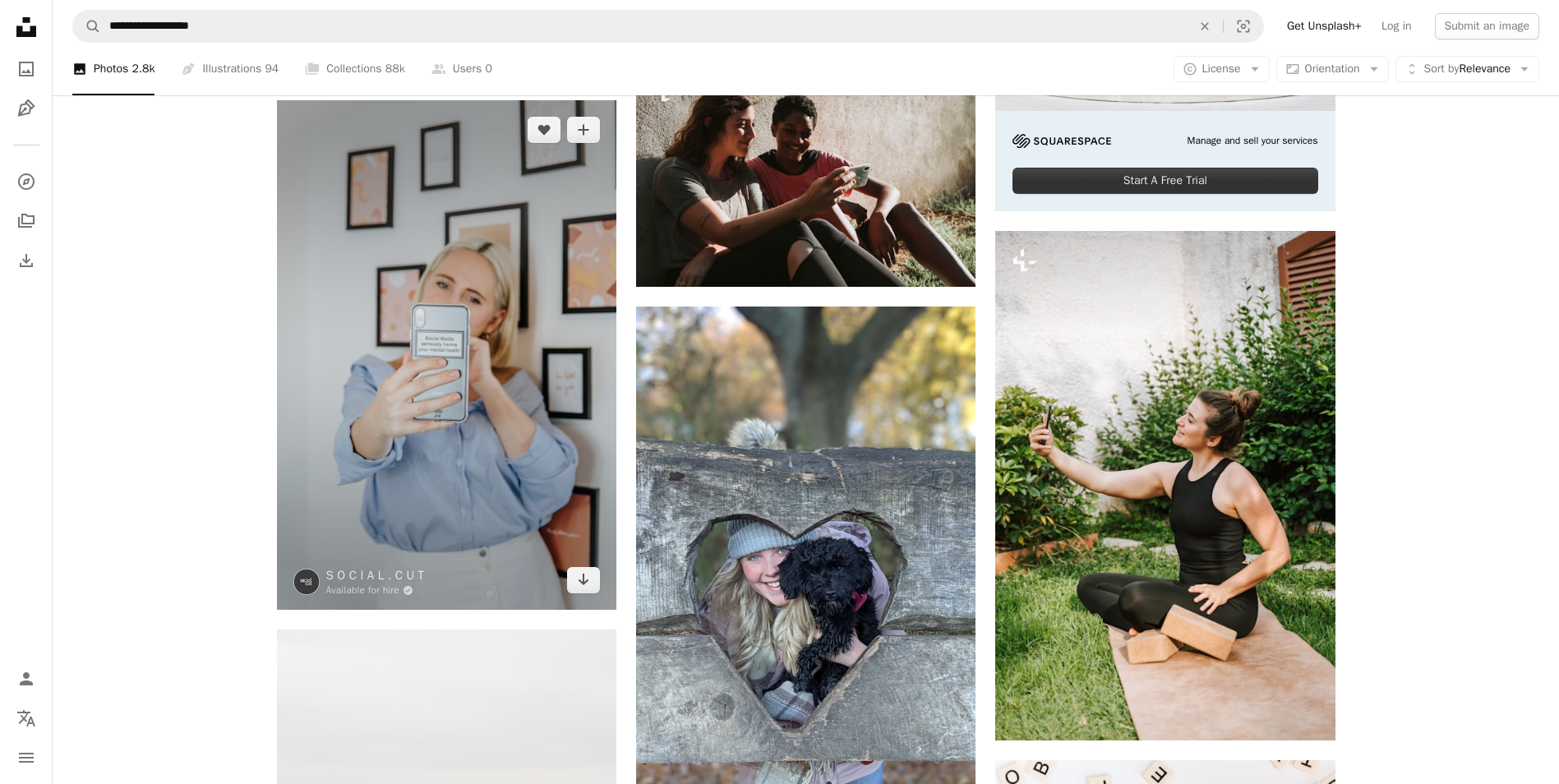 click at bounding box center (446, 355) 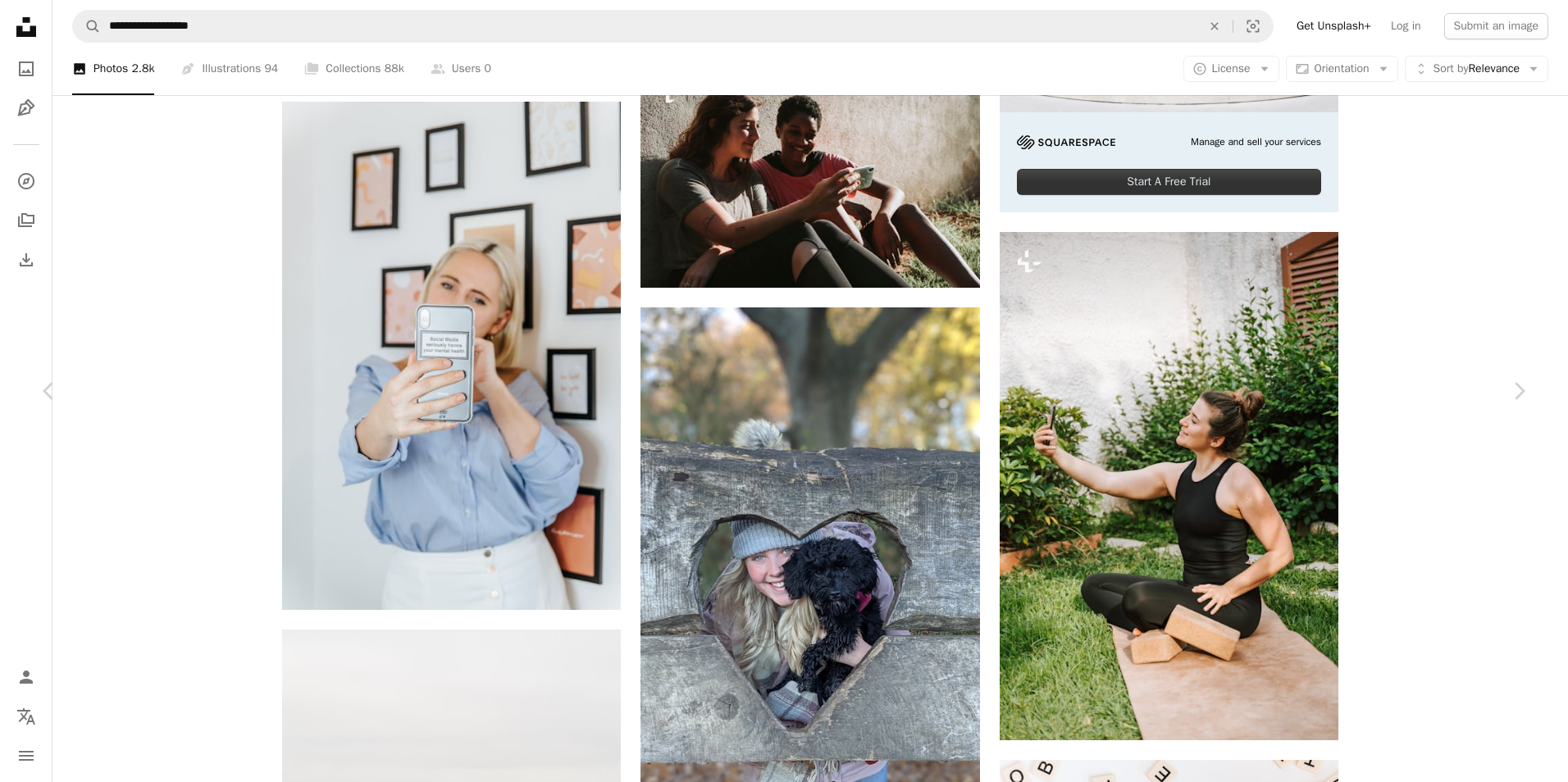 scroll, scrollTop: 2295, scrollLeft: 0, axis: vertical 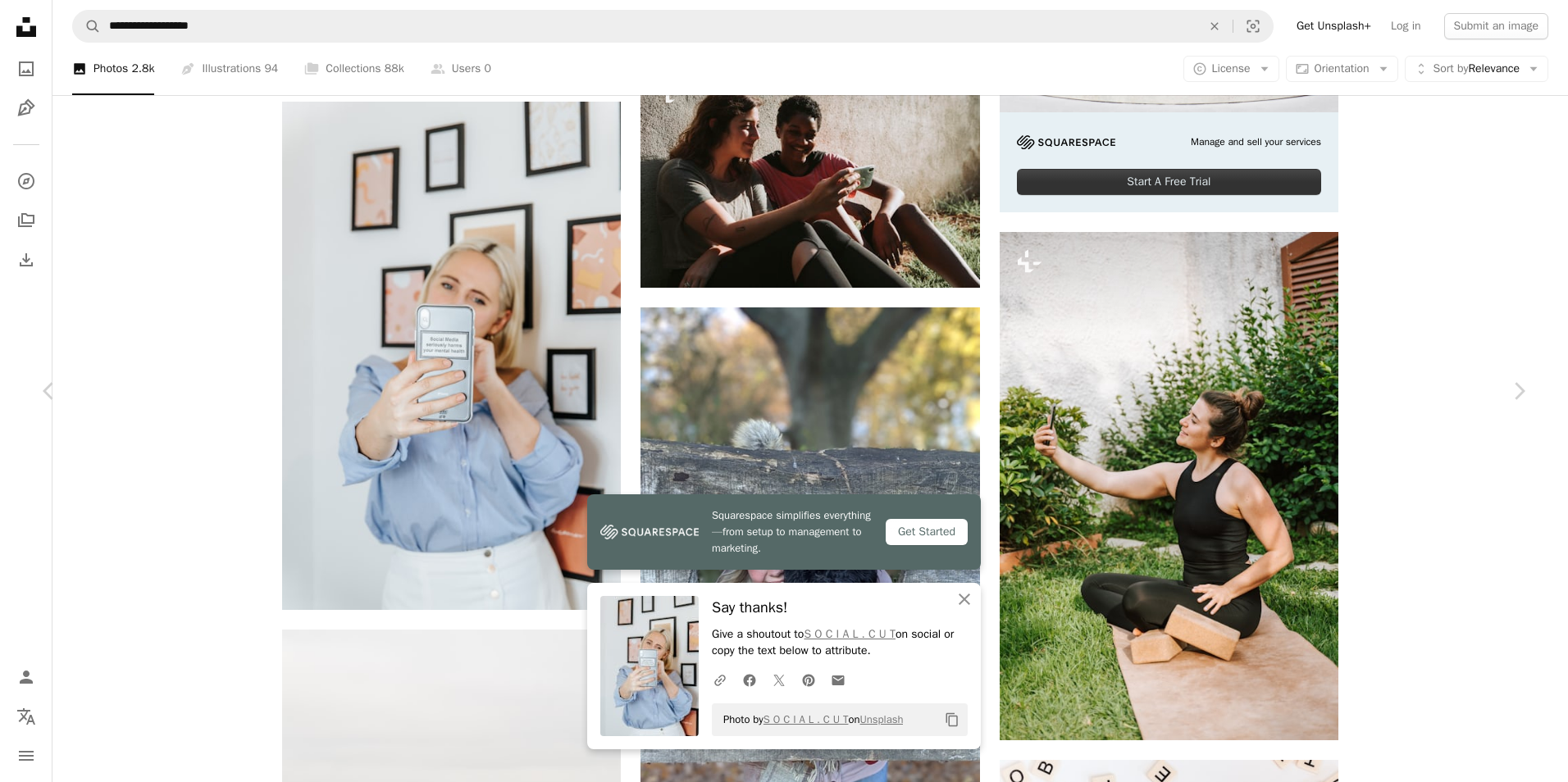 click 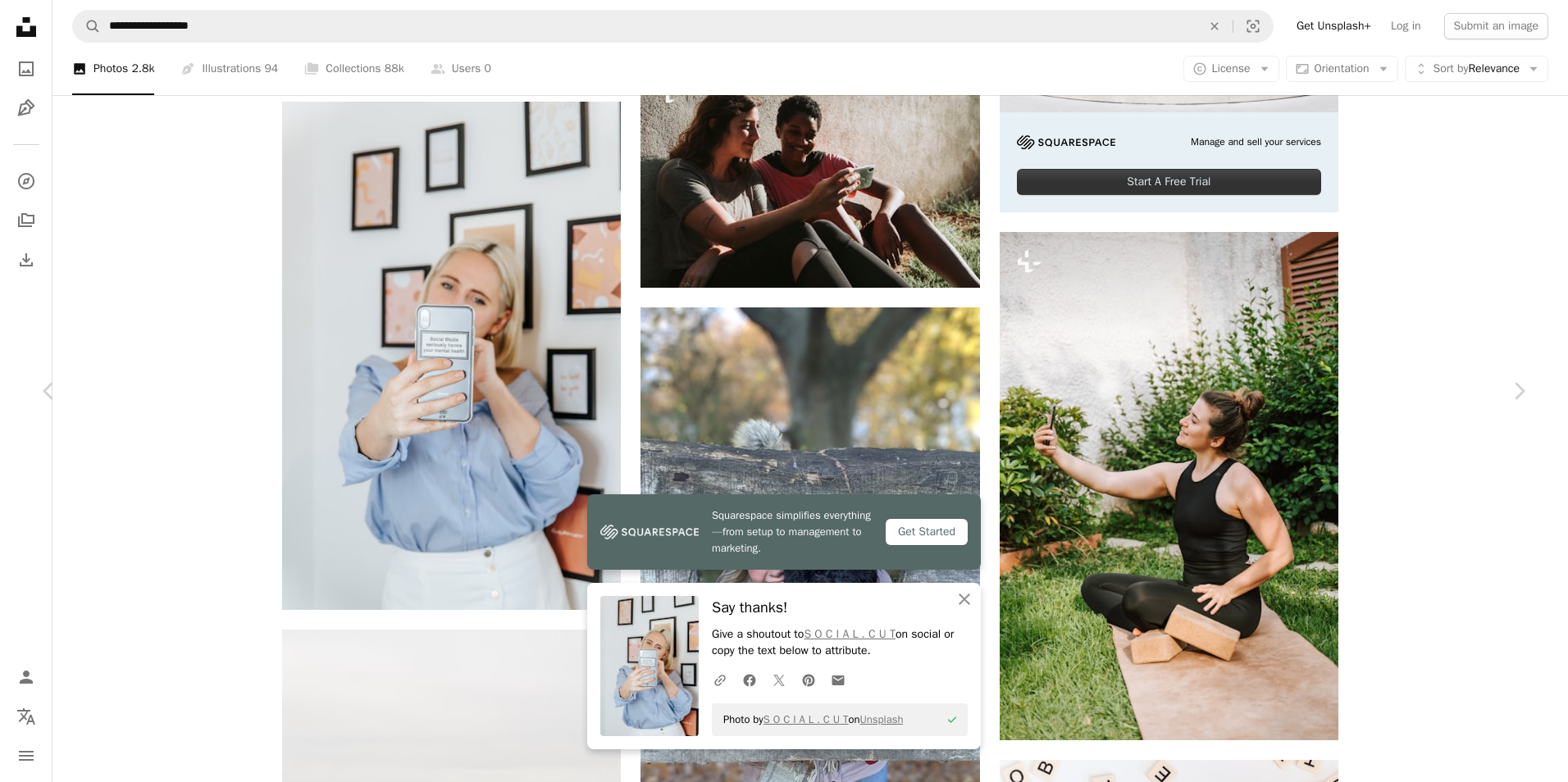 click on "Zoom in" at bounding box center (777, 4782) 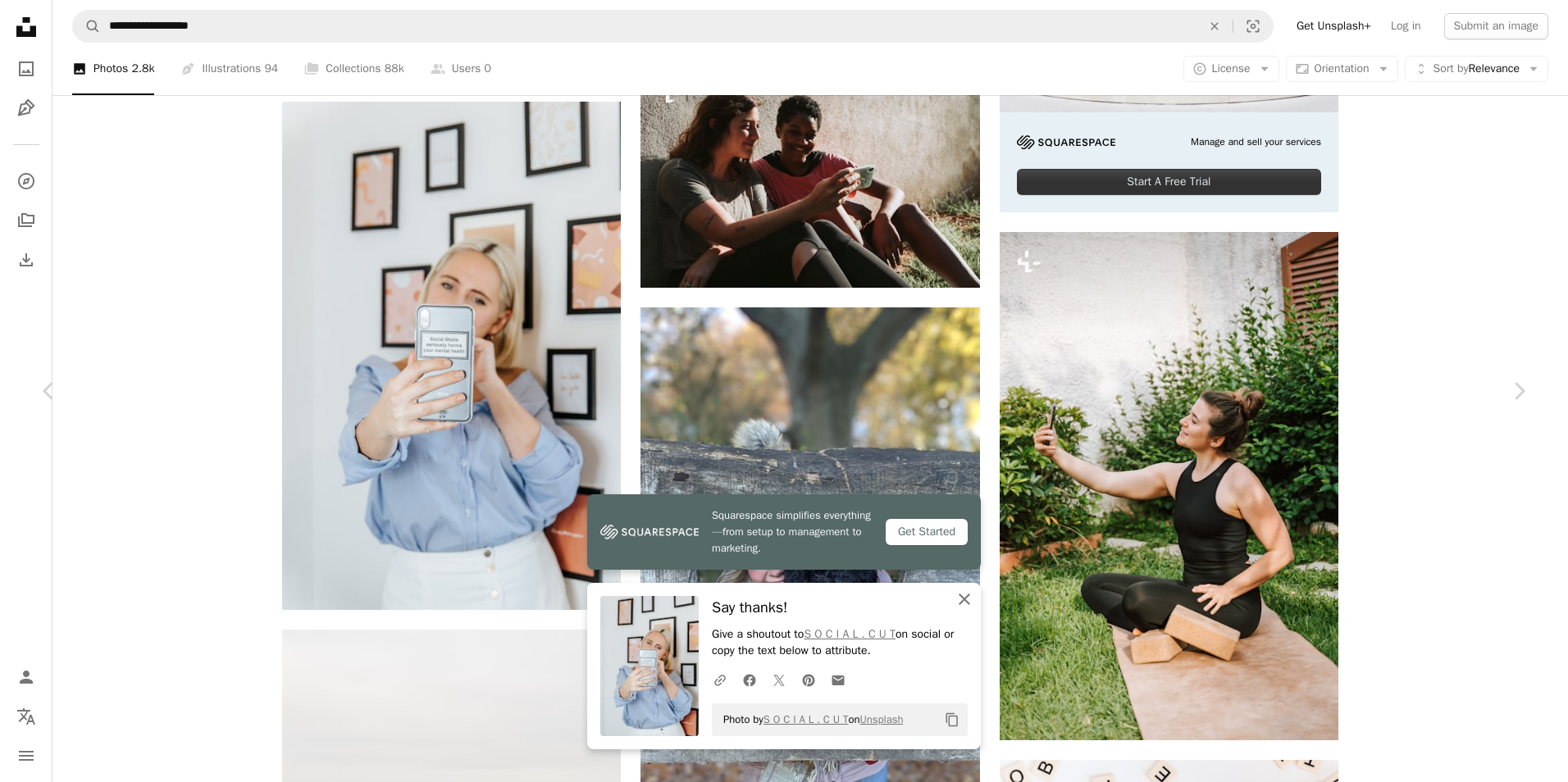 click on "An X shape" 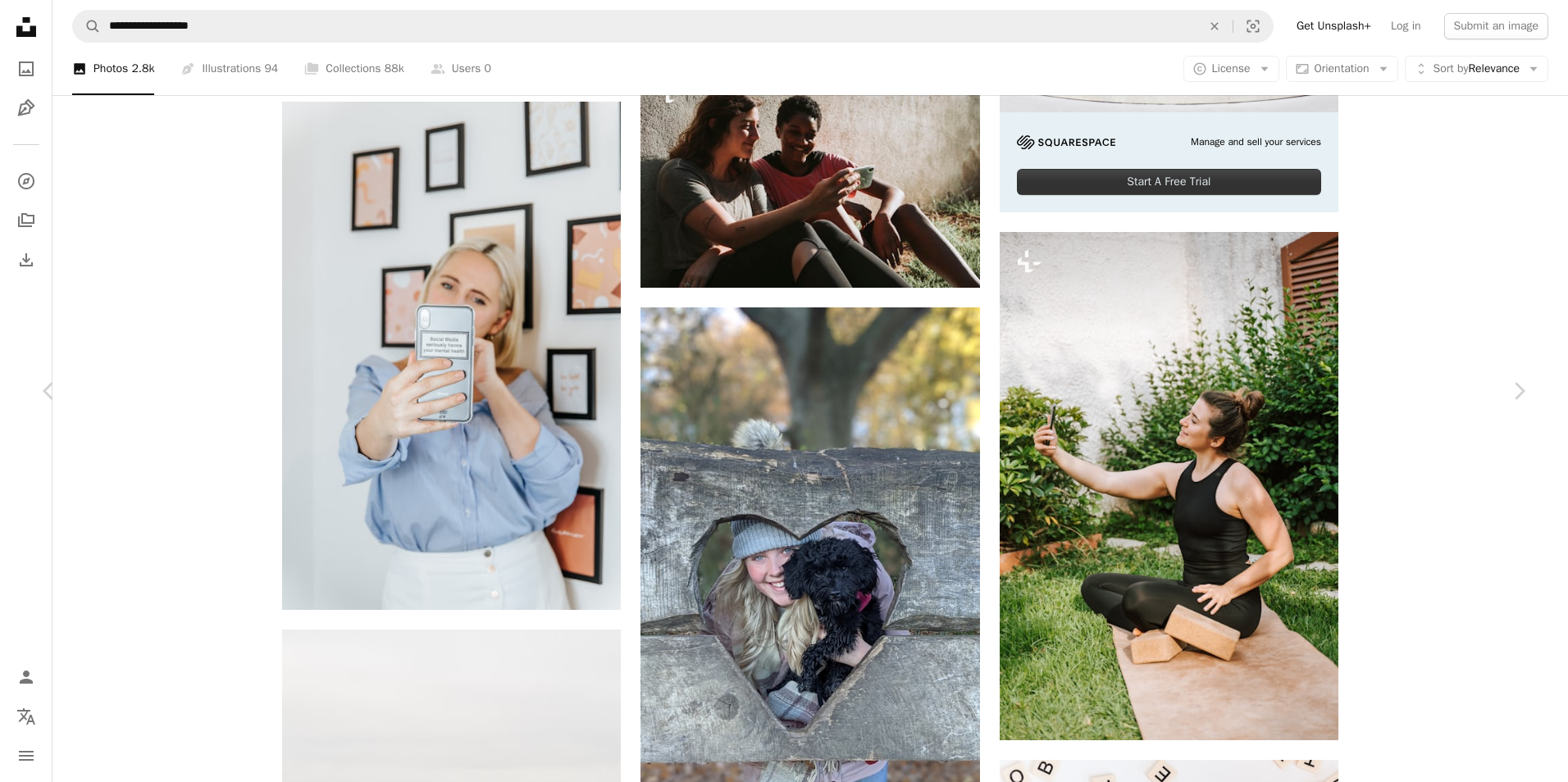 click on "Zoom in" at bounding box center [777, 4782] 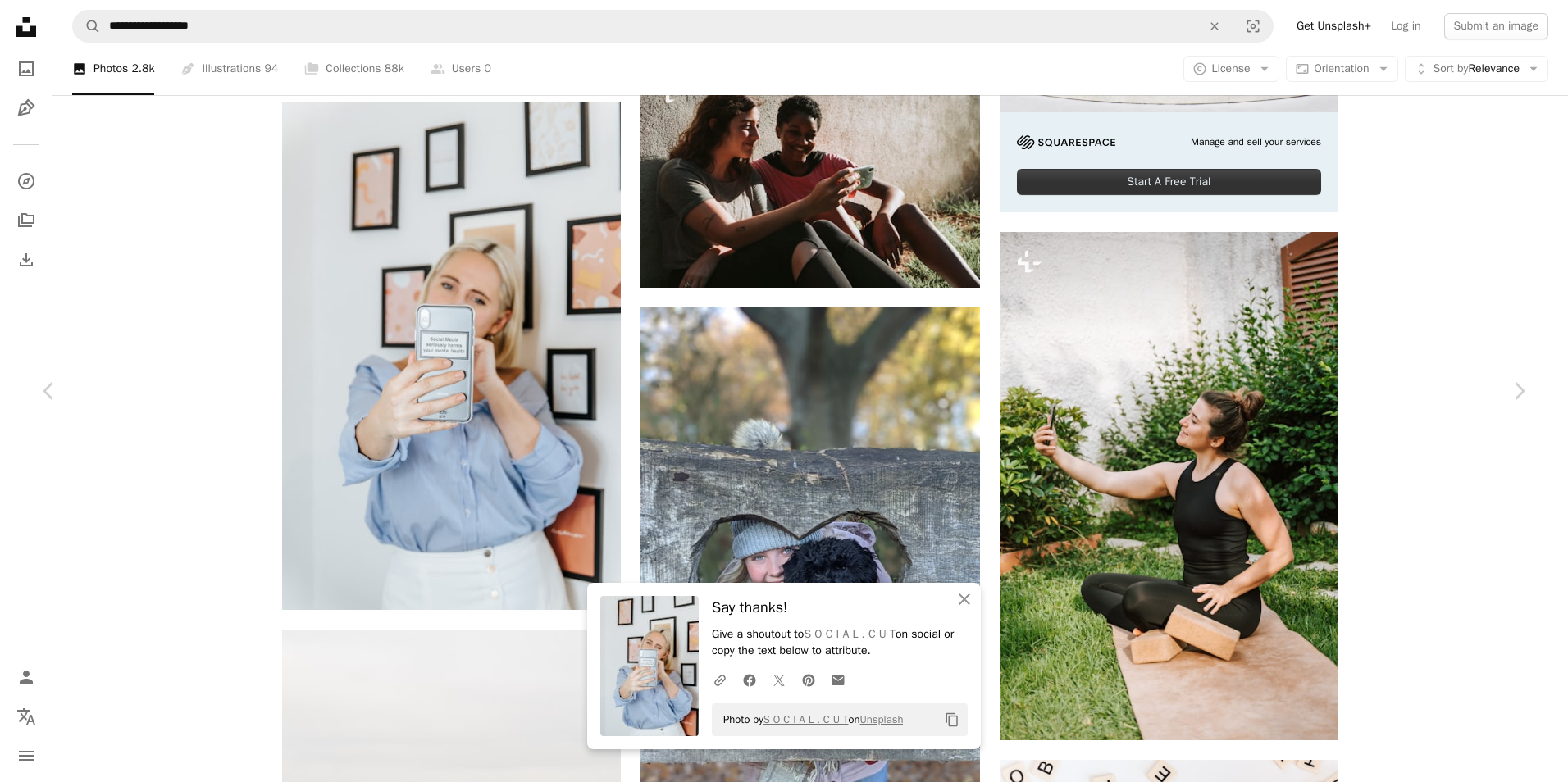 click on "Copy content" at bounding box center [952, 720] 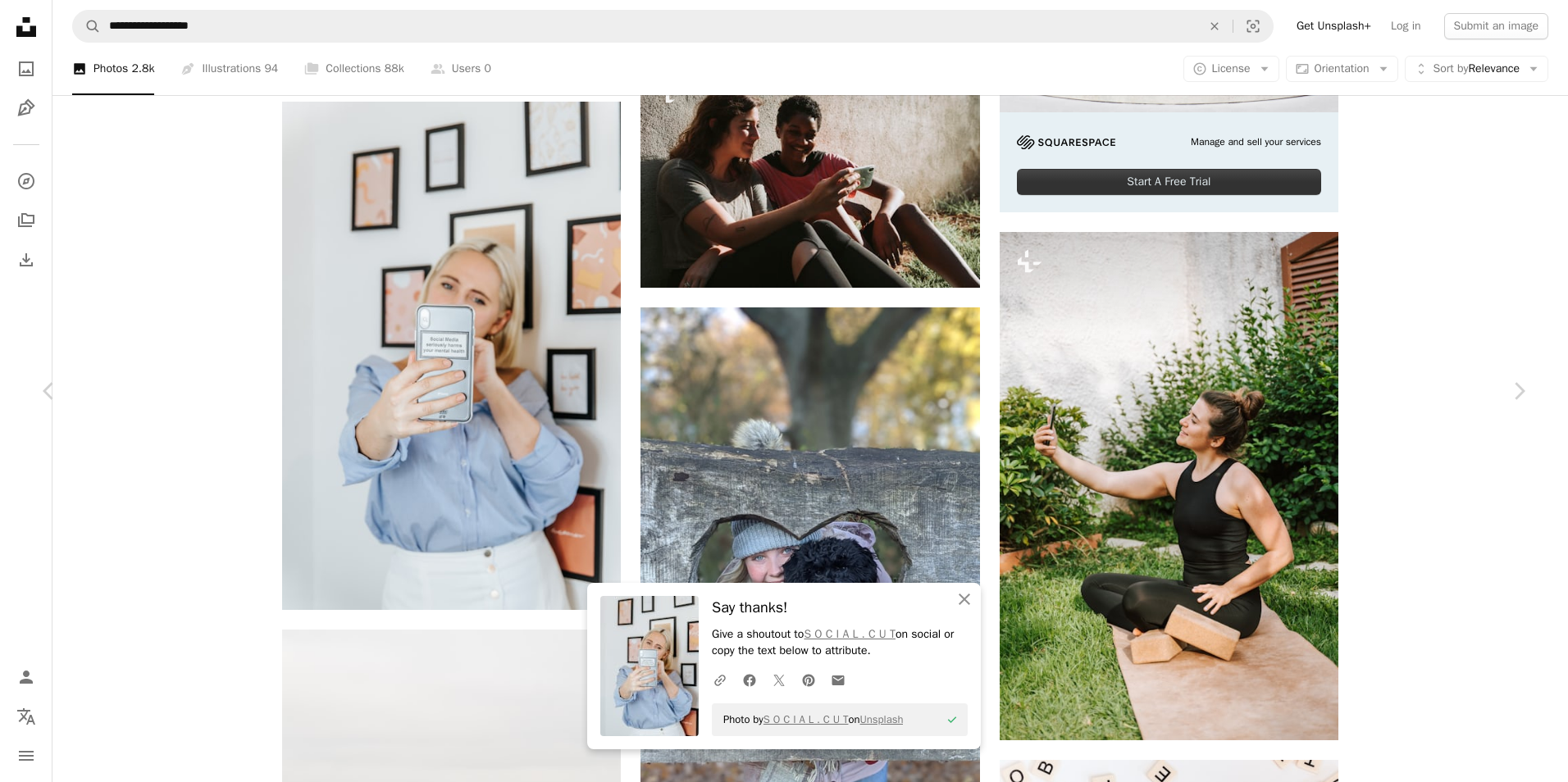 type 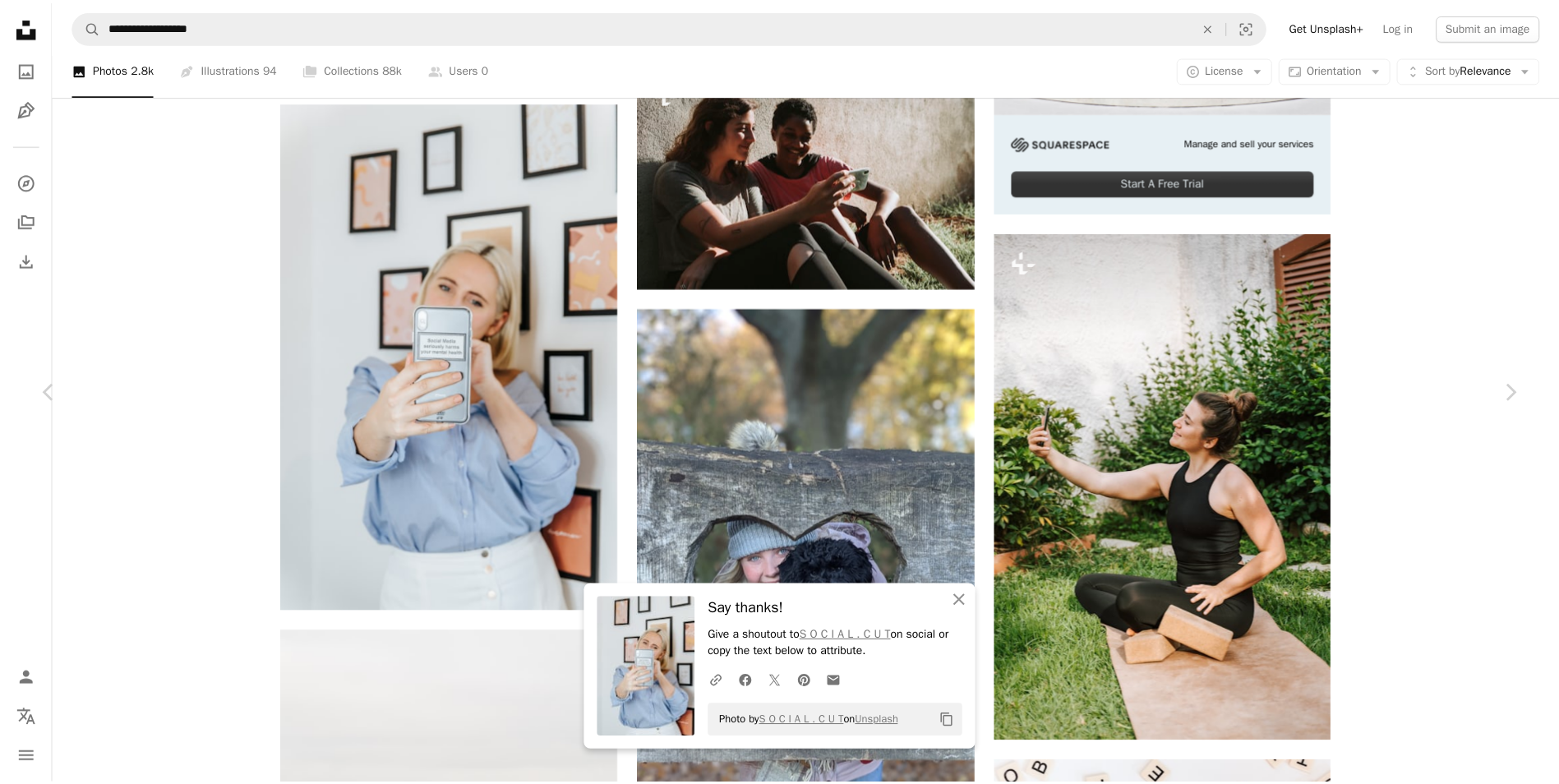 scroll, scrollTop: 1919, scrollLeft: 0, axis: vertical 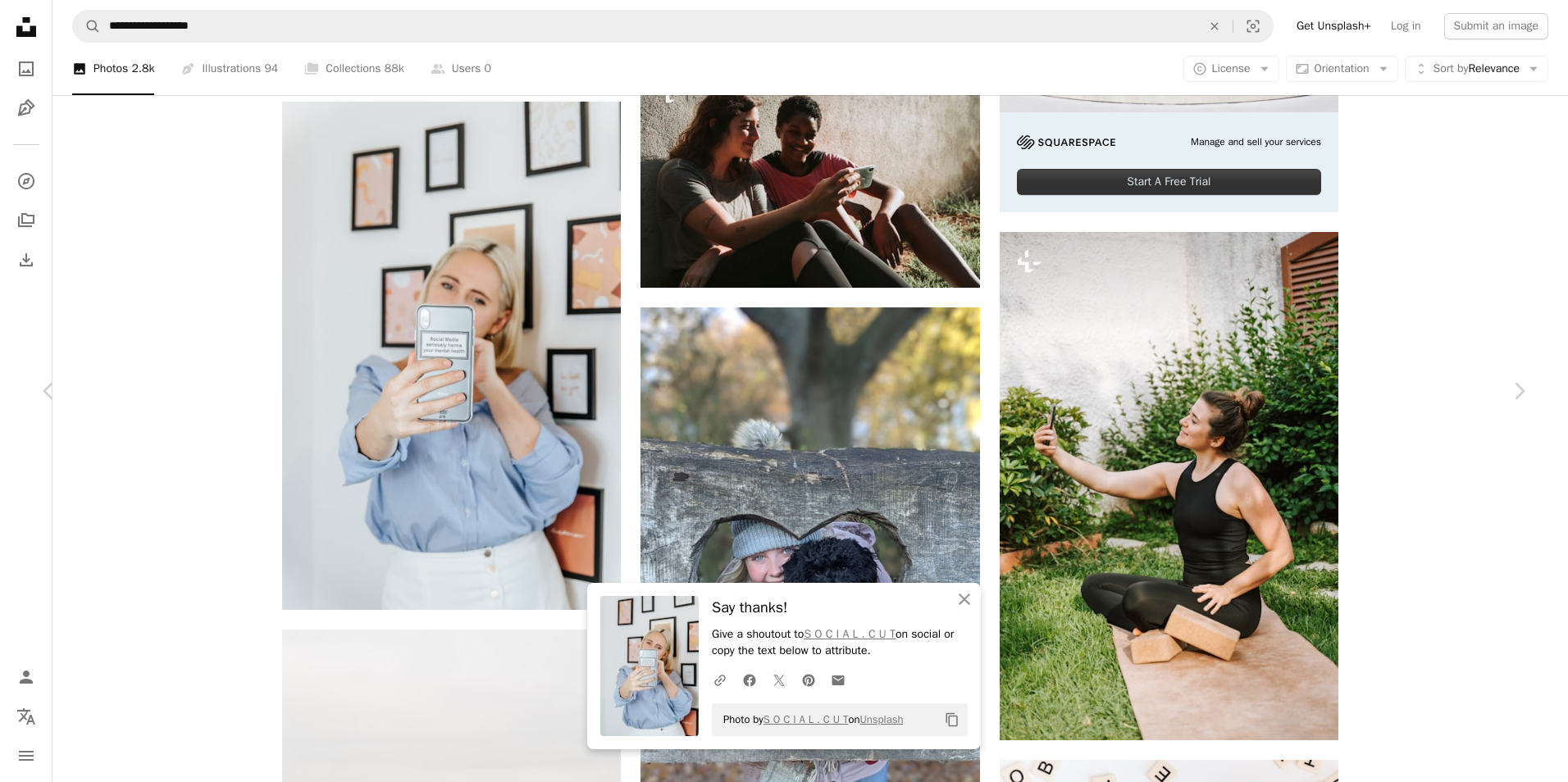 click on "[FIRST] [LAST]" at bounding box center [784, 4782] 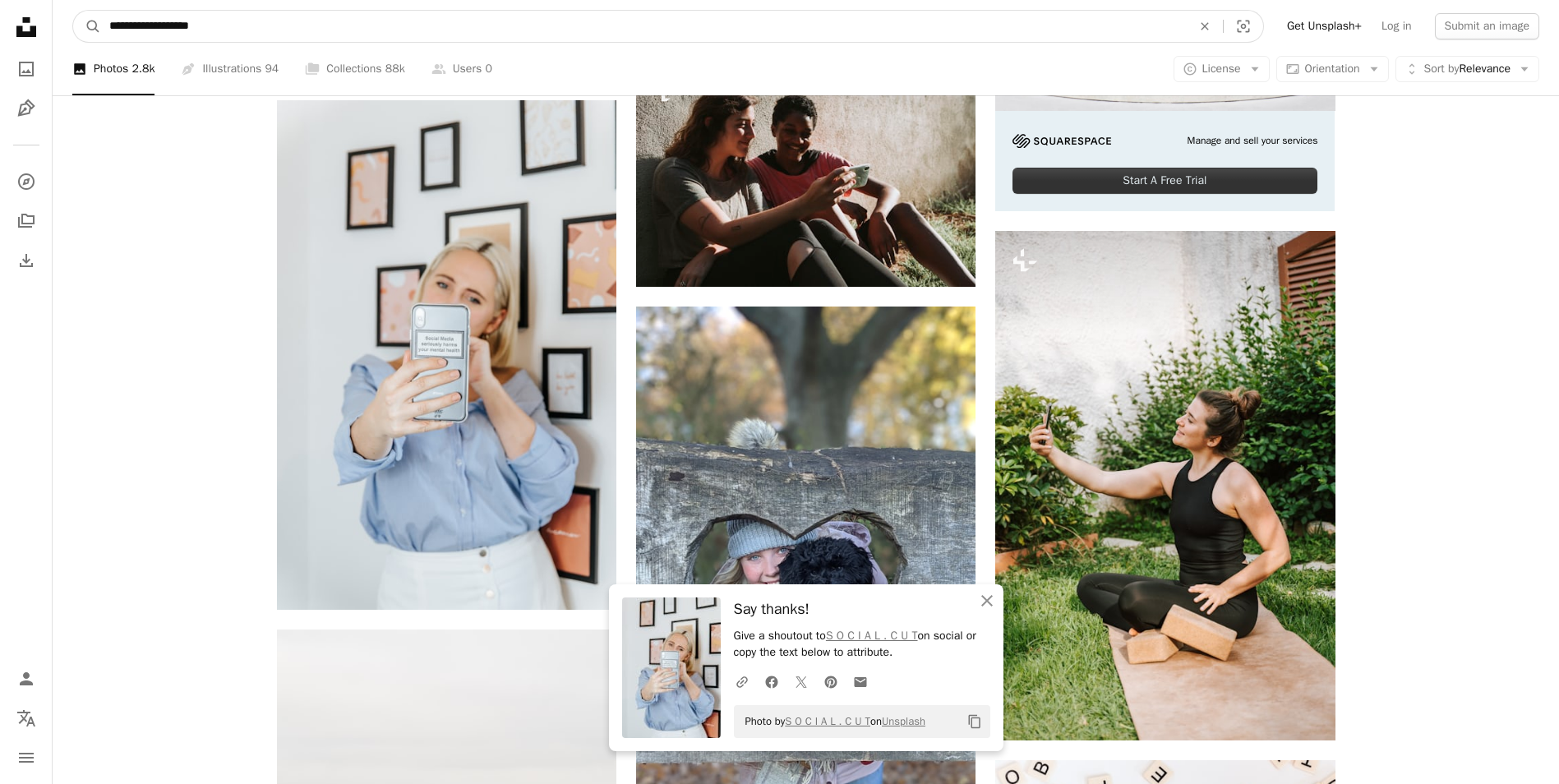 click on "**********" at bounding box center (643, 26) 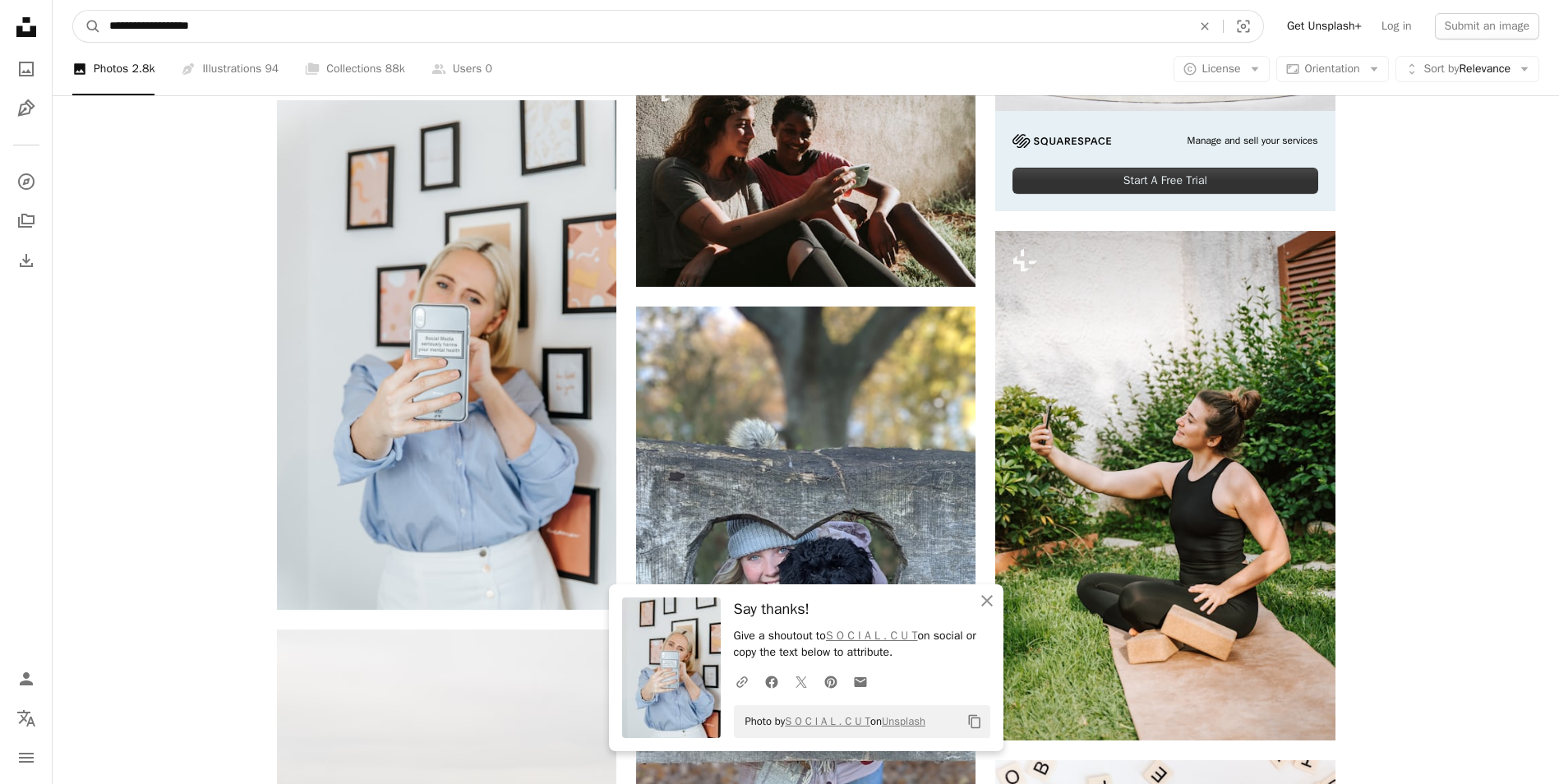 click on "**********" at bounding box center [643, 26] 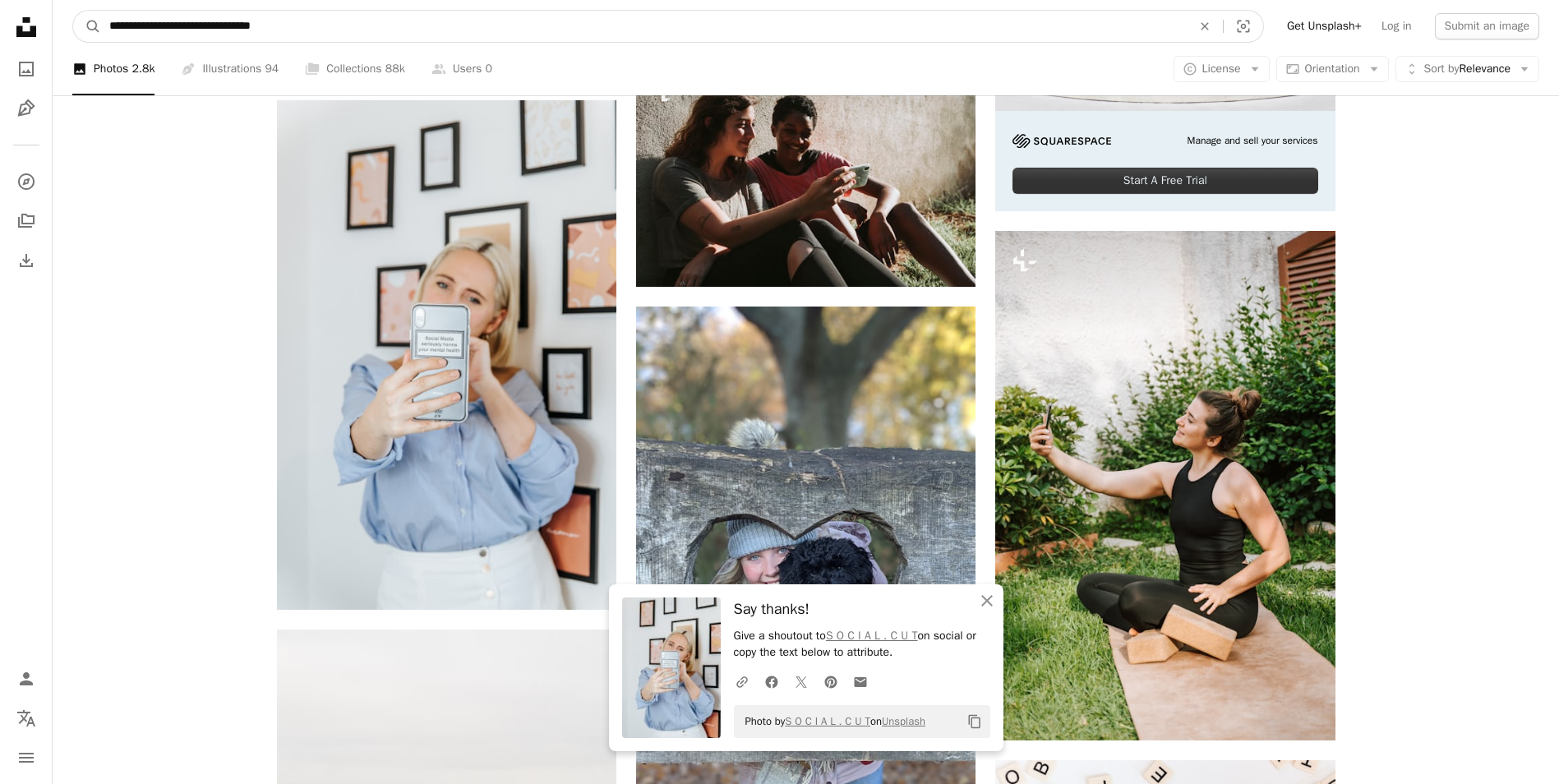 type on "**********" 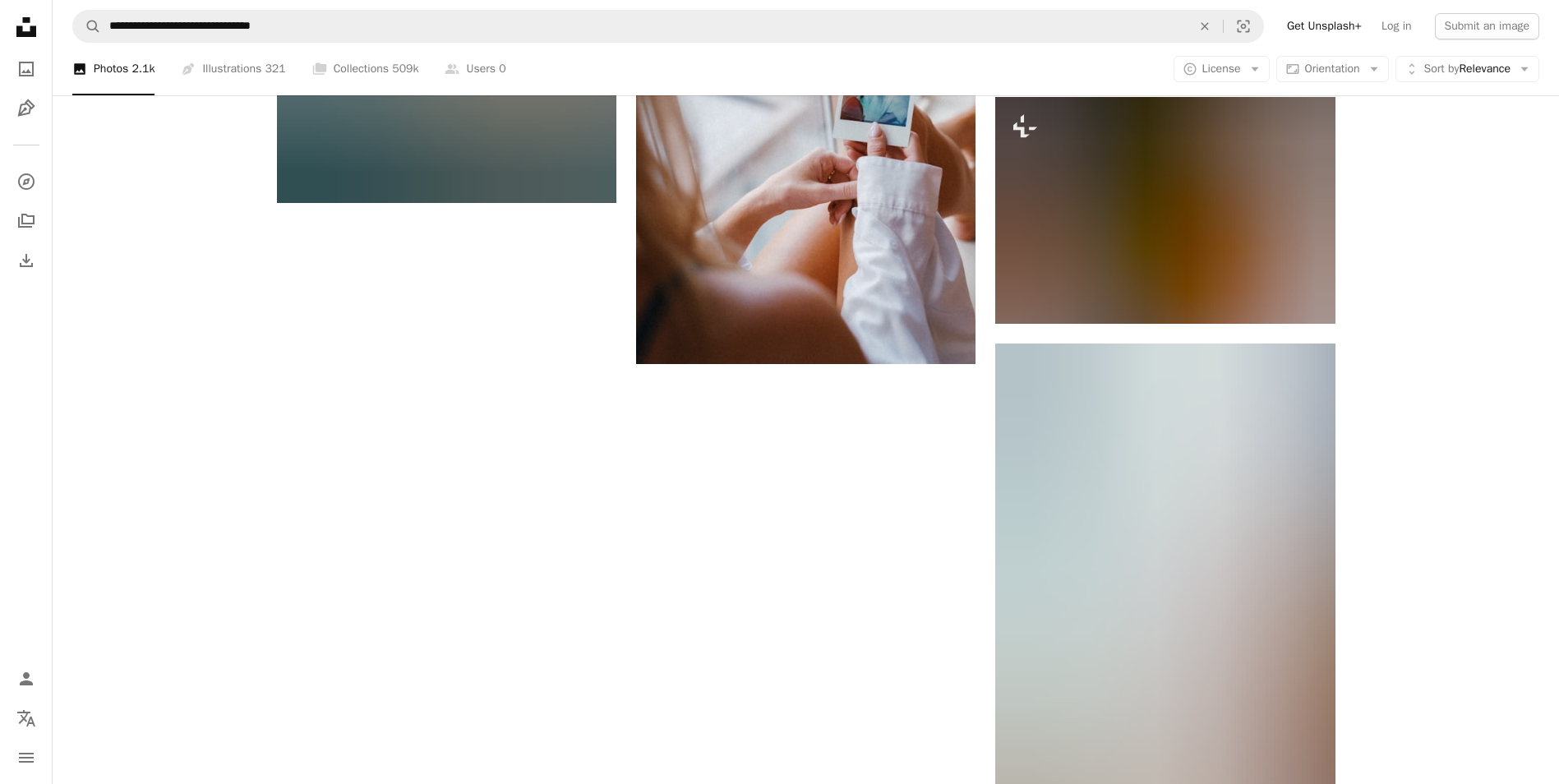 scroll, scrollTop: 2794, scrollLeft: 0, axis: vertical 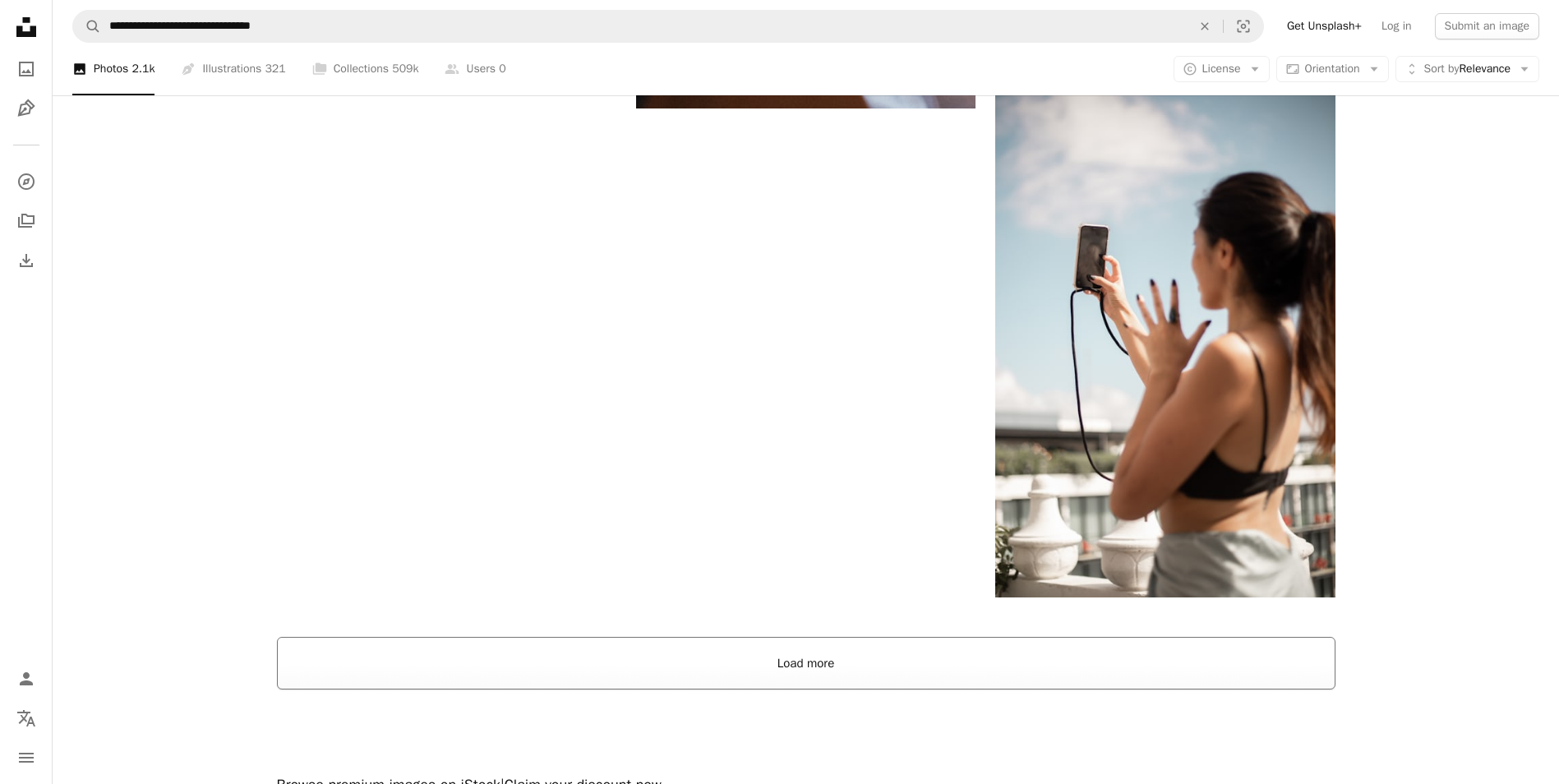 click on "Load more" at bounding box center (806, 663) 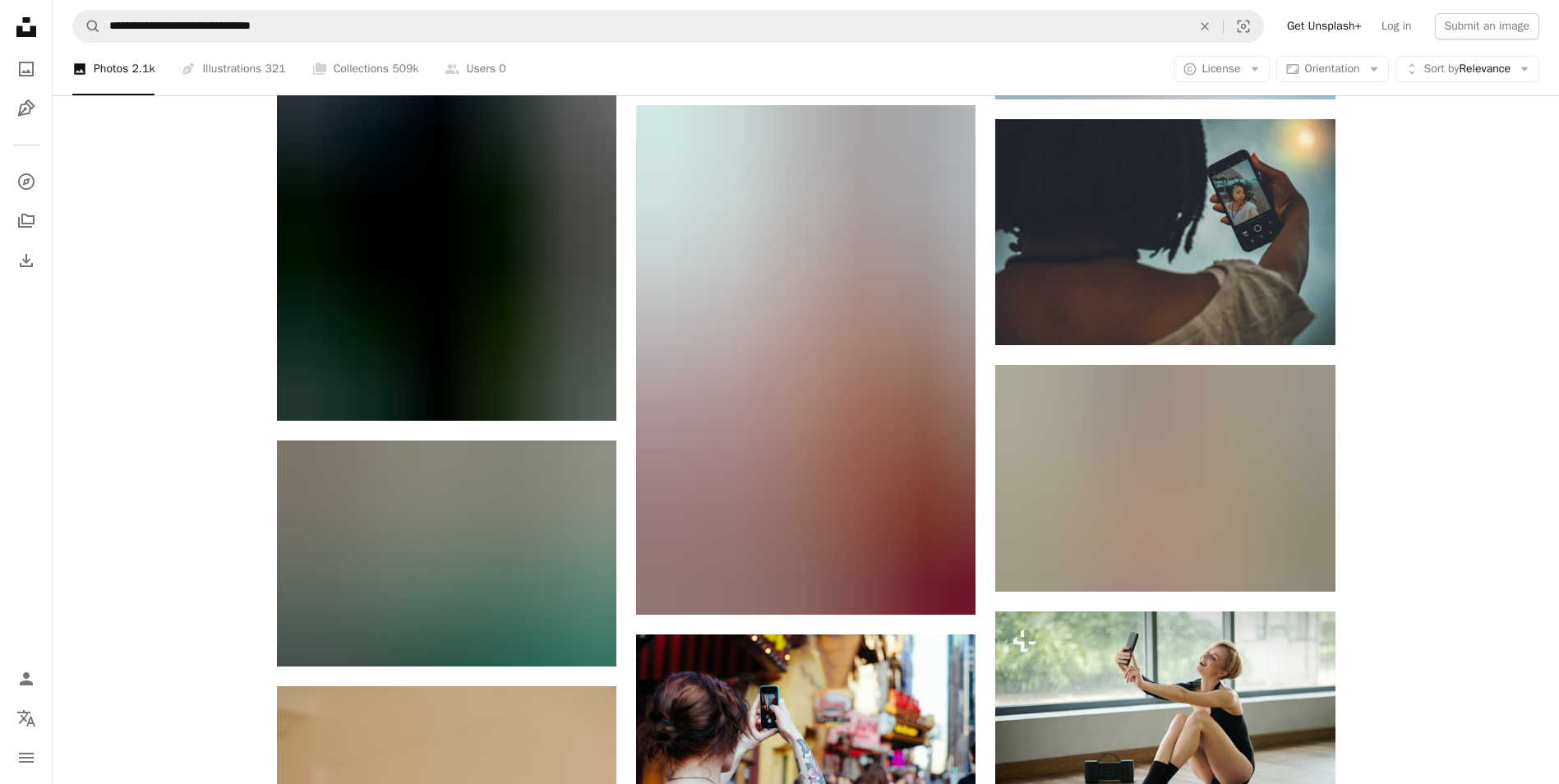 scroll, scrollTop: 5506, scrollLeft: 0, axis: vertical 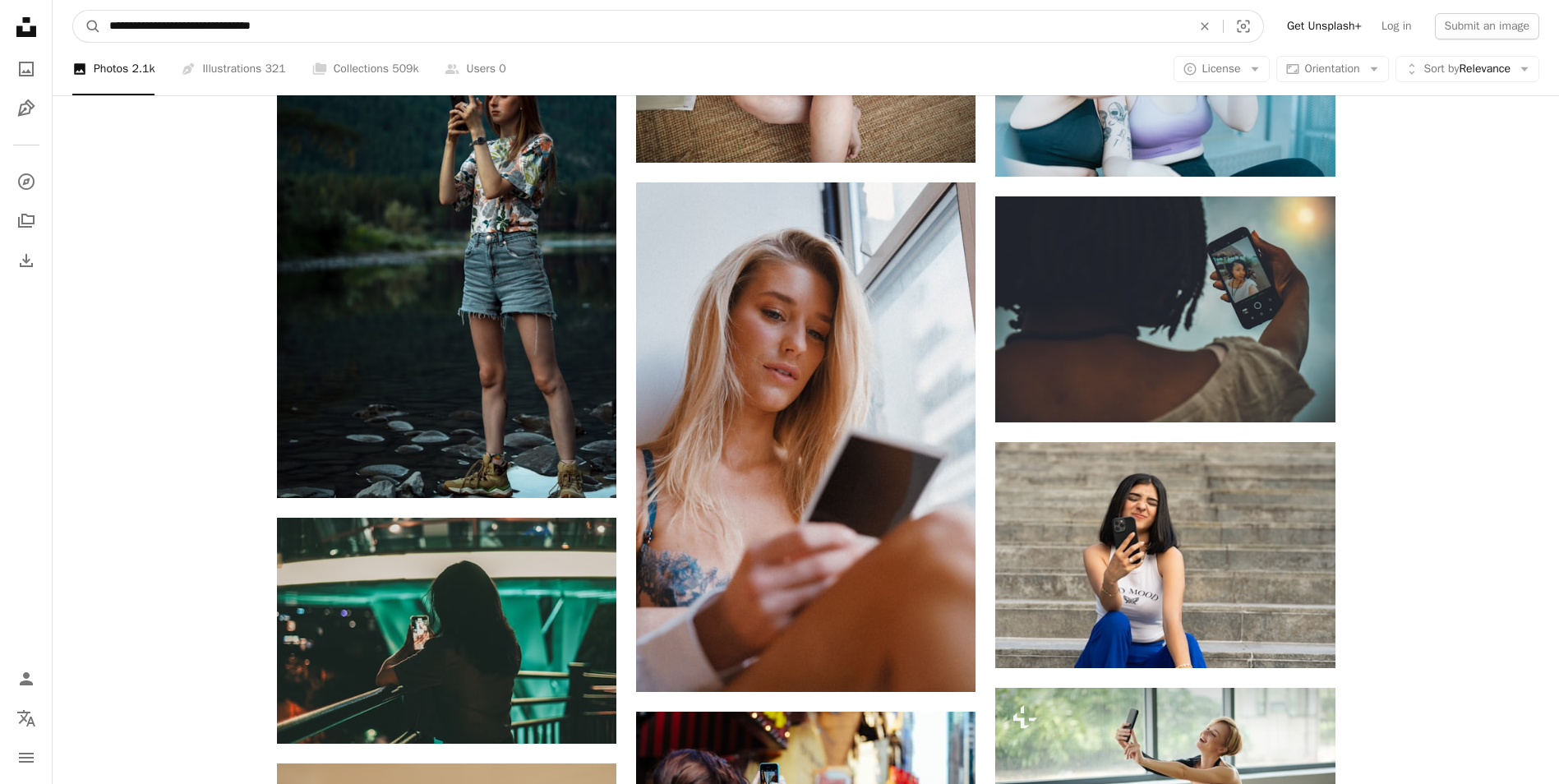 click on "**********" at bounding box center [643, 26] 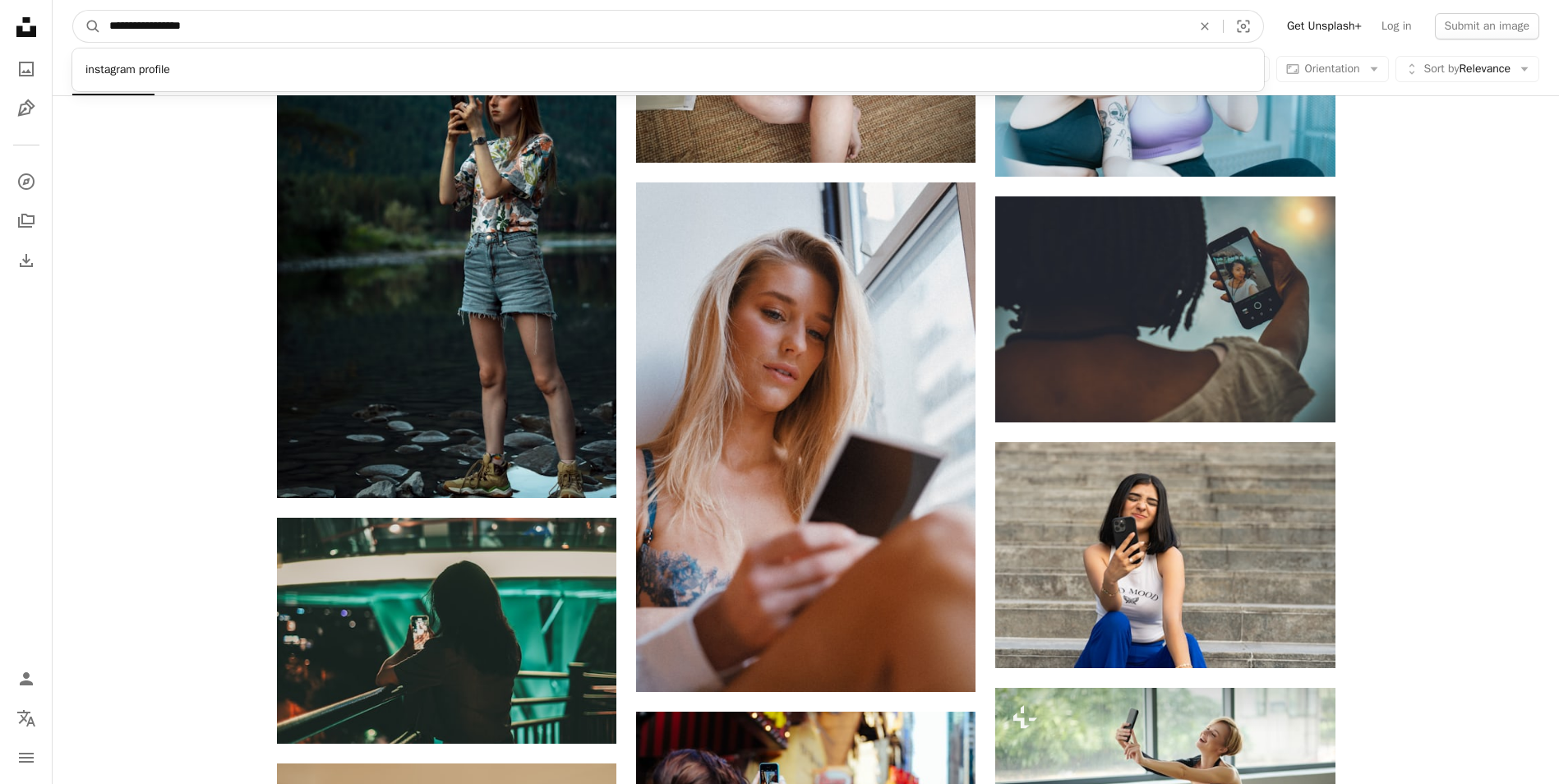 type on "**********" 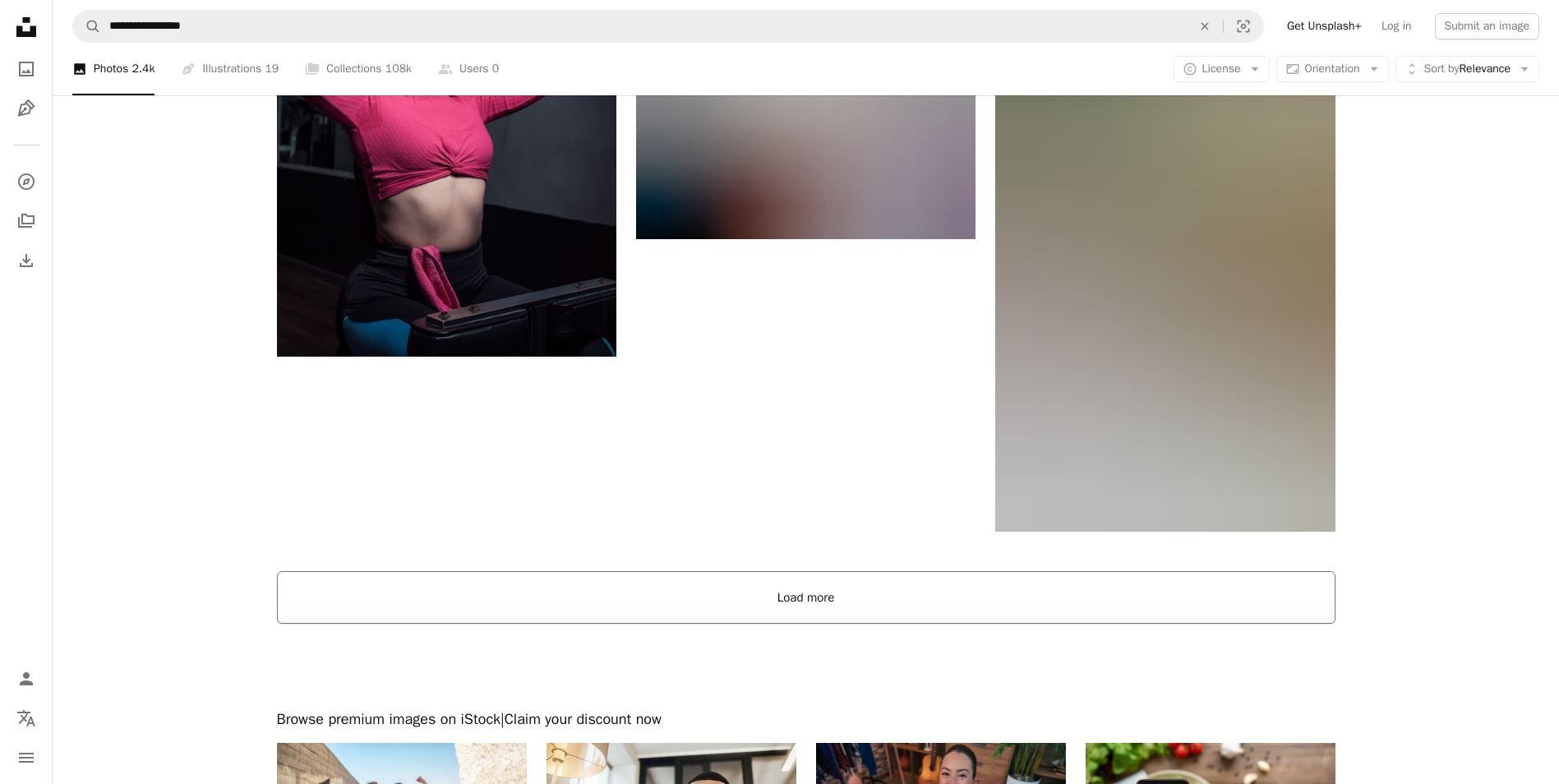 scroll, scrollTop: 2712, scrollLeft: 0, axis: vertical 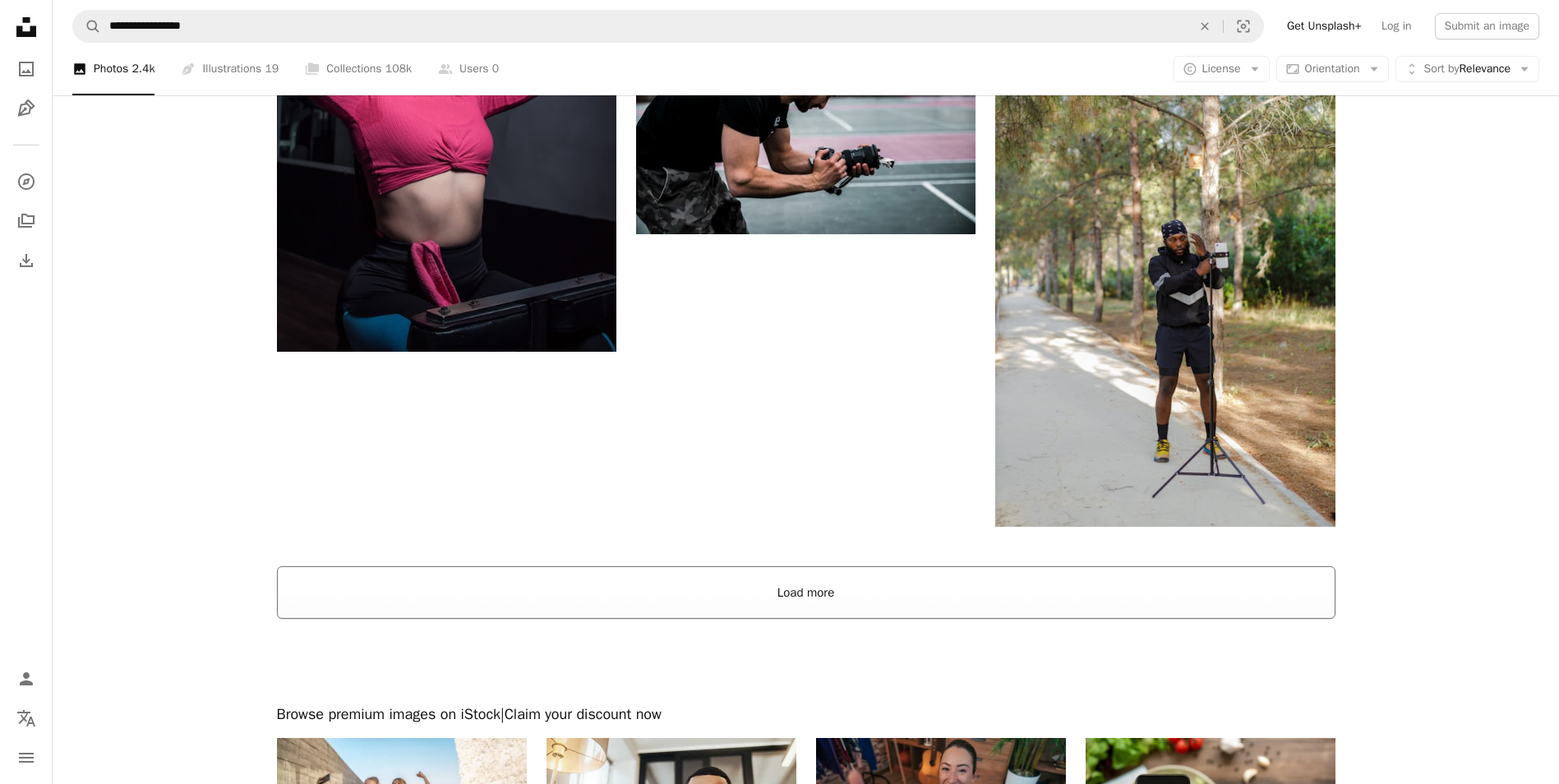 click on "Load more" at bounding box center (806, 593) 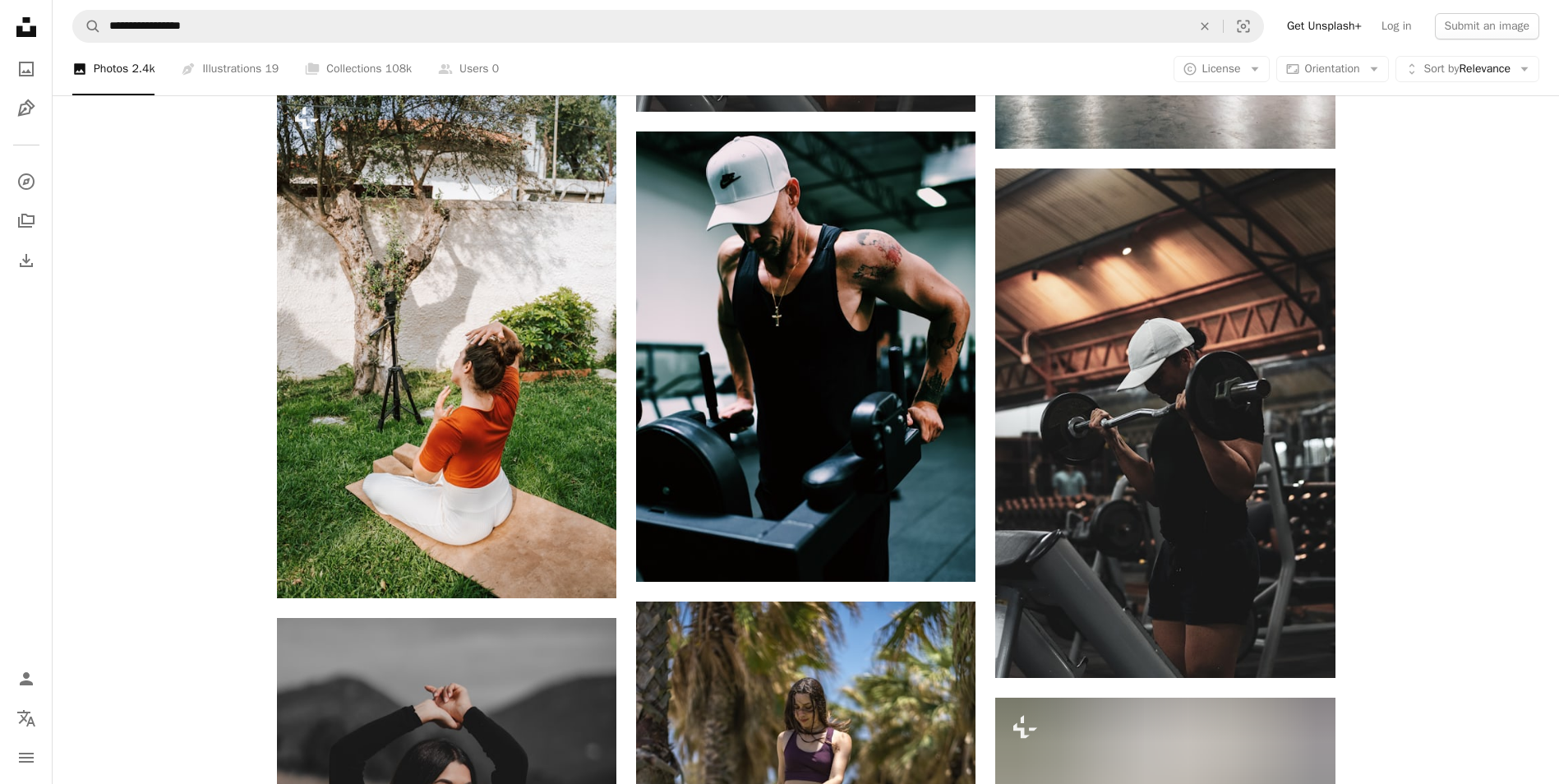 scroll, scrollTop: 6081, scrollLeft: 0, axis: vertical 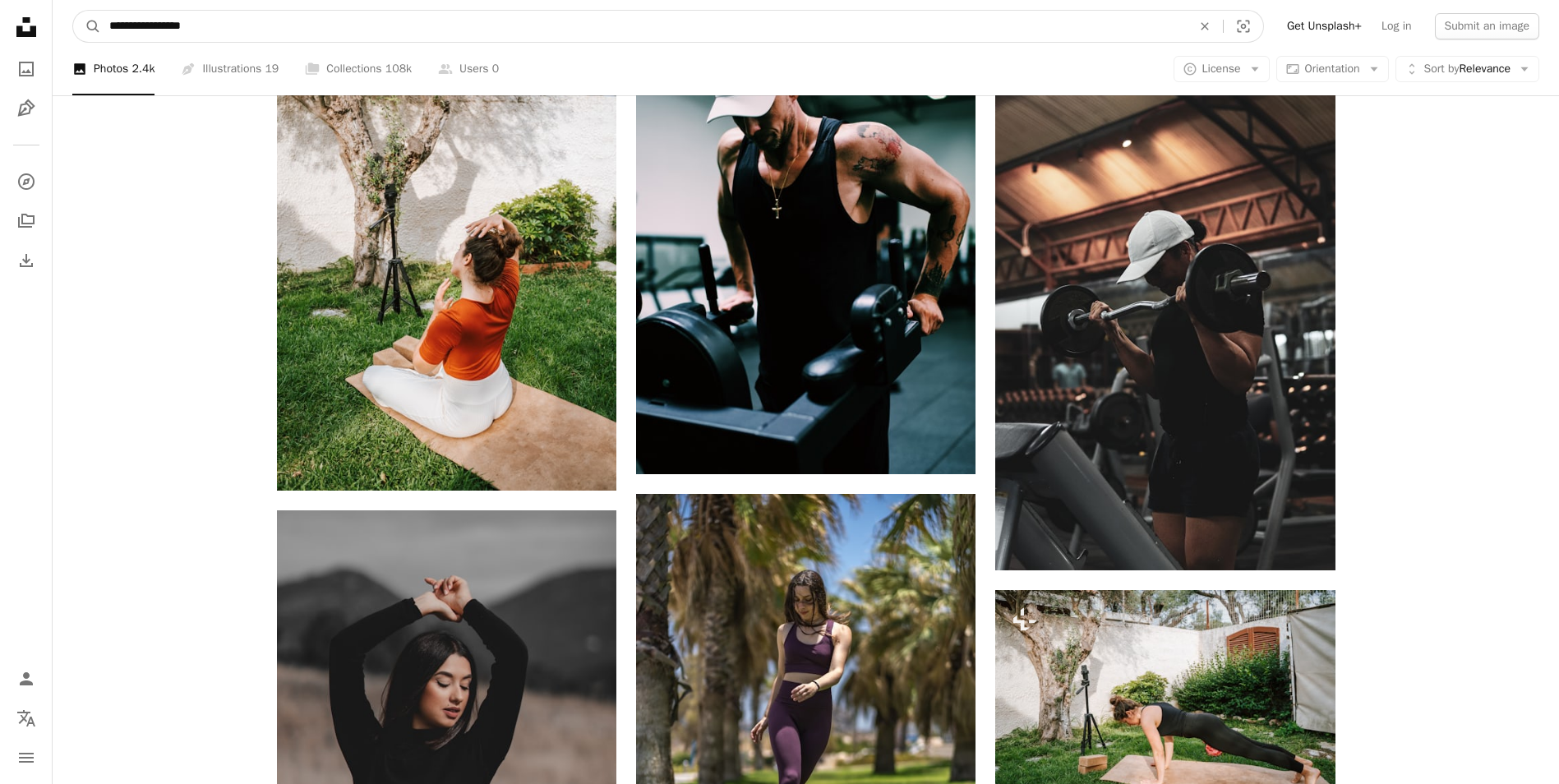 click on "**********" at bounding box center (643, 26) 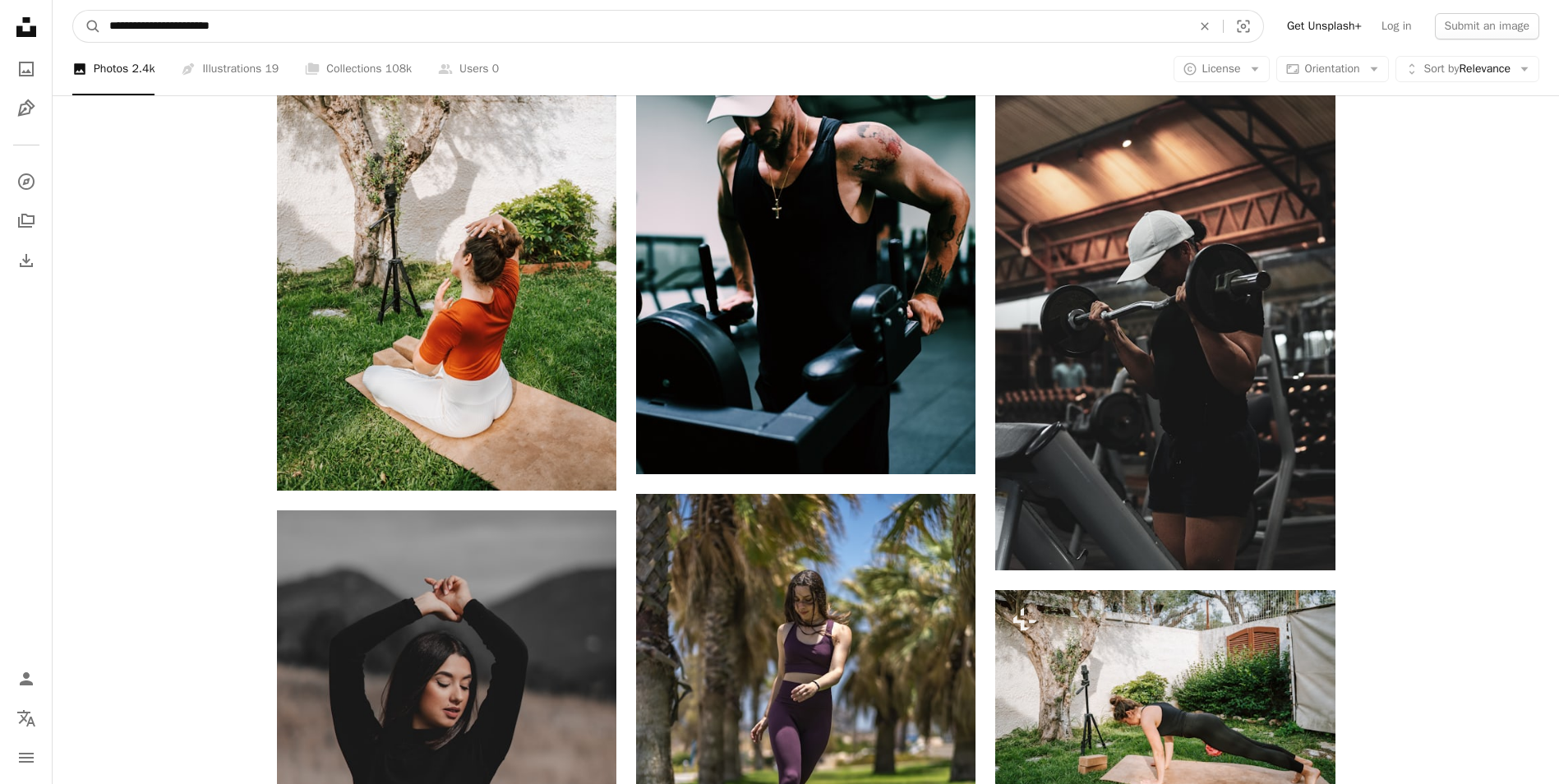 type on "**********" 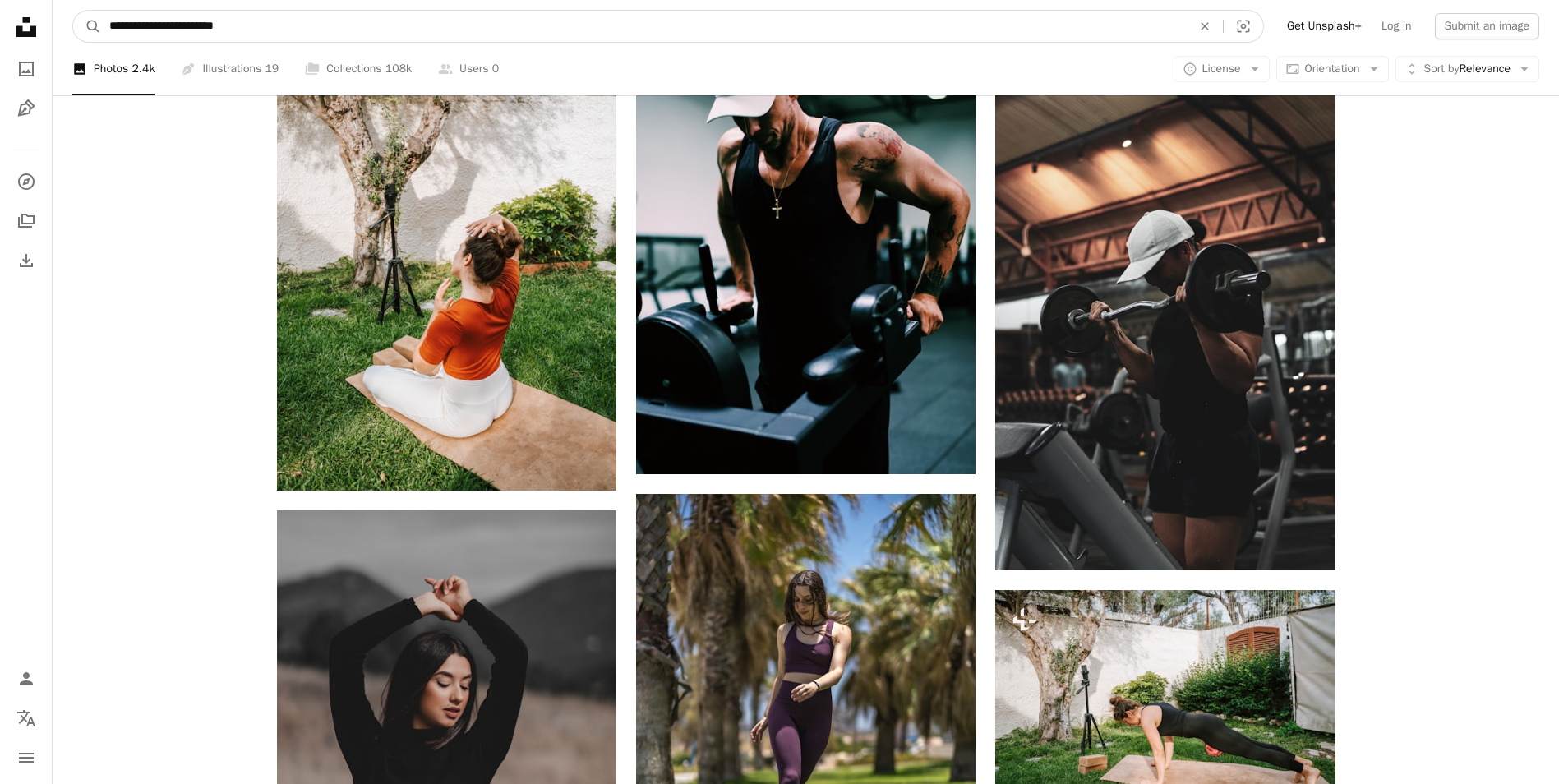 click on "A magnifying glass" at bounding box center (87, 26) 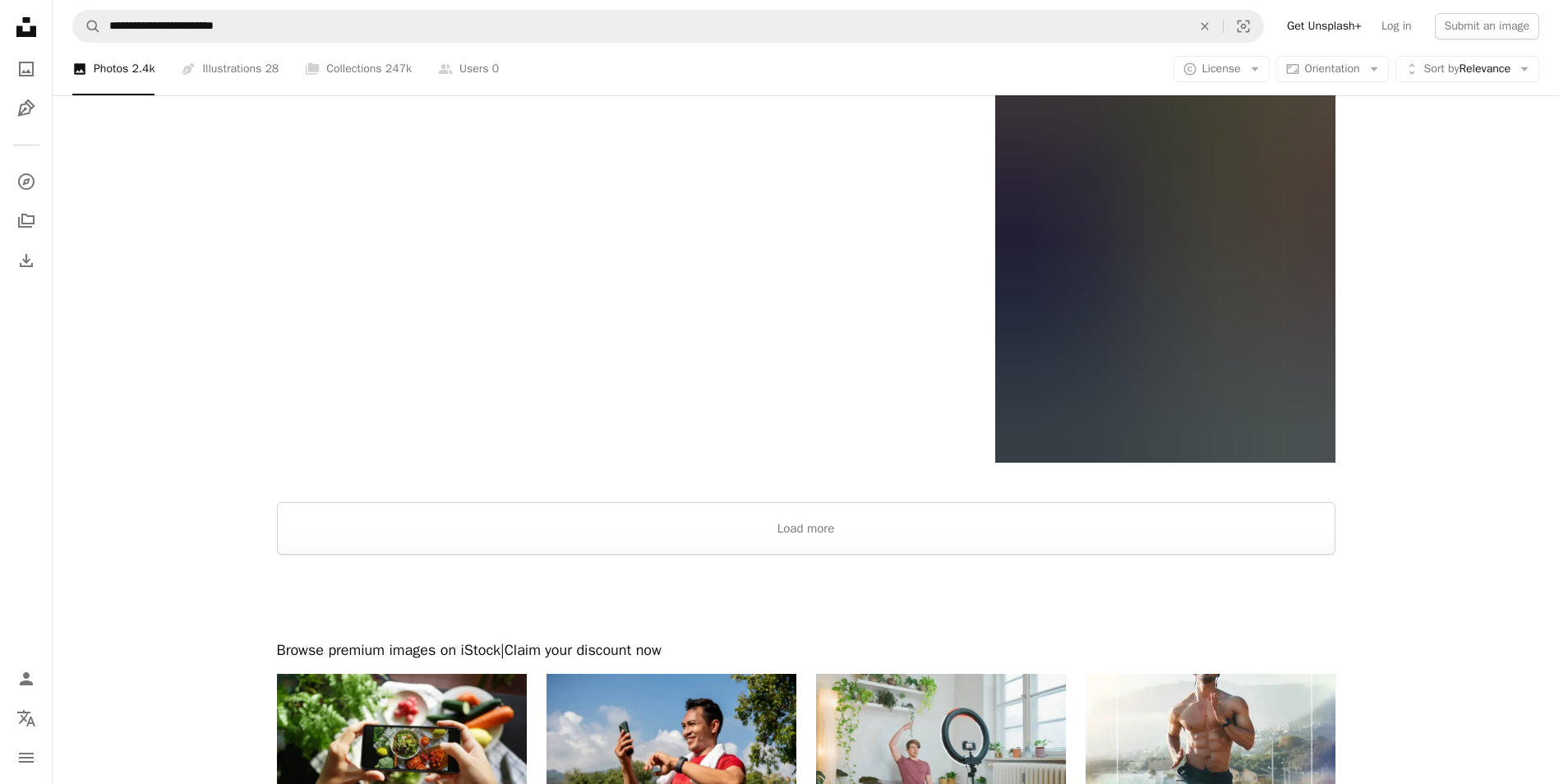scroll, scrollTop: 3041, scrollLeft: 0, axis: vertical 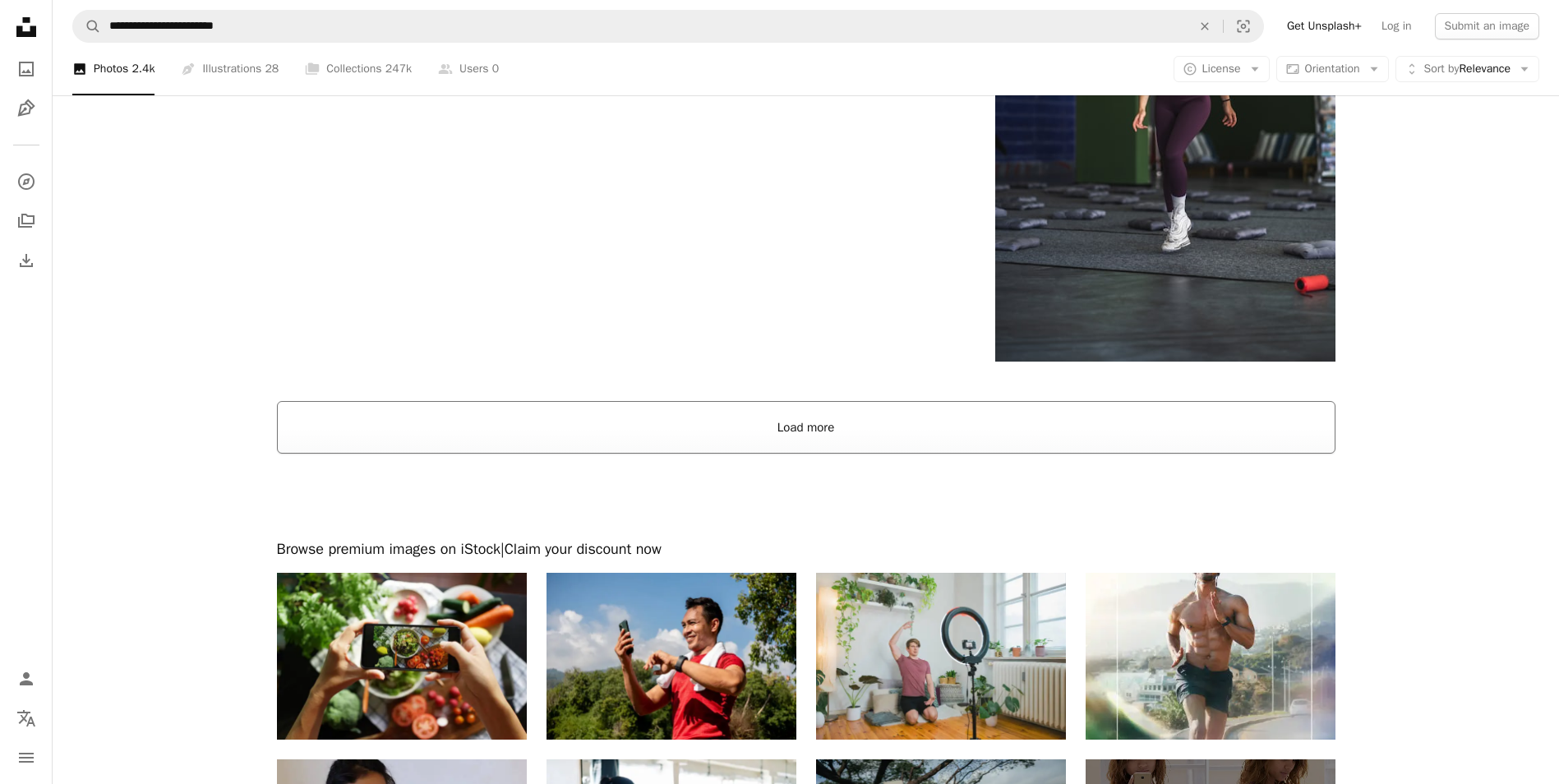 click on "Load more" at bounding box center [806, 427] 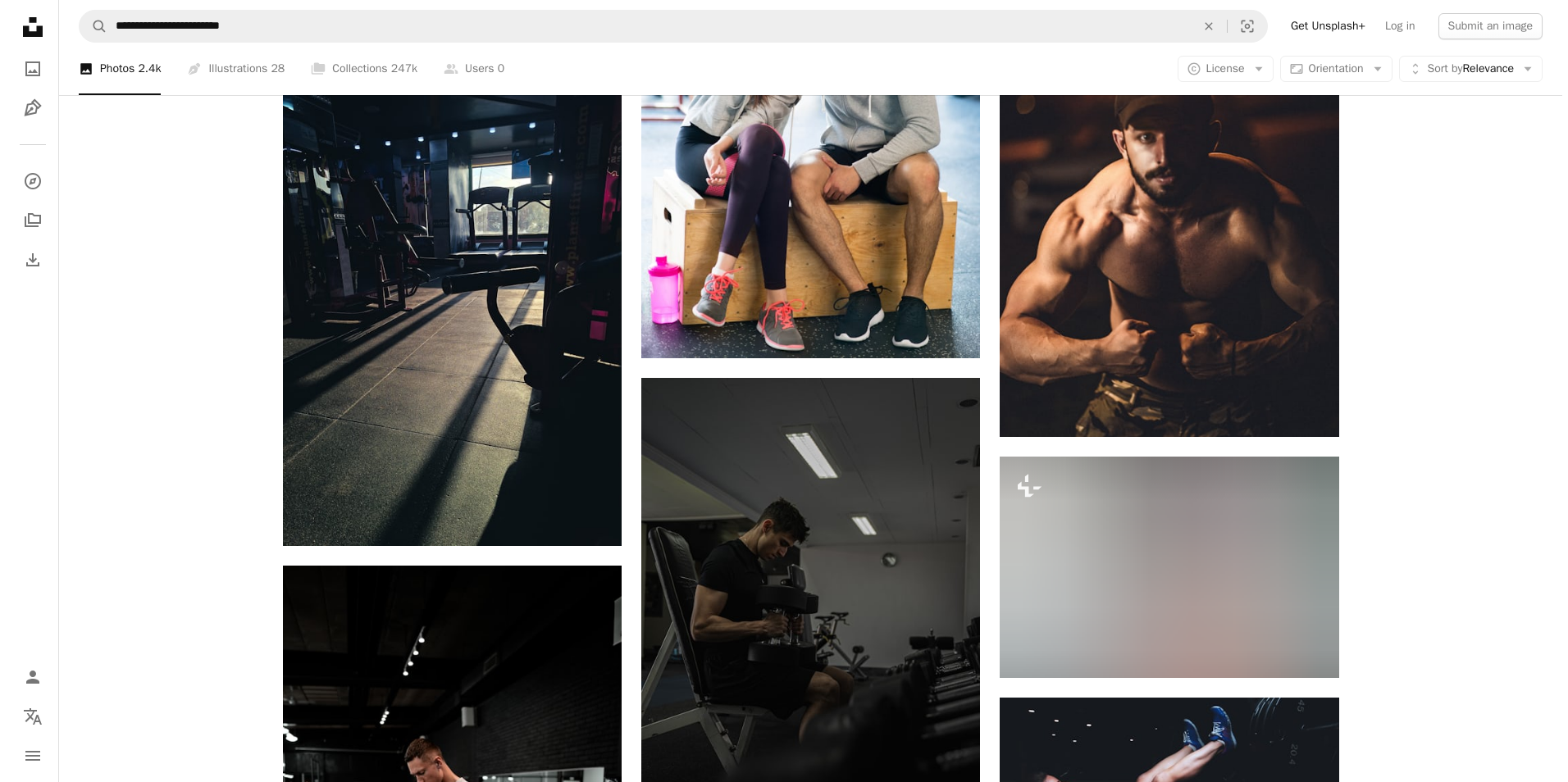 scroll, scrollTop: 9263, scrollLeft: 0, axis: vertical 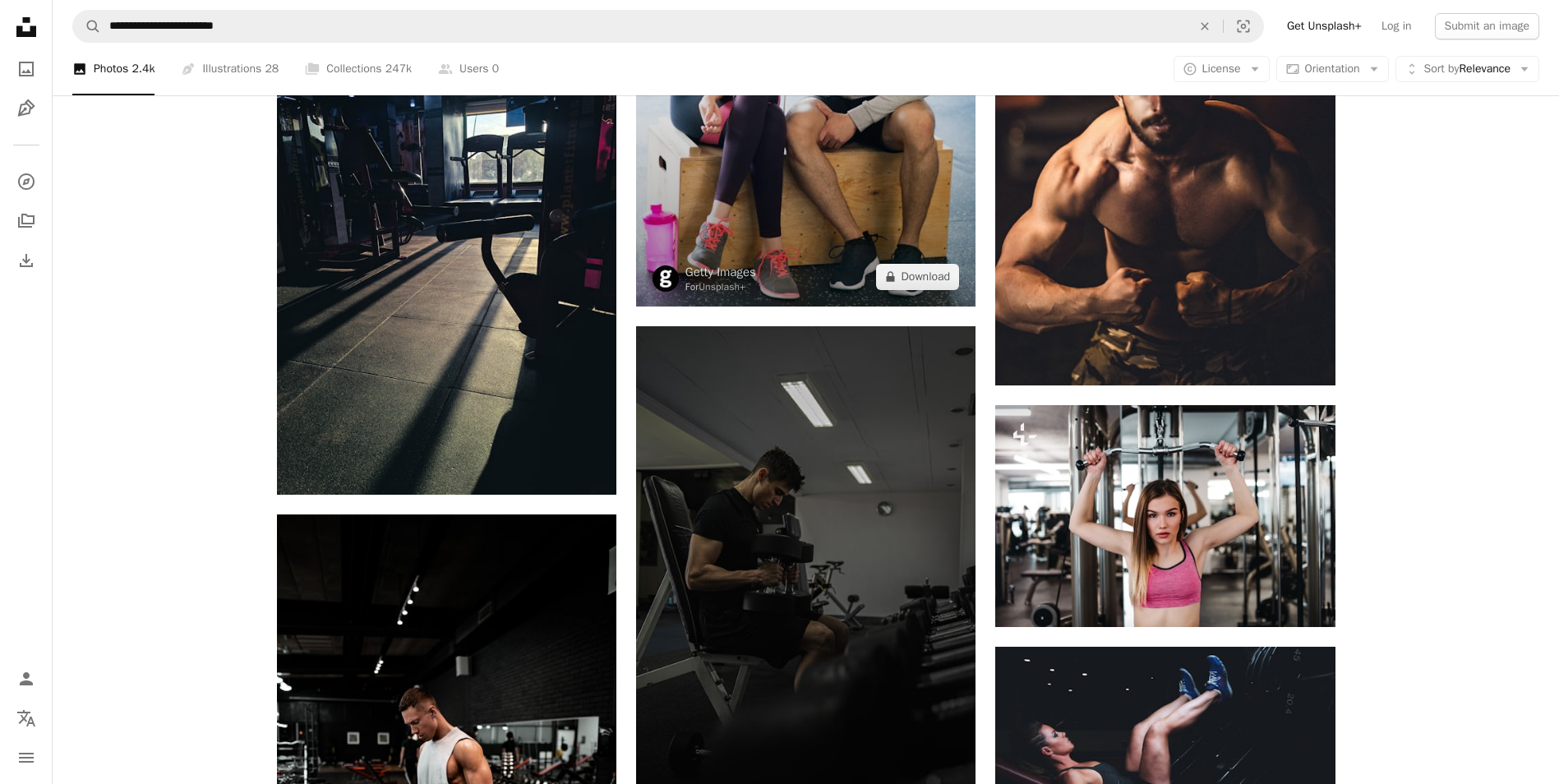 click at bounding box center (805, 49) 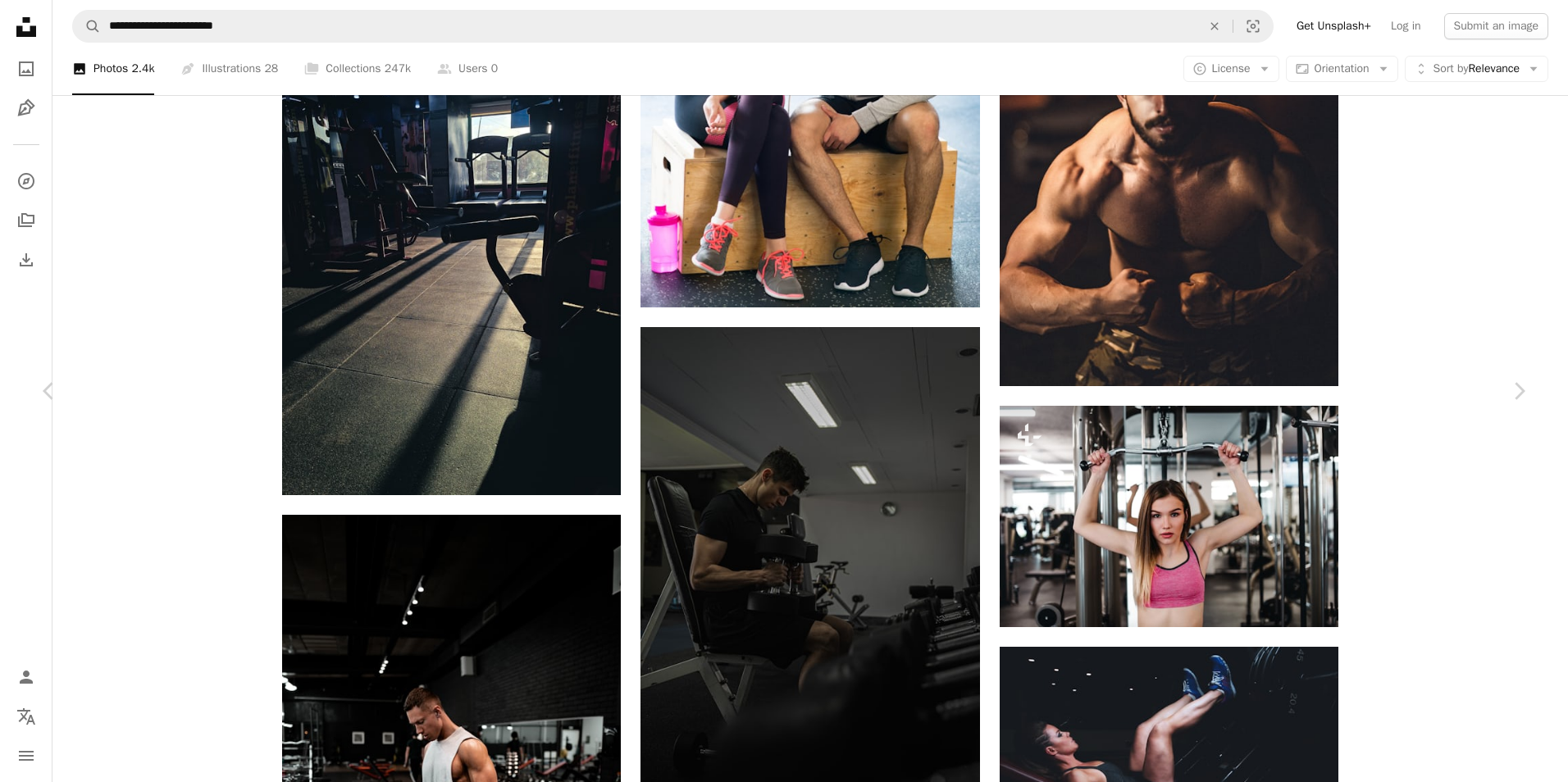 scroll, scrollTop: 0, scrollLeft: 0, axis: both 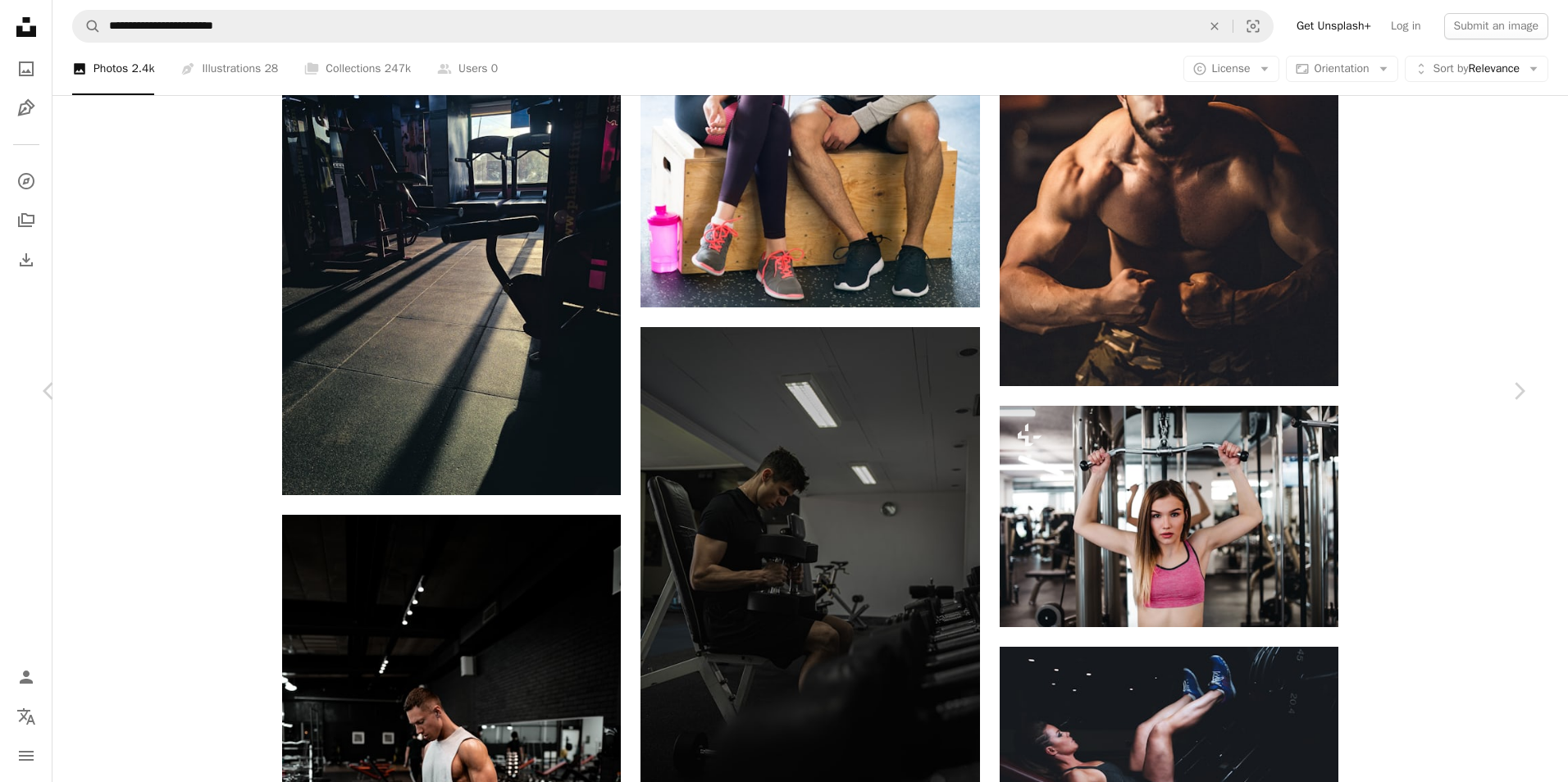 click on "An X shape Chevron left Chevron right Getty Images For Unsplash+ A heart A plus sign A lock Download Zoom in A forward-right arrow Share More Actions Calendar outlined Published on April 18, 2023 Safety Licensed under the Unsplash+ License people gym communication boyfriend selfie healthy lifestyle ideas telephone strength smart phone strength training sweatshirt photograph active lifestyle concepts wireless technology fitness instructor sports clothing Free stock photos From this series Chevron right Plus sign for Unsplash+ Plus sign for Unsplash+ Plus sign for Unsplash+ Plus sign for Unsplash+ Plus sign for Unsplash+ Plus sign for Unsplash+ Plus sign for Unsplash+ Plus sign for Unsplash+ Plus sign for Unsplash+ Plus sign for Unsplash+ Plus sign for Unsplash+ Related images Plus sign for Unsplash+ A heart A plus sign Getty Images For Unsplash+ A lock Download Plus sign for Unsplash+ A heart A plus sign Getty Images For Unsplash+ A lock Download Plus sign for Unsplash+ A heart A plus sign Getty Images For Unsplash+ A lock For" at bounding box center (784, 3008) 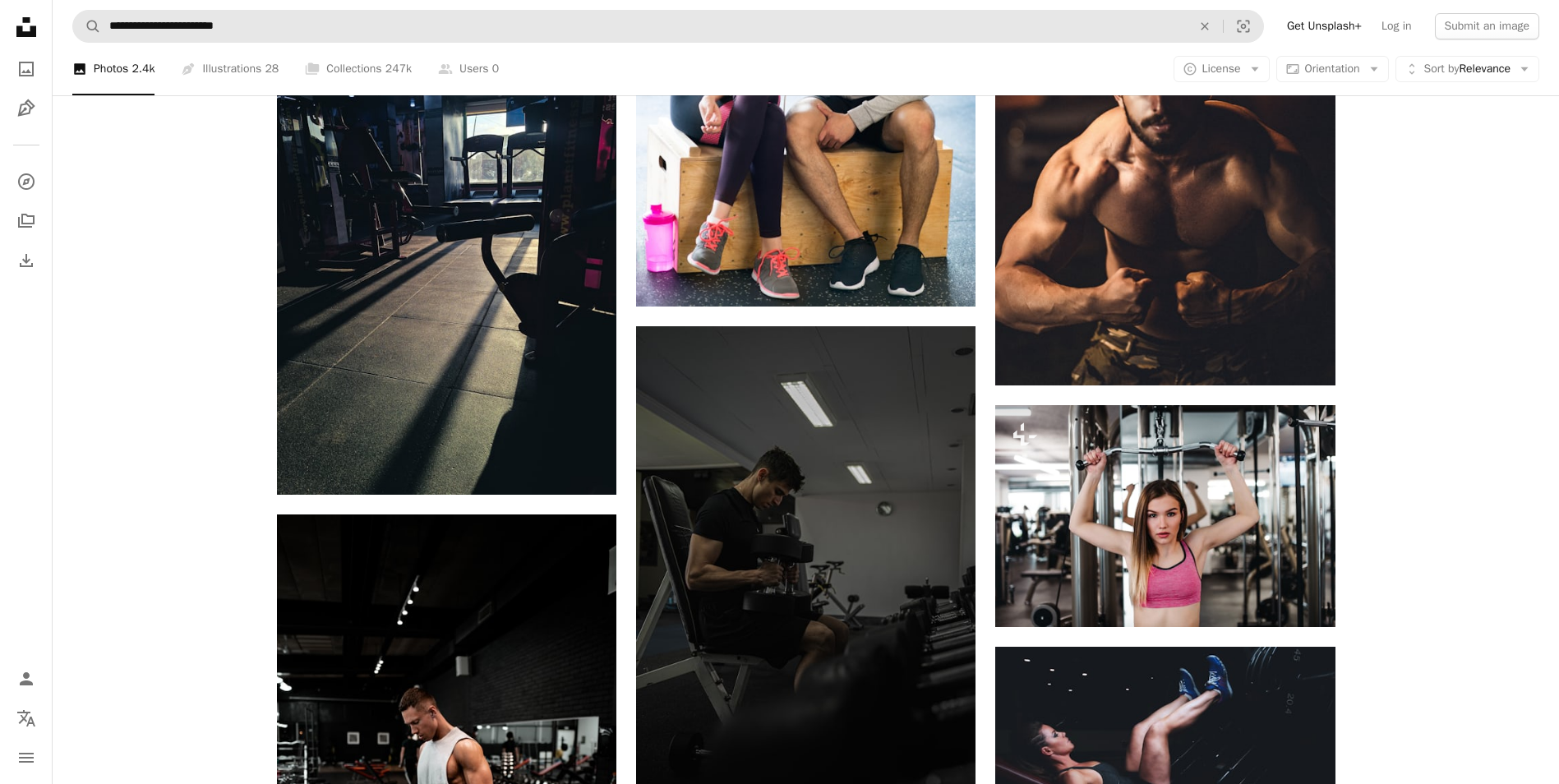 drag, startPoint x: 407, startPoint y: 5, endPoint x: 397, endPoint y: 14, distance: 13.45362 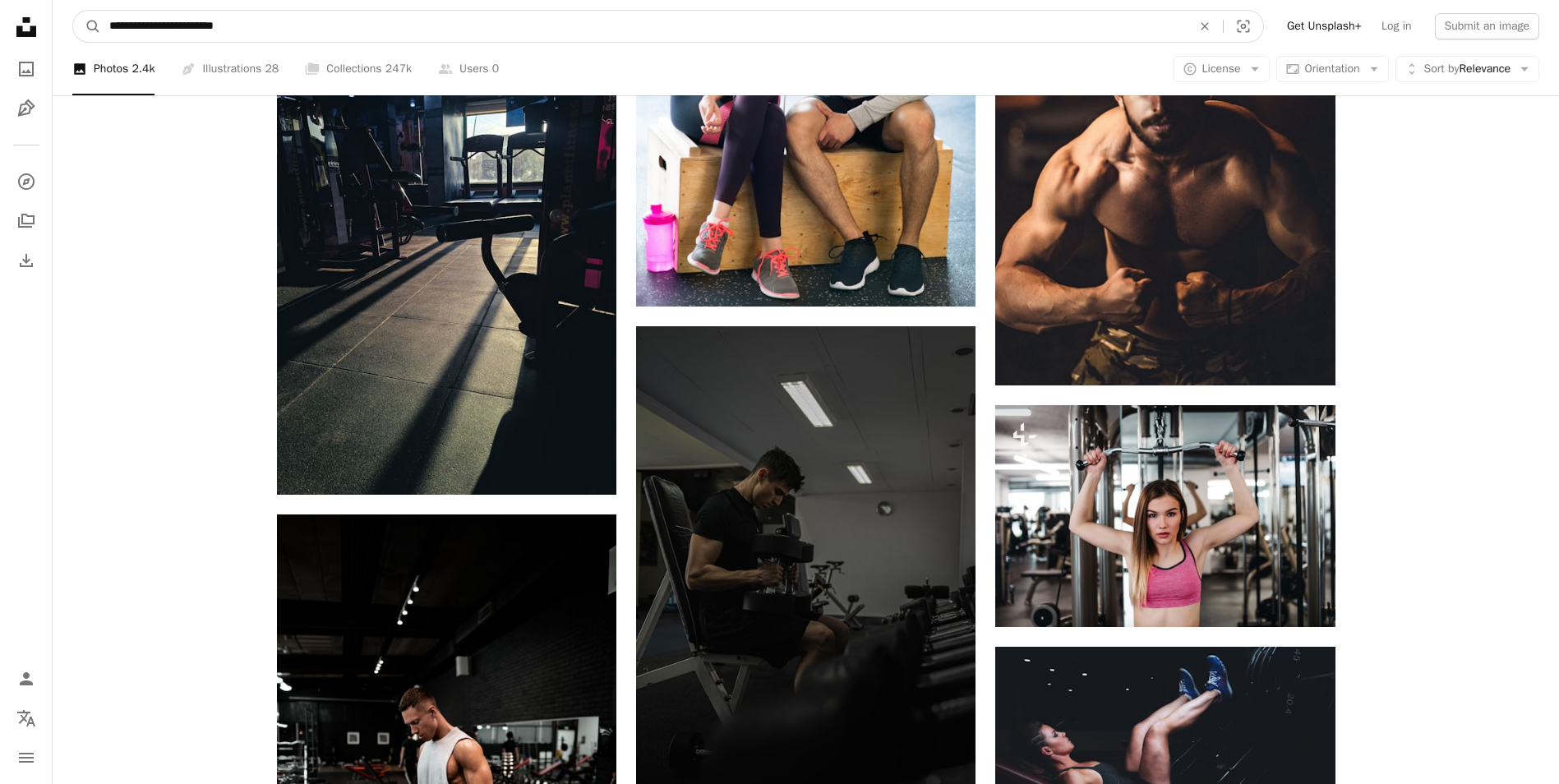 click on "**********" at bounding box center (643, 26) 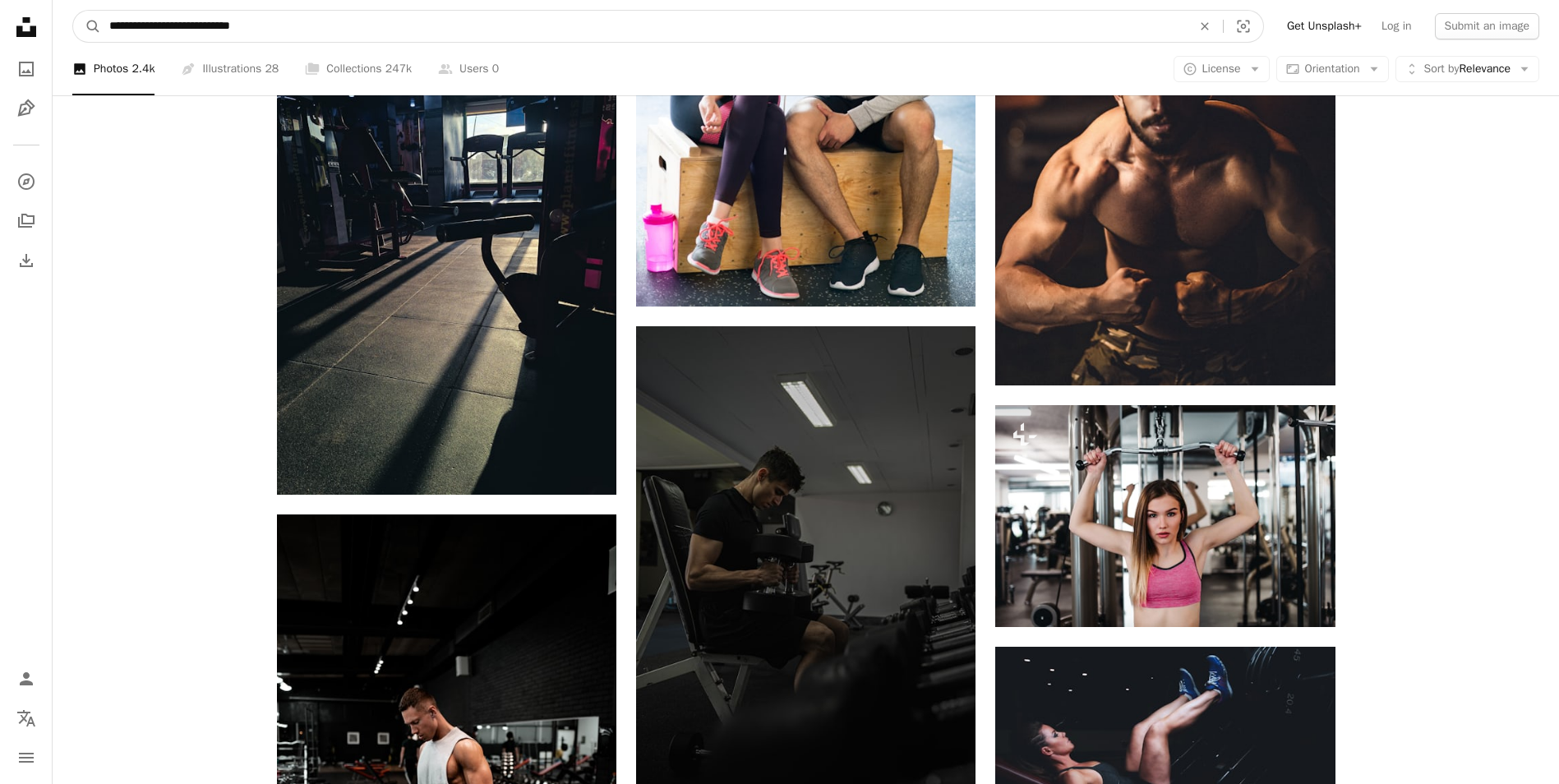 type on "**********" 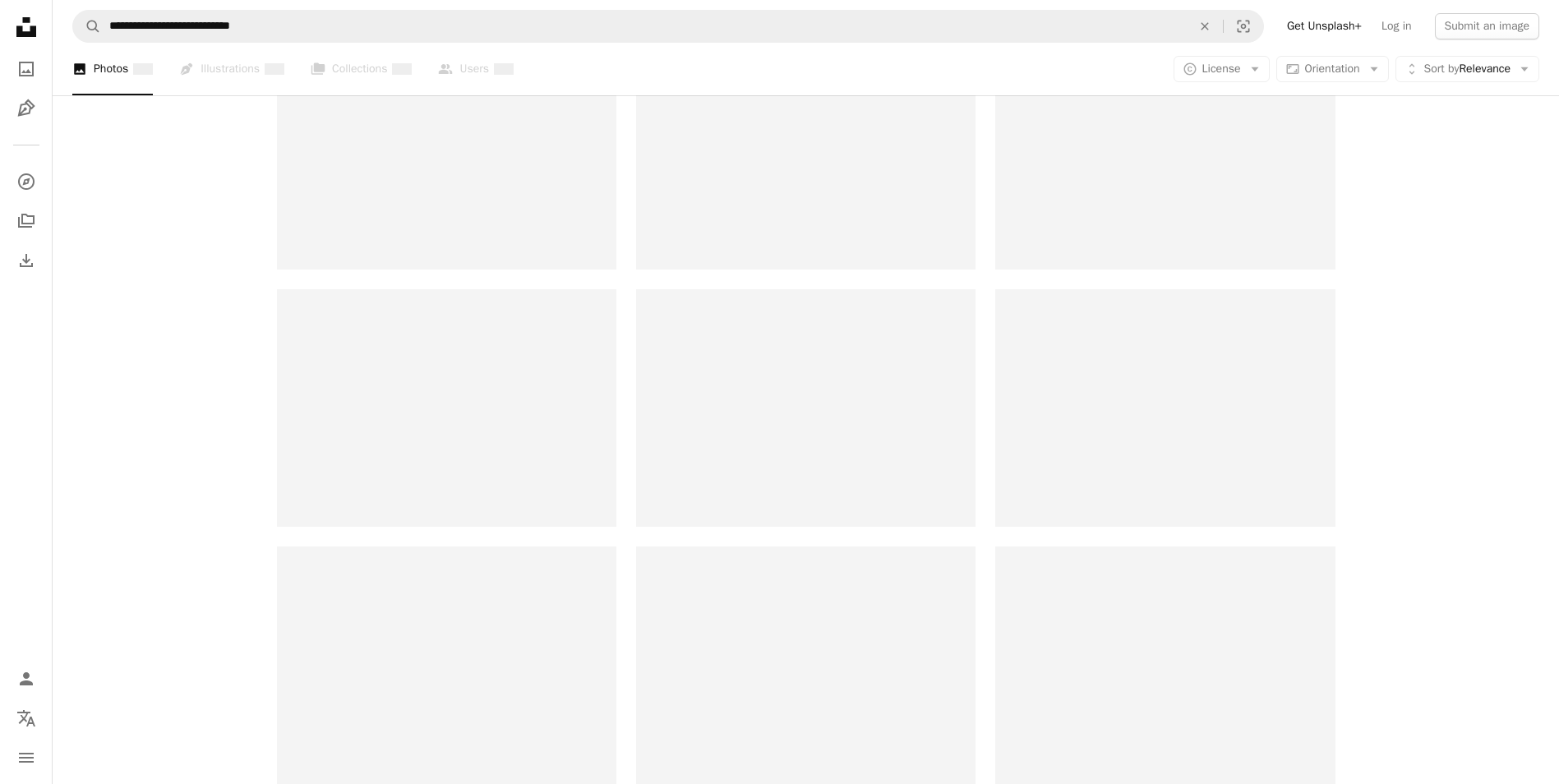 scroll, scrollTop: 0, scrollLeft: 0, axis: both 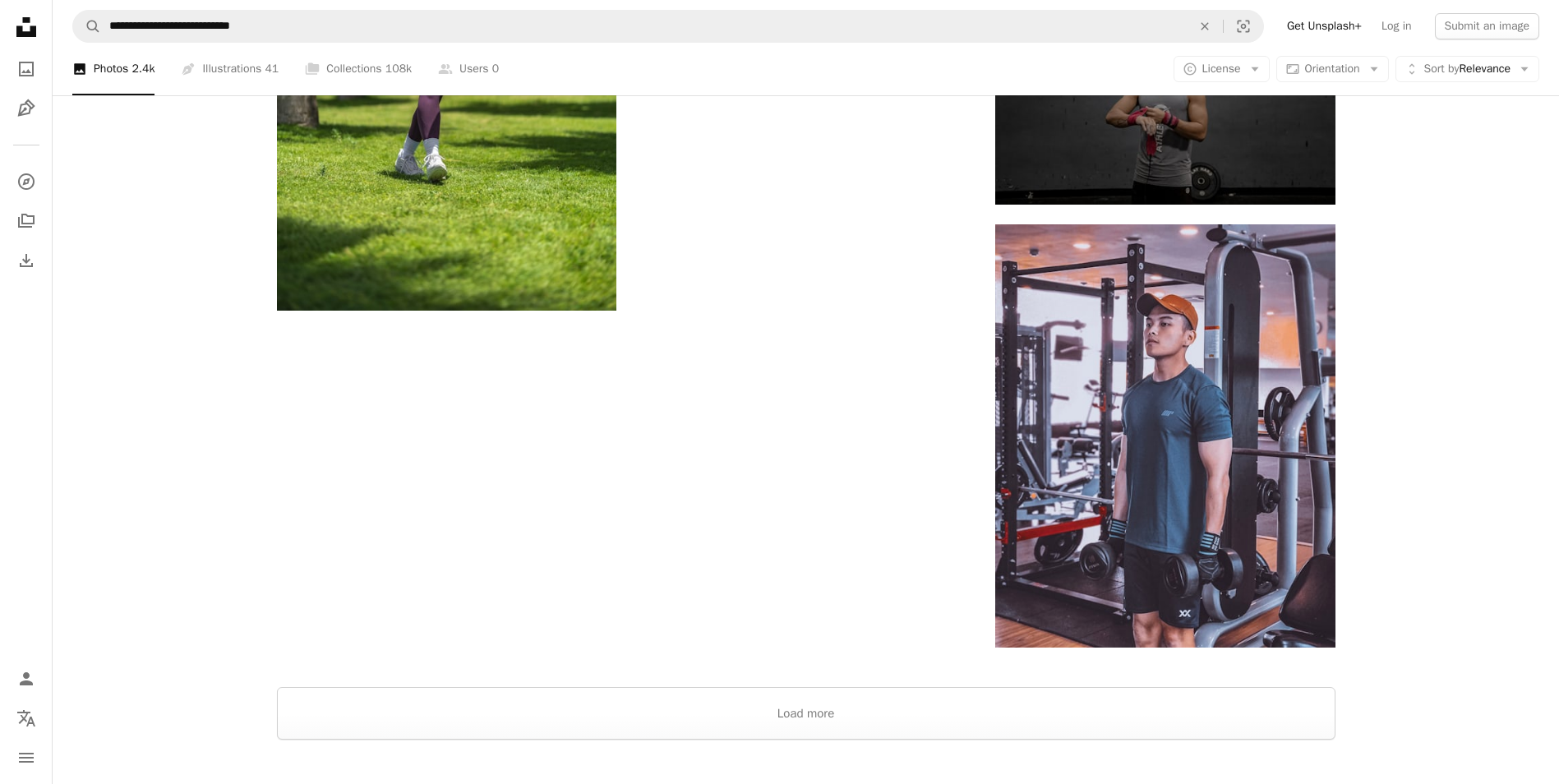 drag, startPoint x: 1408, startPoint y: 452, endPoint x: 1397, endPoint y: 434, distance: 21.095023 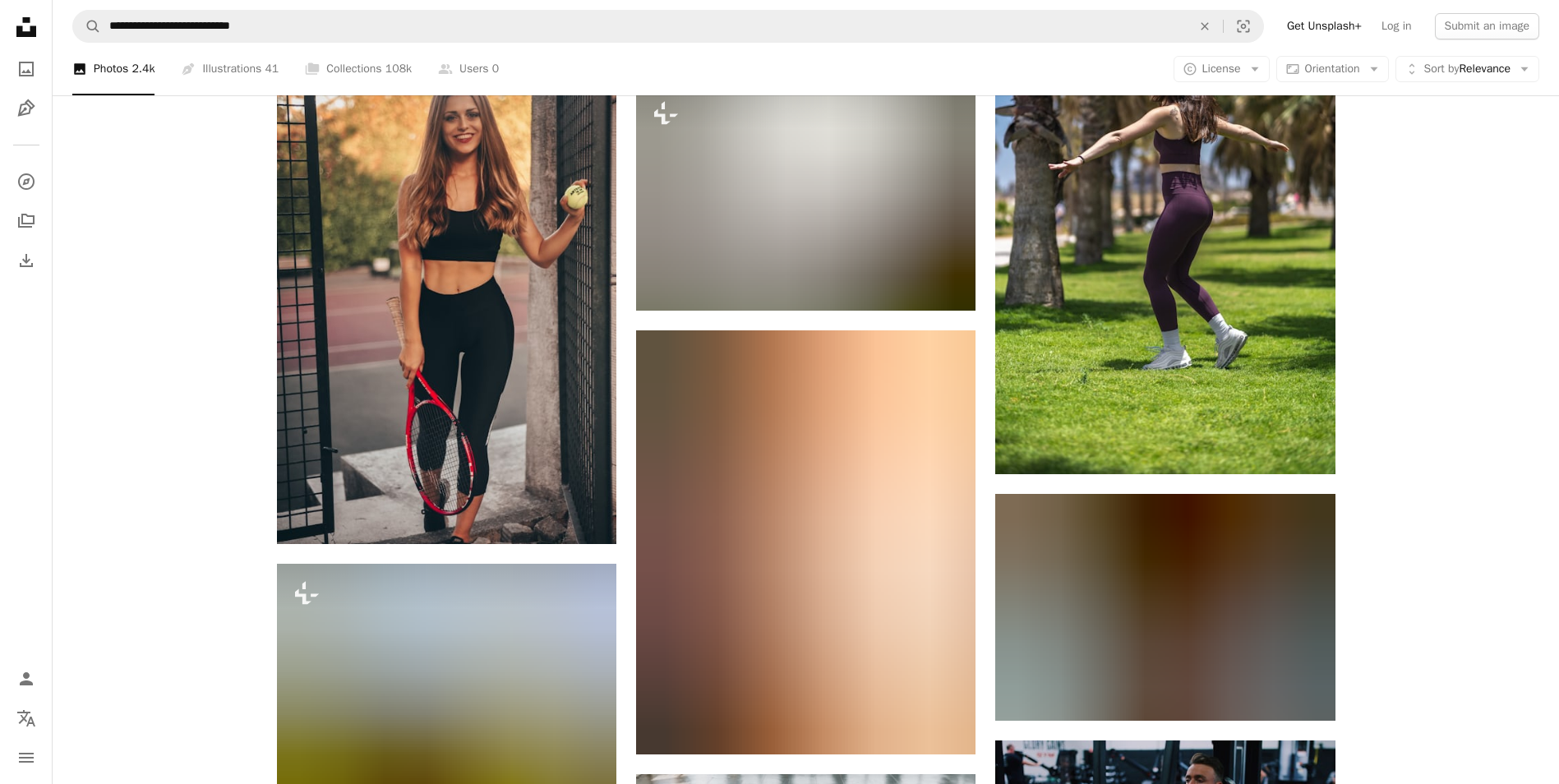 scroll, scrollTop: 0, scrollLeft: 0, axis: both 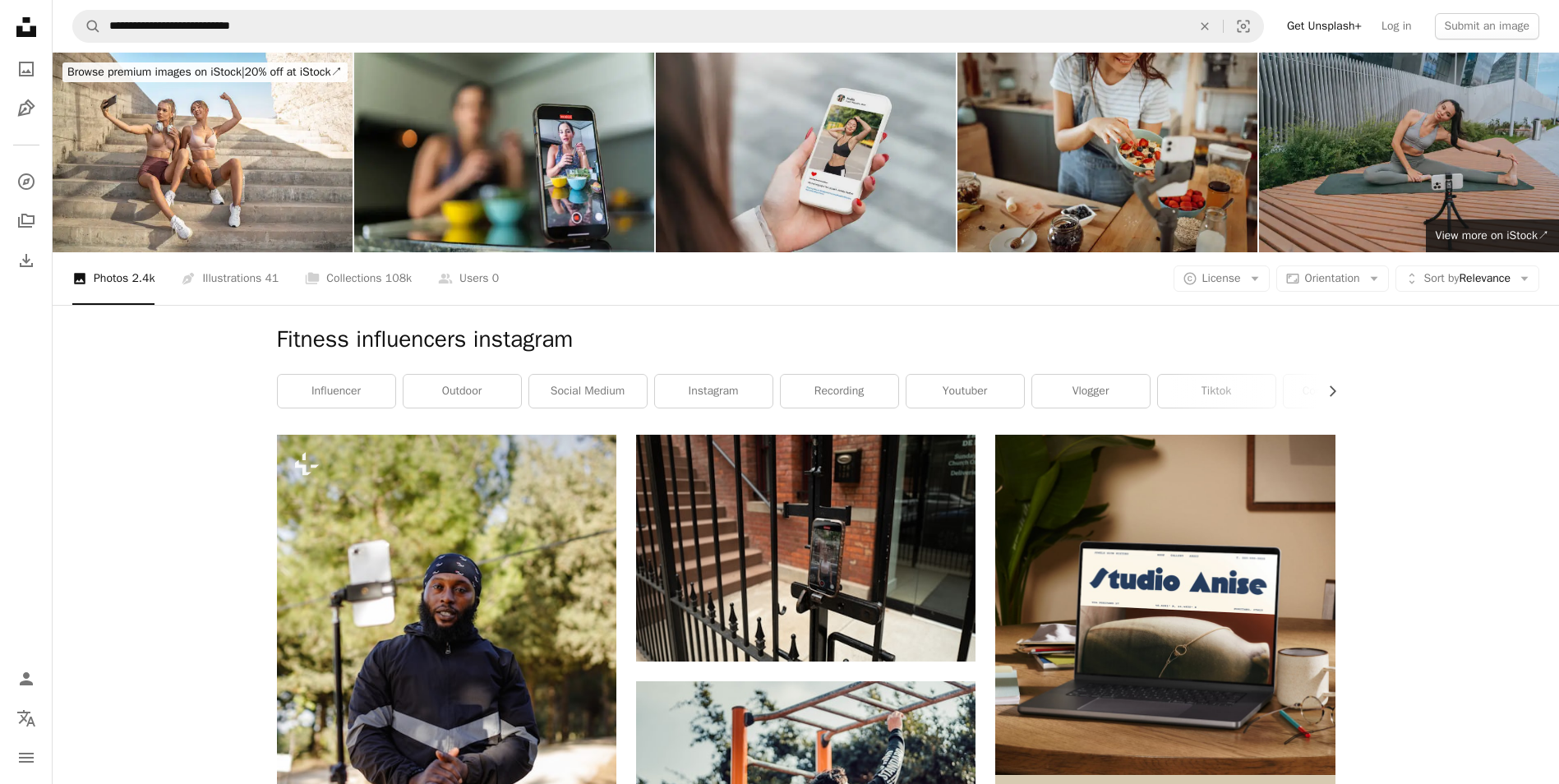 click at bounding box center [805, 152] 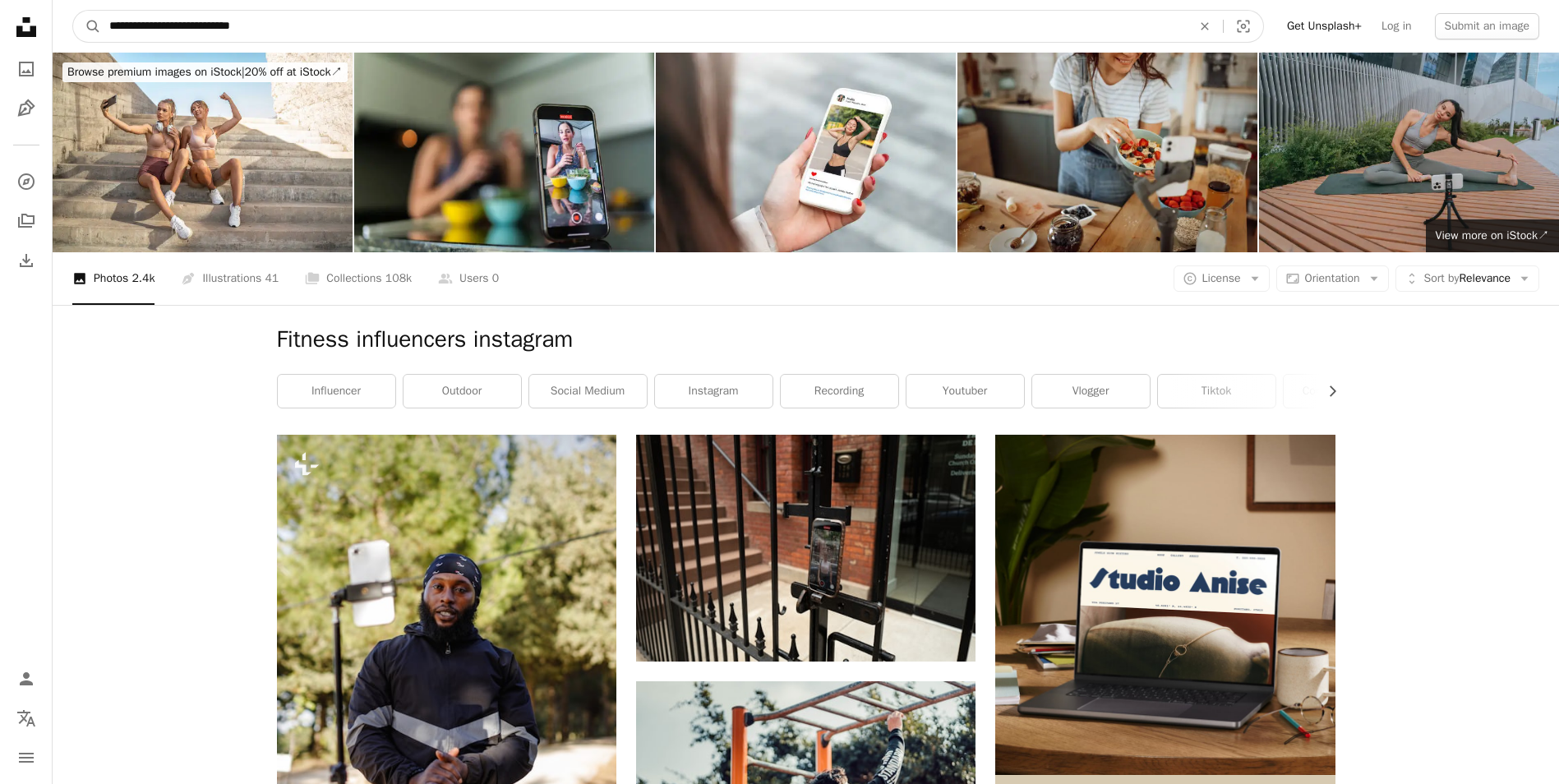 click on "**********" at bounding box center (643, 26) 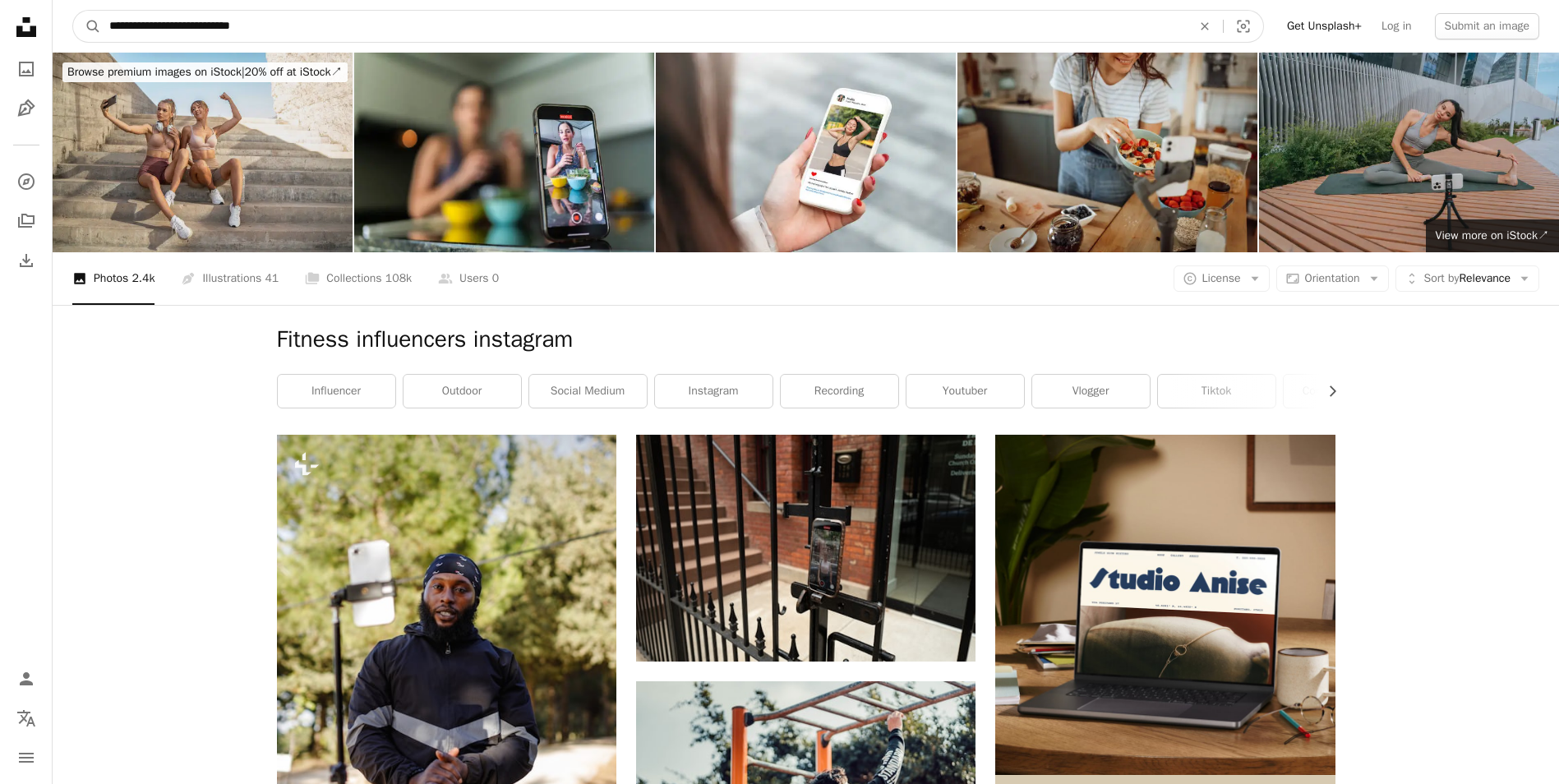 paste on "**********" 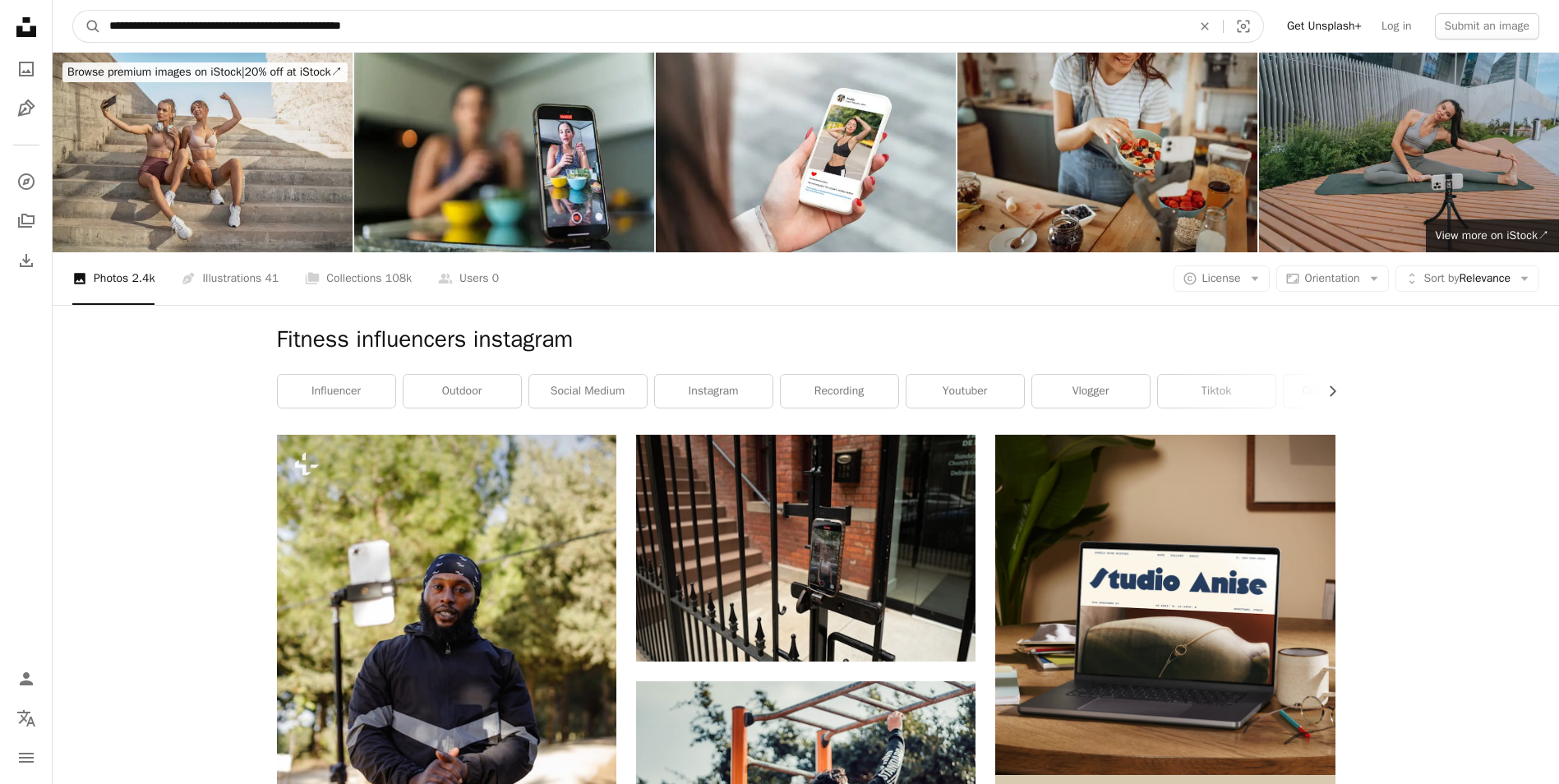 type on "**********" 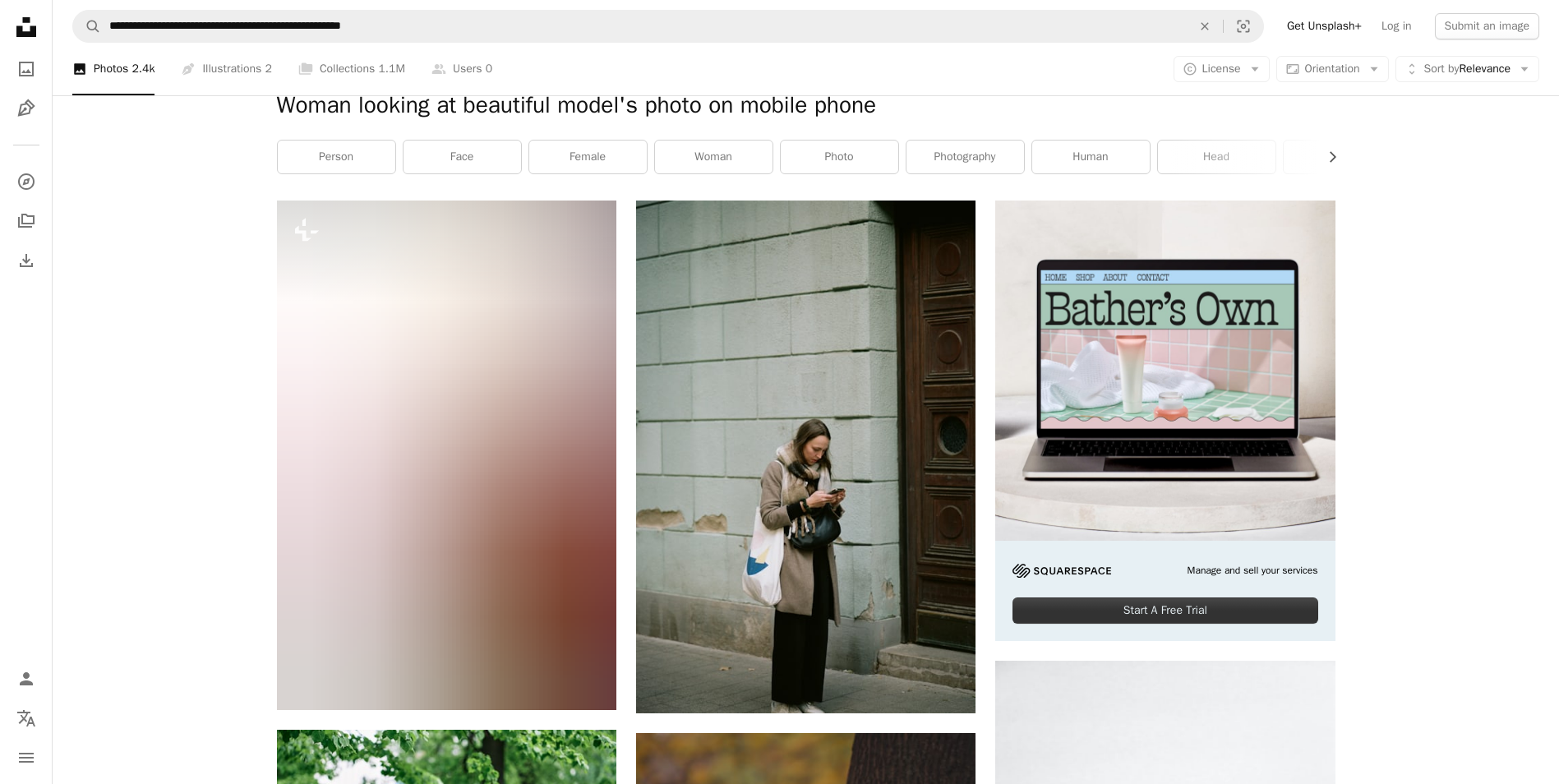 scroll, scrollTop: 0, scrollLeft: 0, axis: both 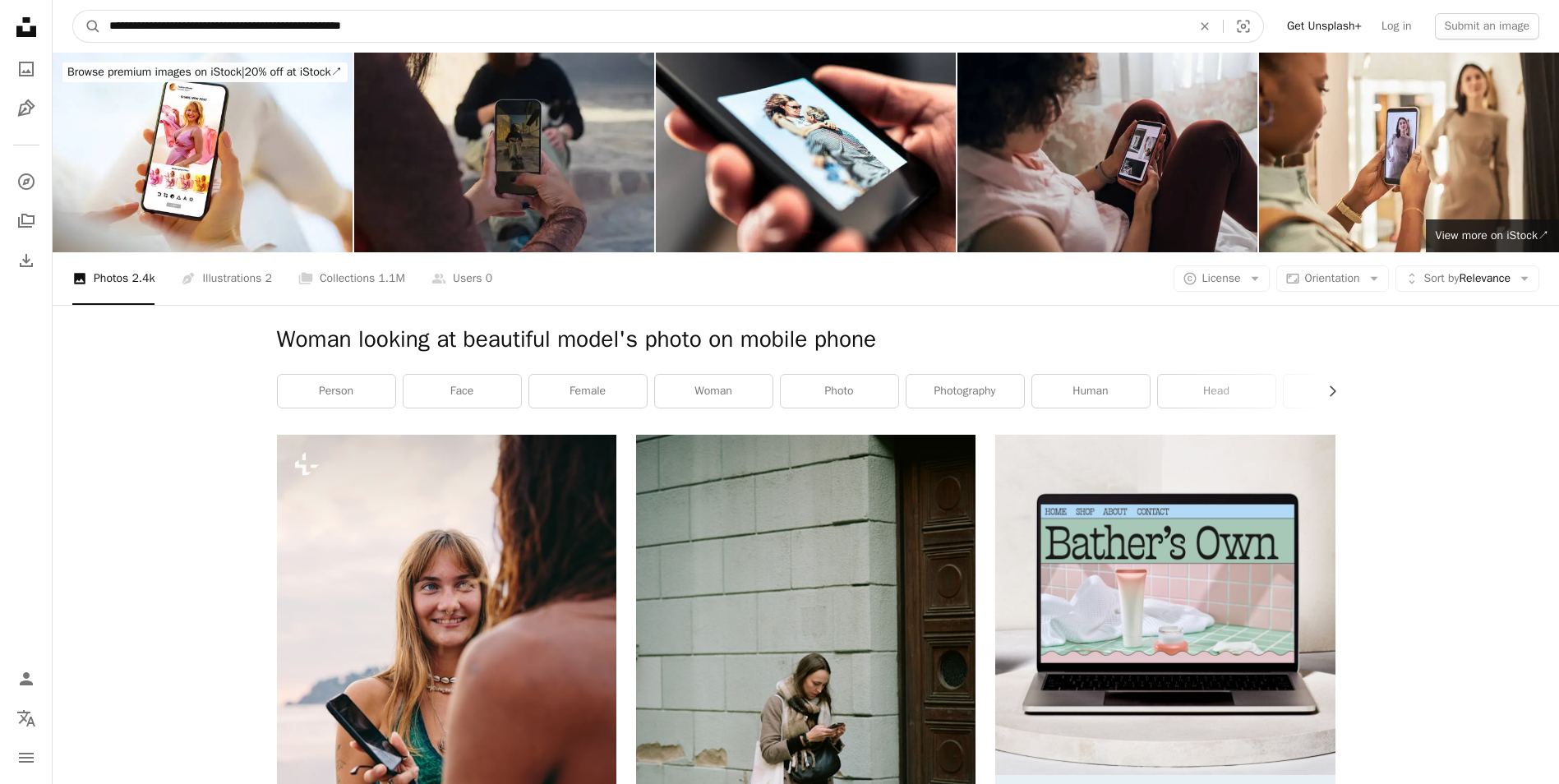 click on "**********" at bounding box center (643, 26) 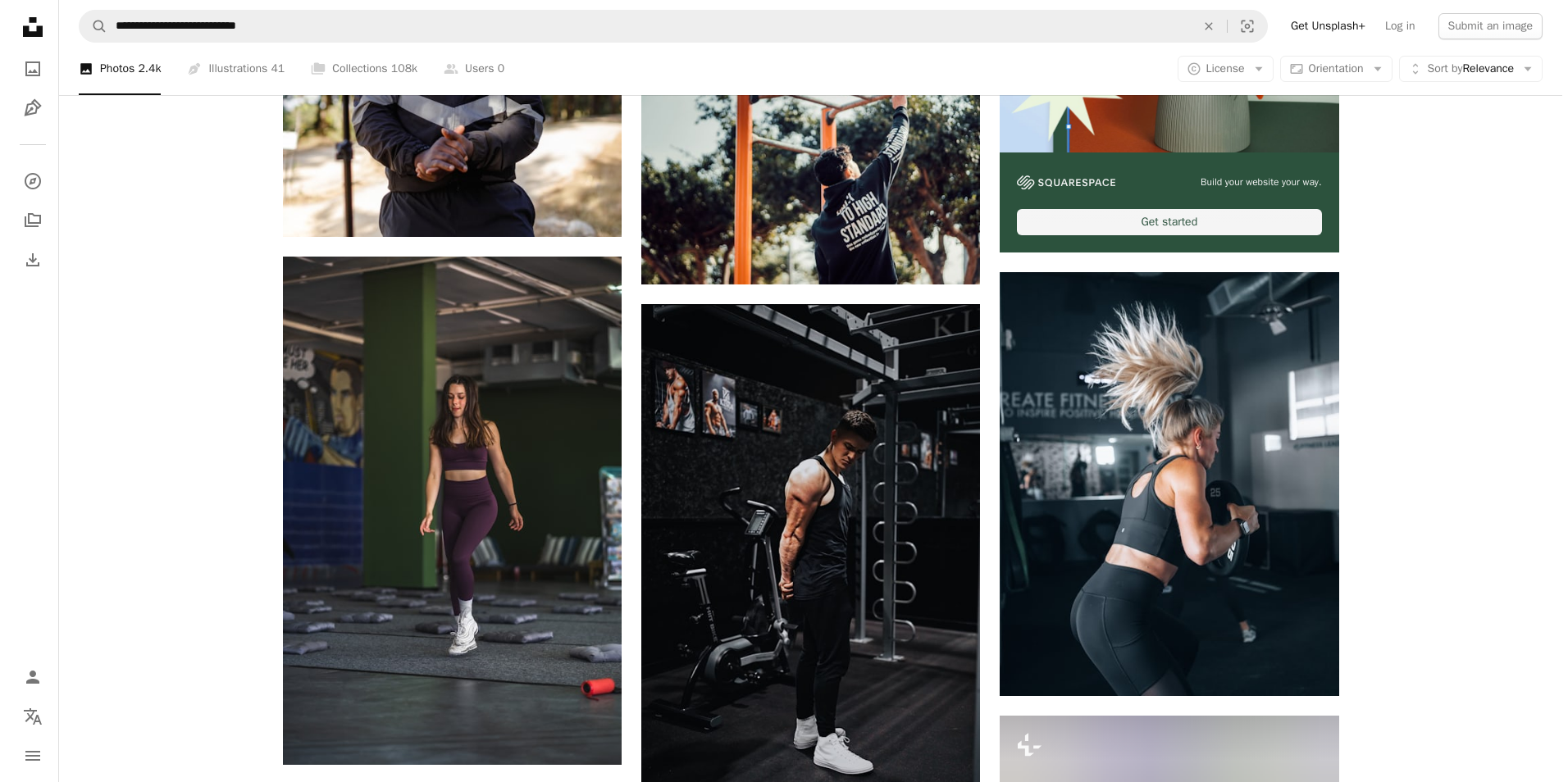 scroll, scrollTop: 328, scrollLeft: 0, axis: vertical 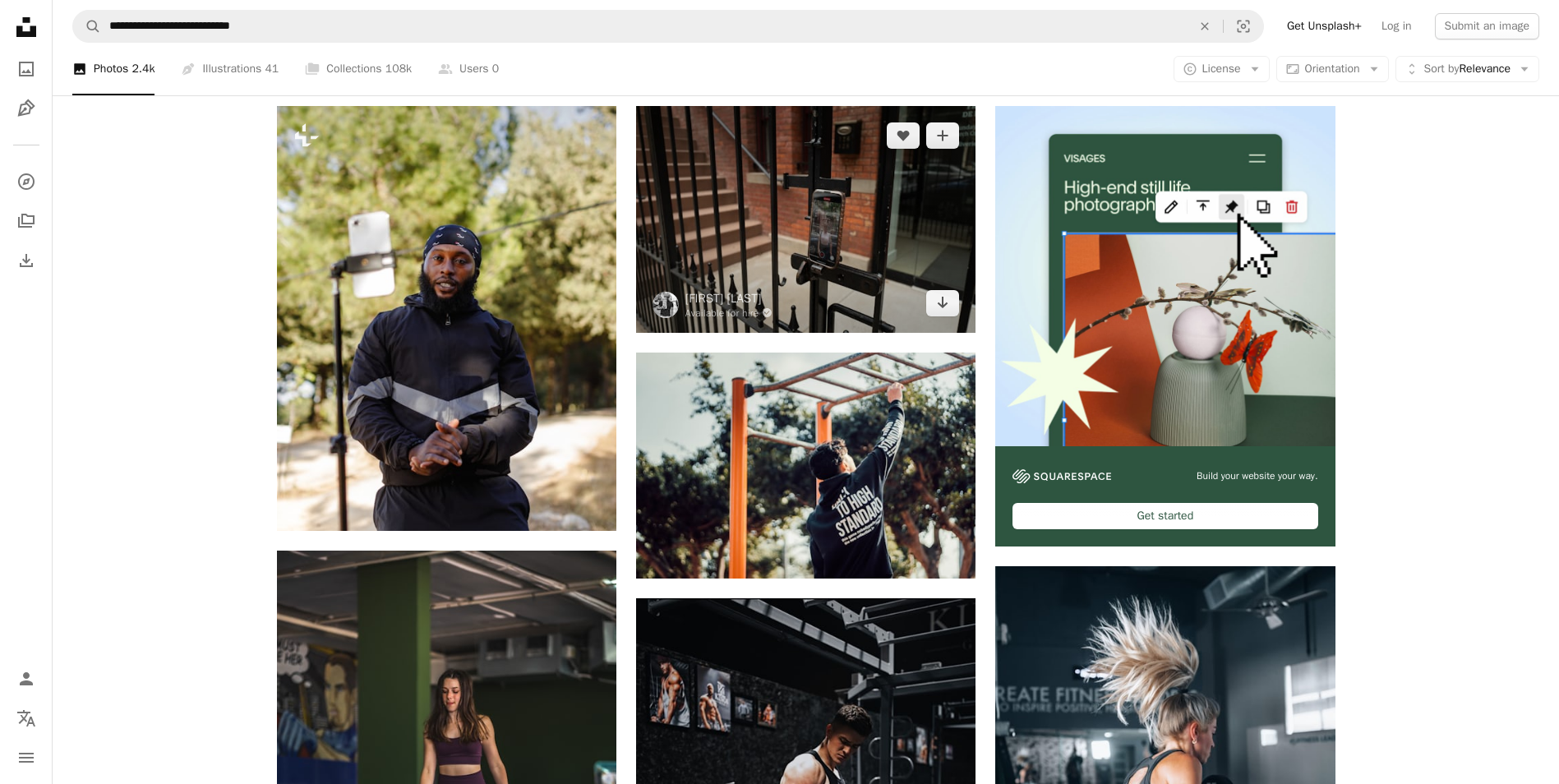 click at bounding box center (805, 219) 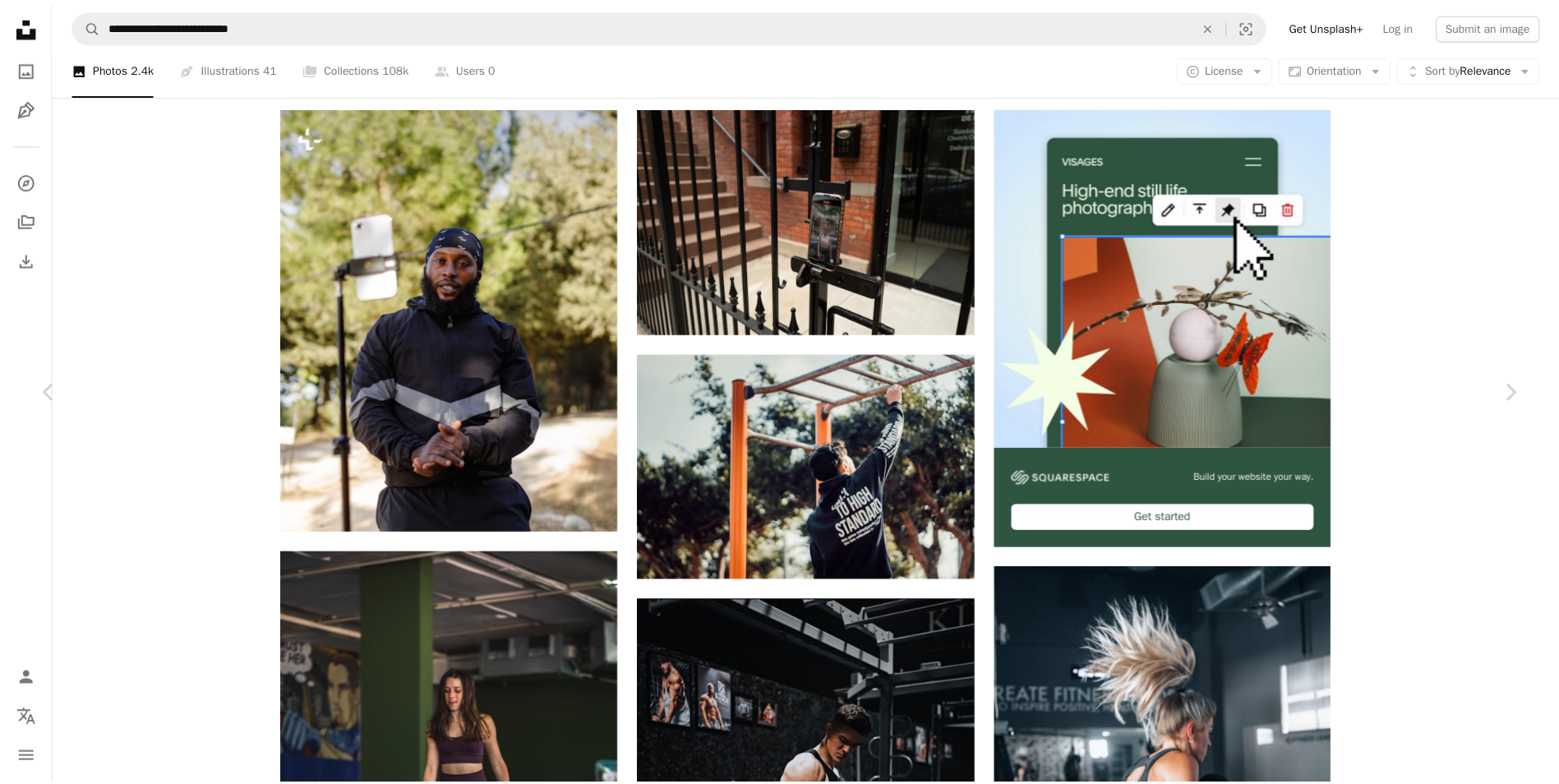 scroll, scrollTop: 0, scrollLeft: 0, axis: both 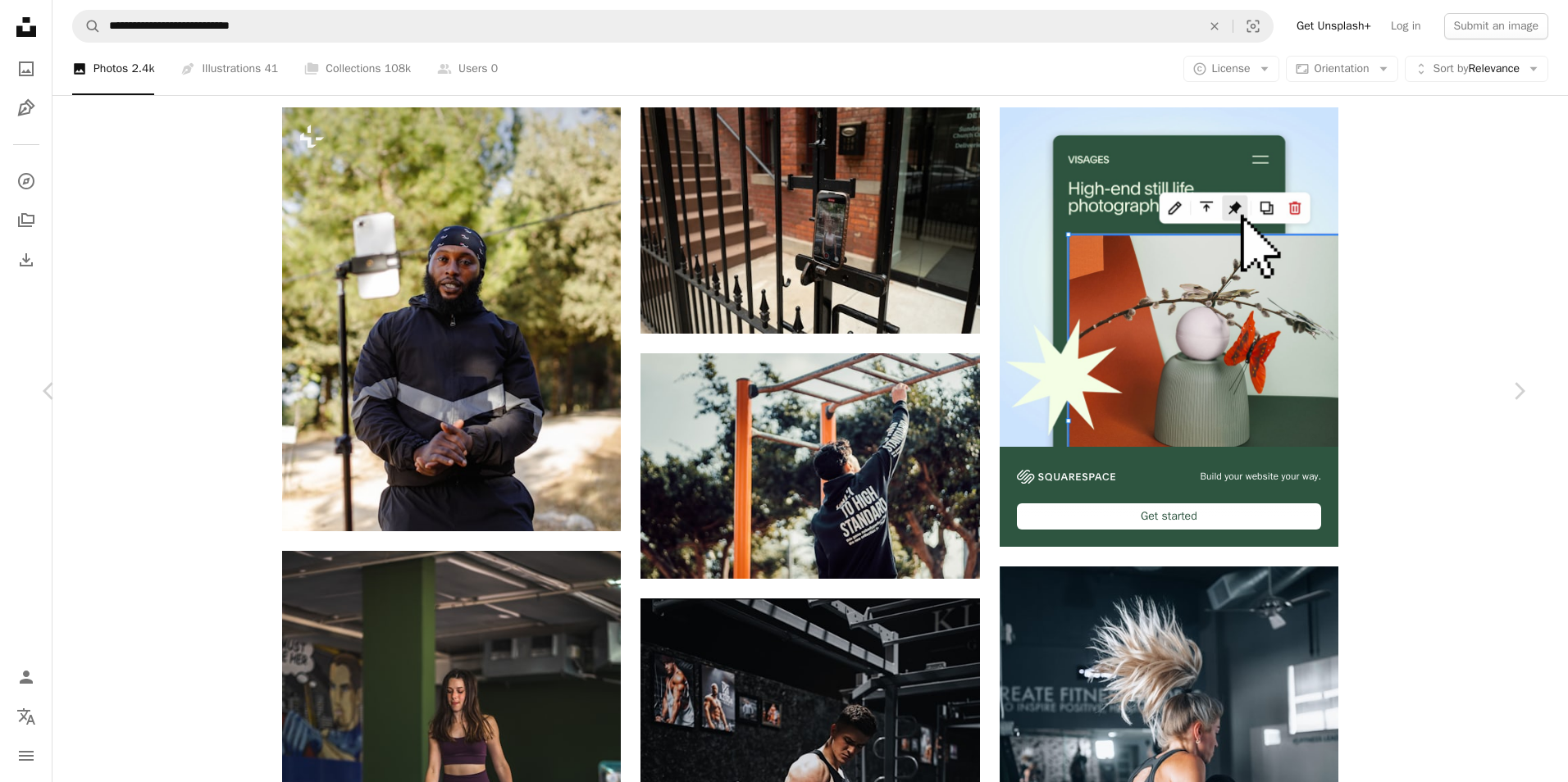 click on "[FIRST] [LAST]" at bounding box center [784, 4086] 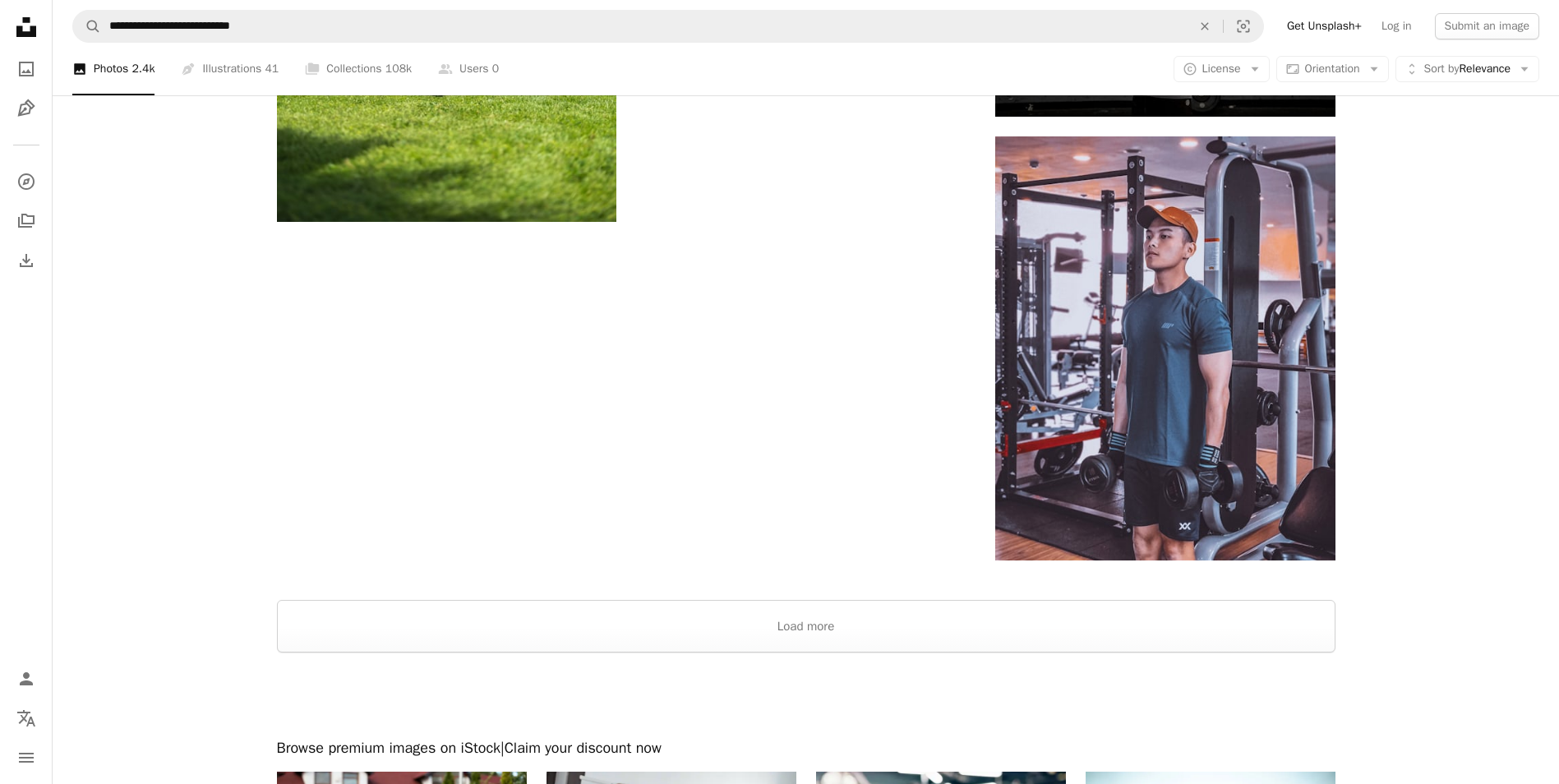 scroll, scrollTop: 2876, scrollLeft: 0, axis: vertical 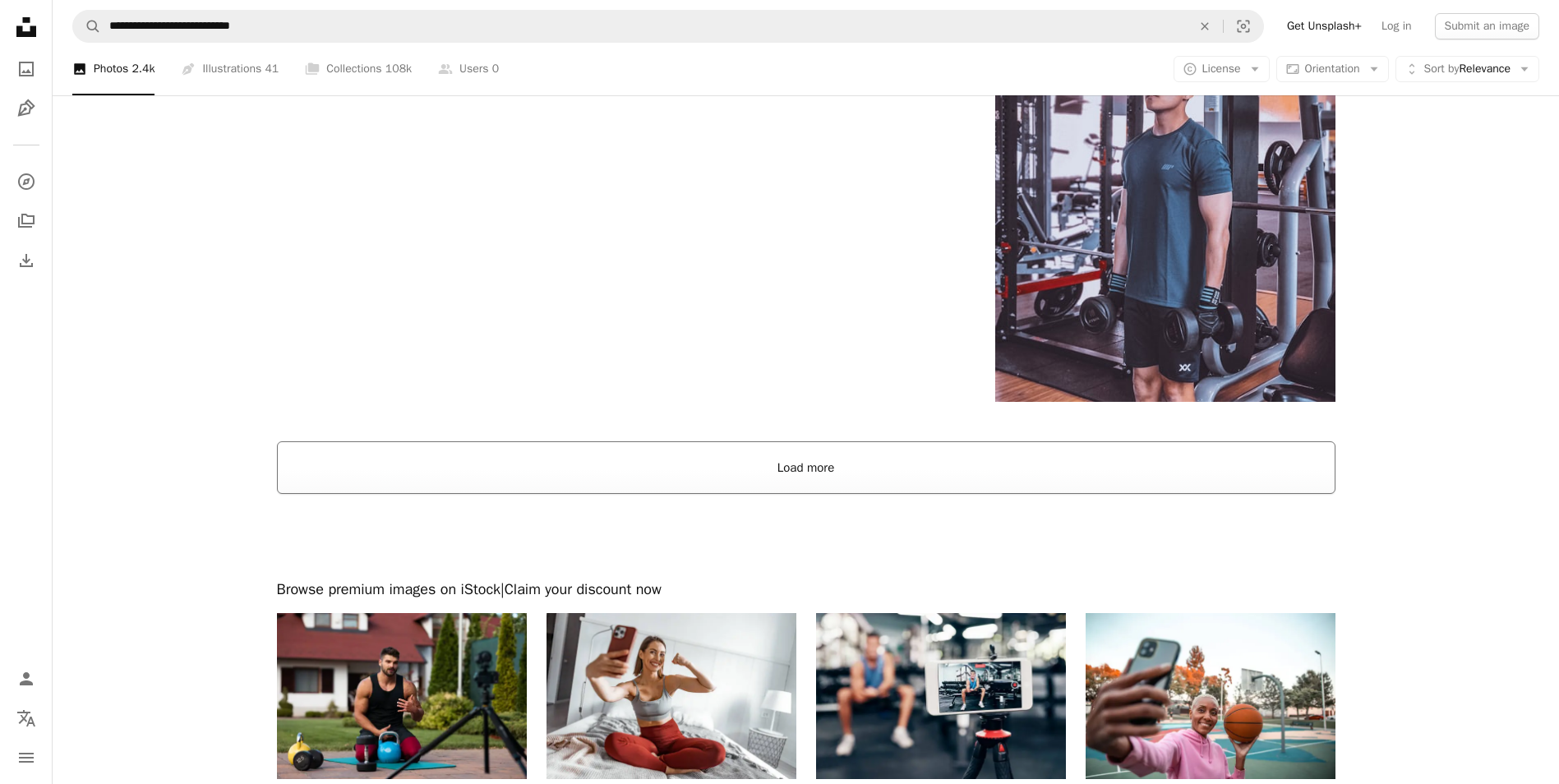 click on "Load more" at bounding box center (806, 468) 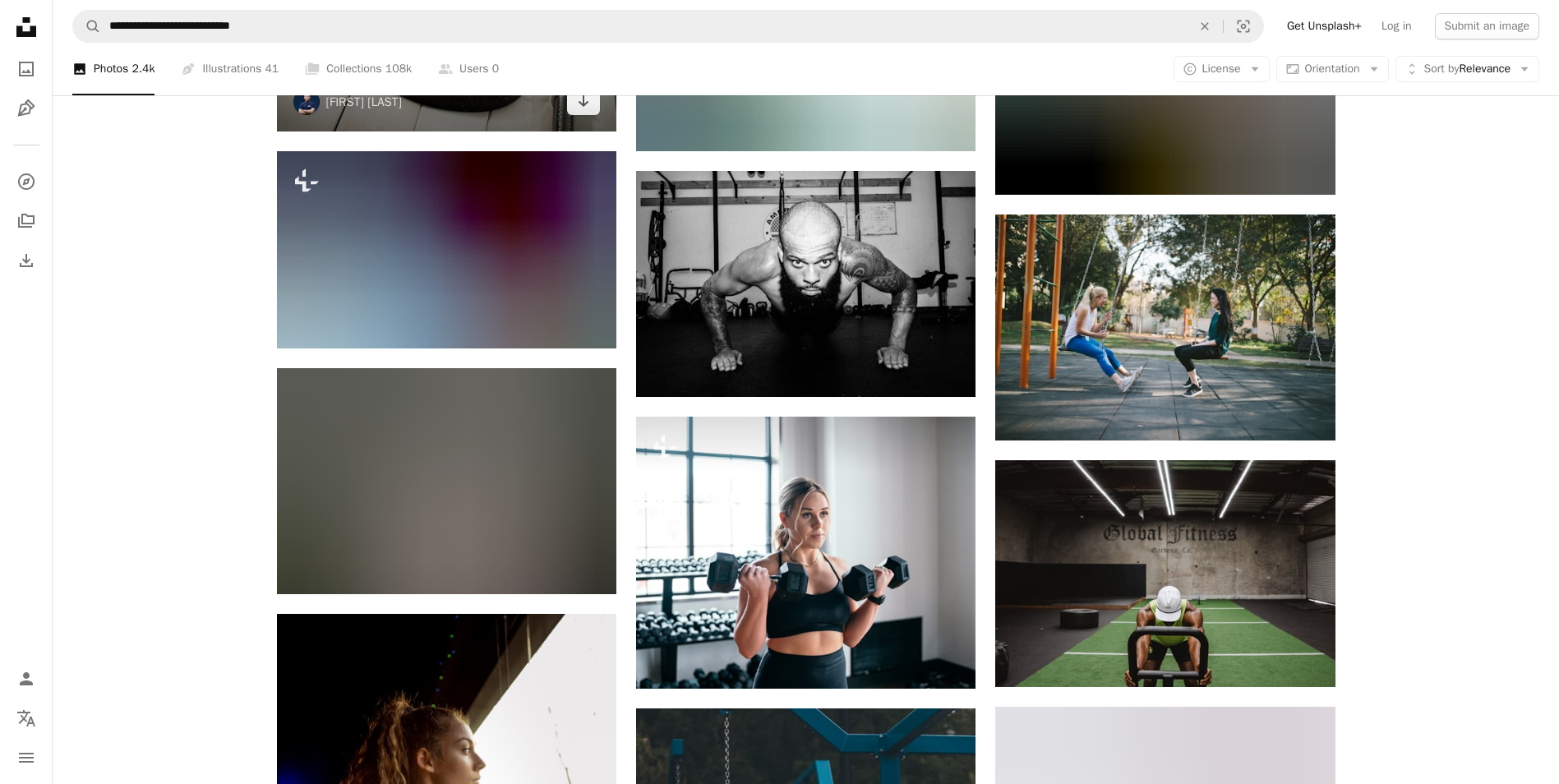scroll, scrollTop: 26462, scrollLeft: 0, axis: vertical 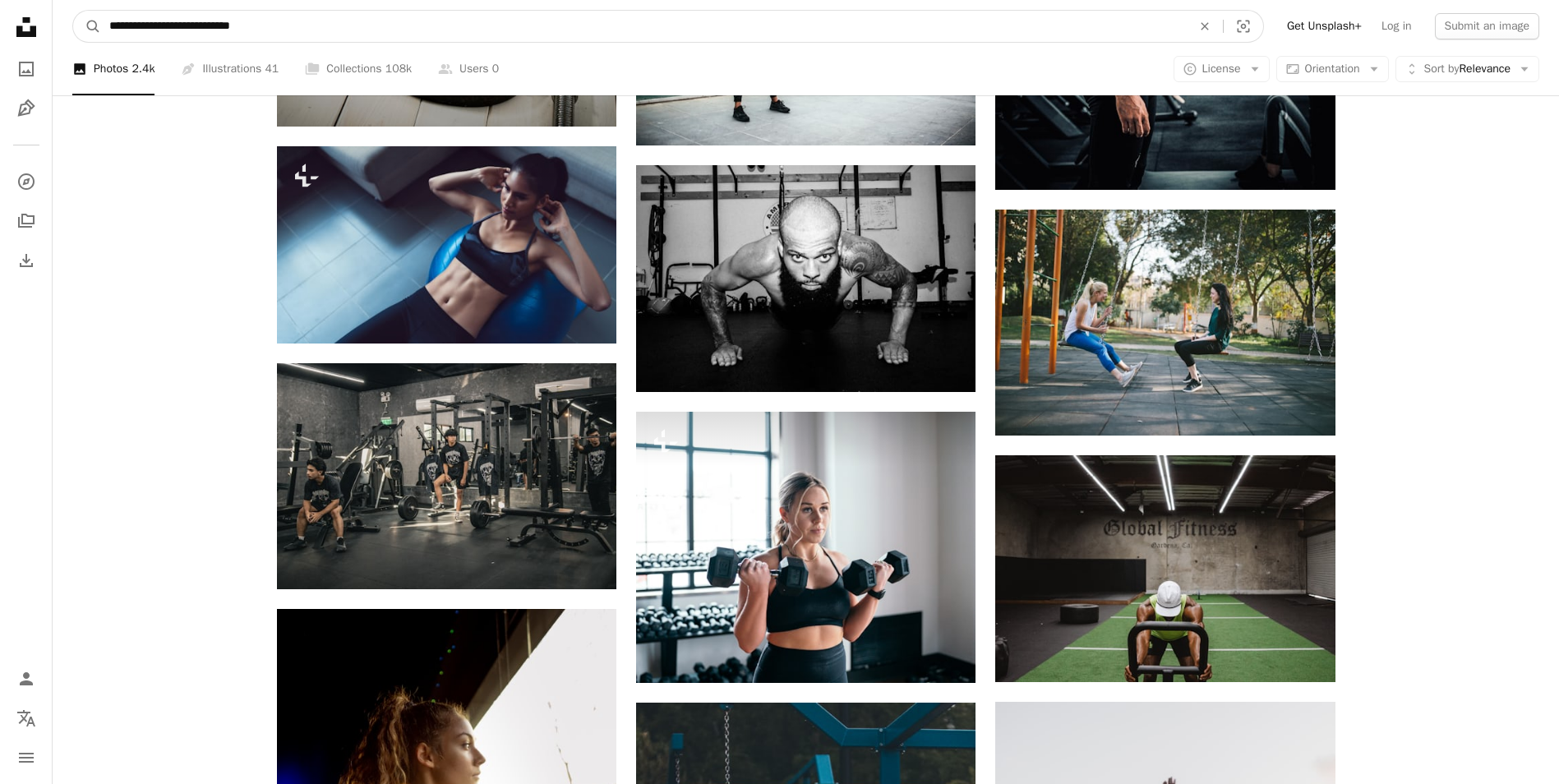 click on "**********" at bounding box center [643, 26] 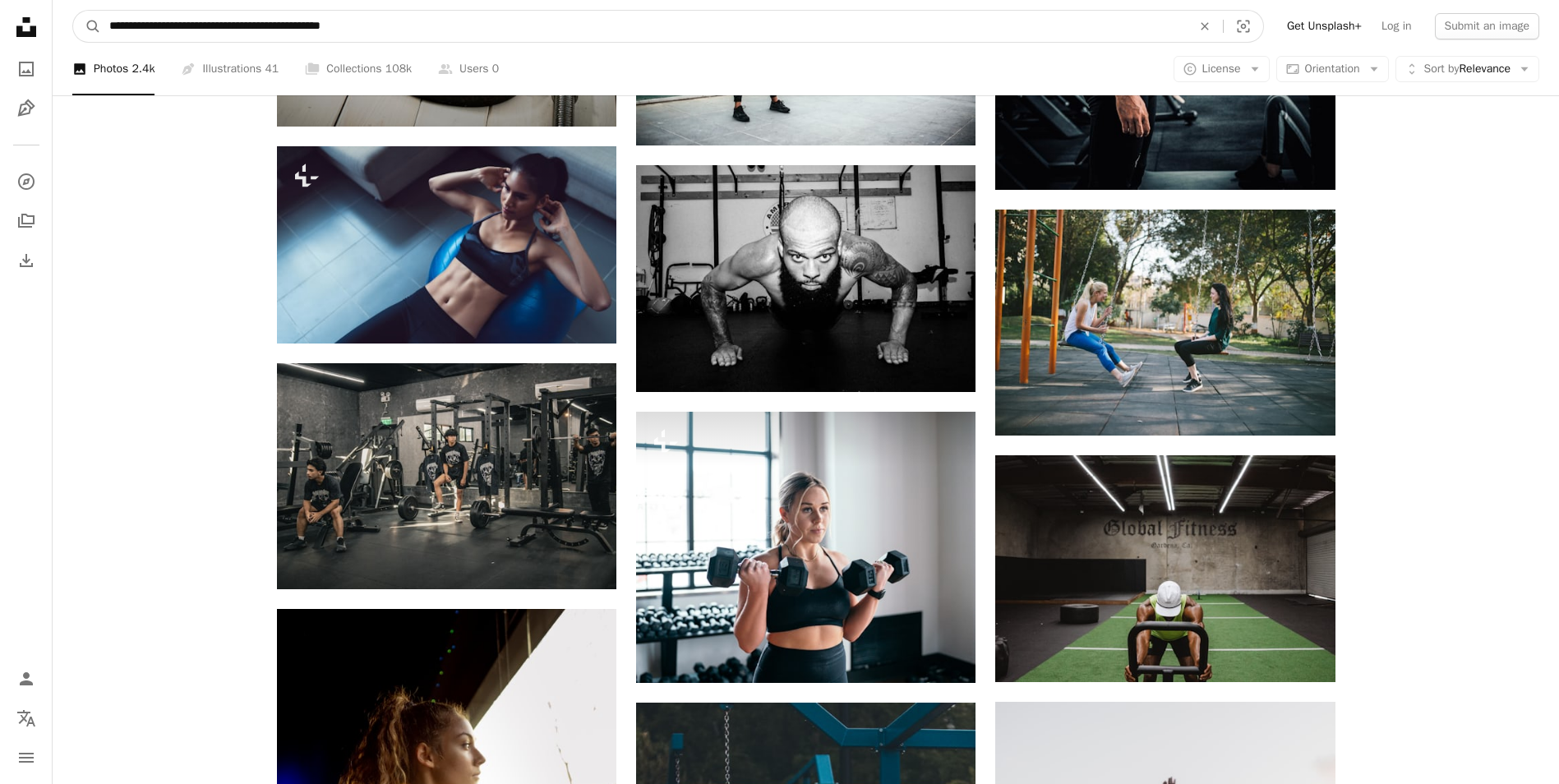 type on "**********" 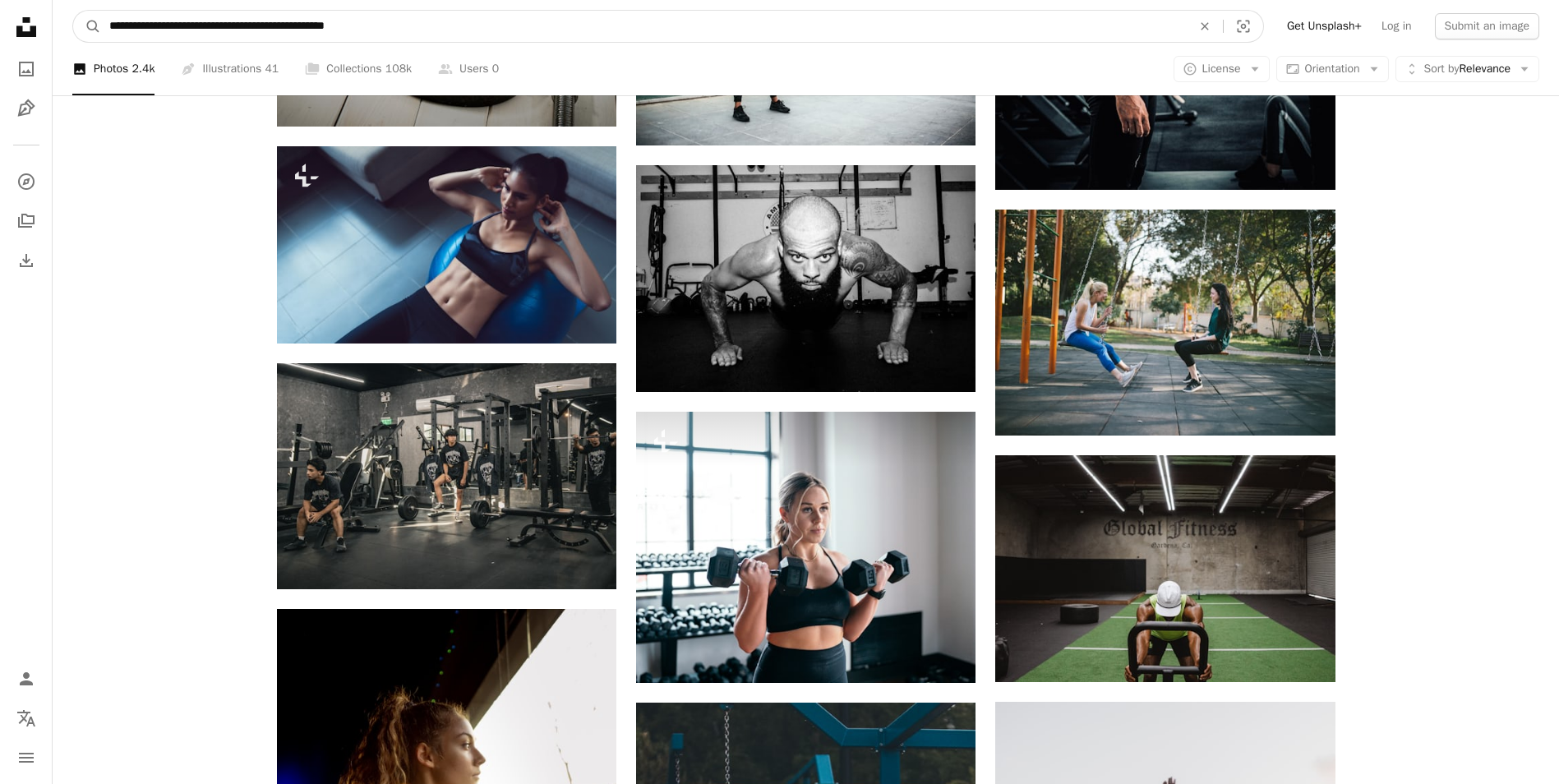 click on "A magnifying glass" at bounding box center (87, 26) 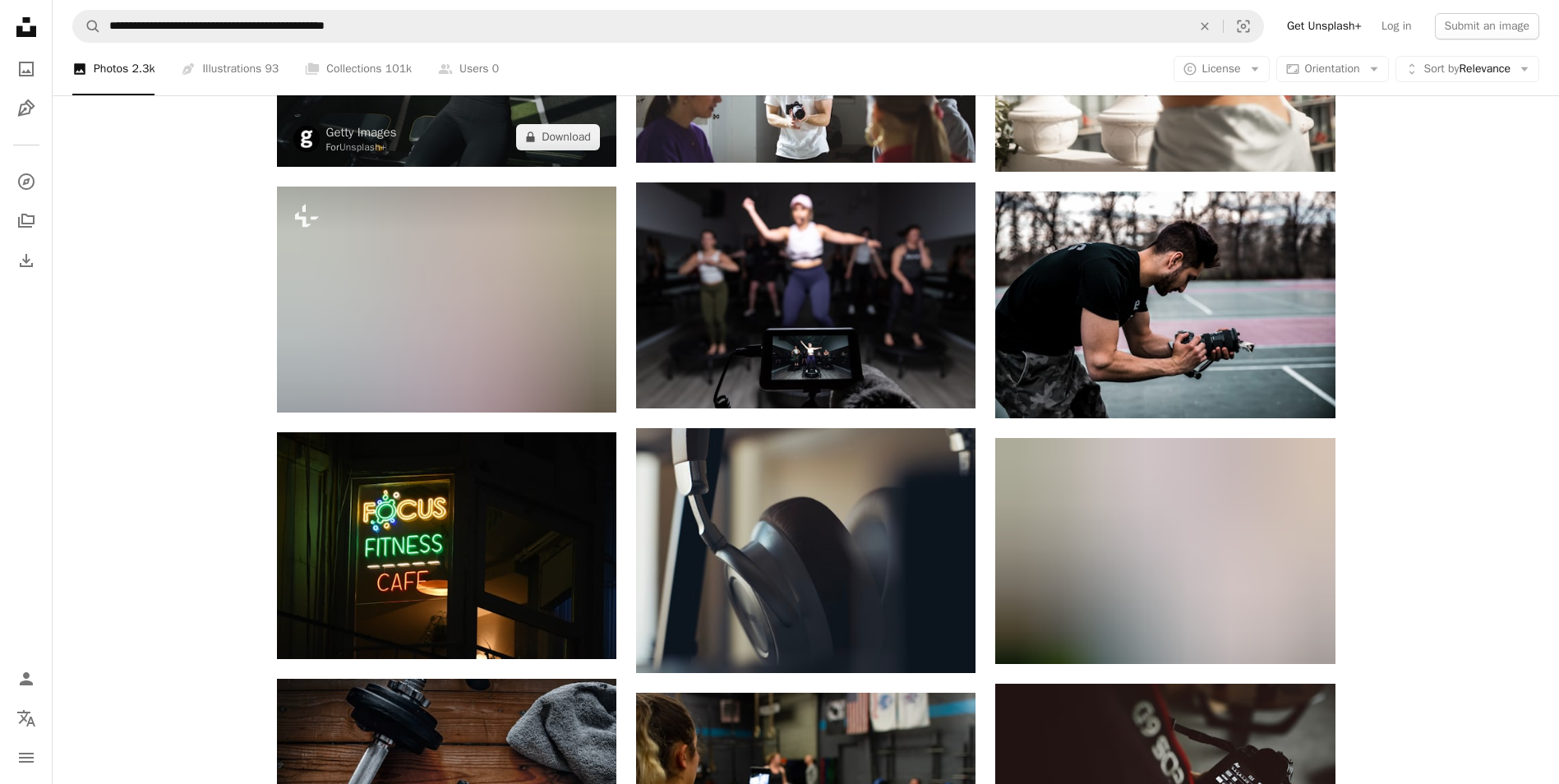 scroll, scrollTop: 1068, scrollLeft: 0, axis: vertical 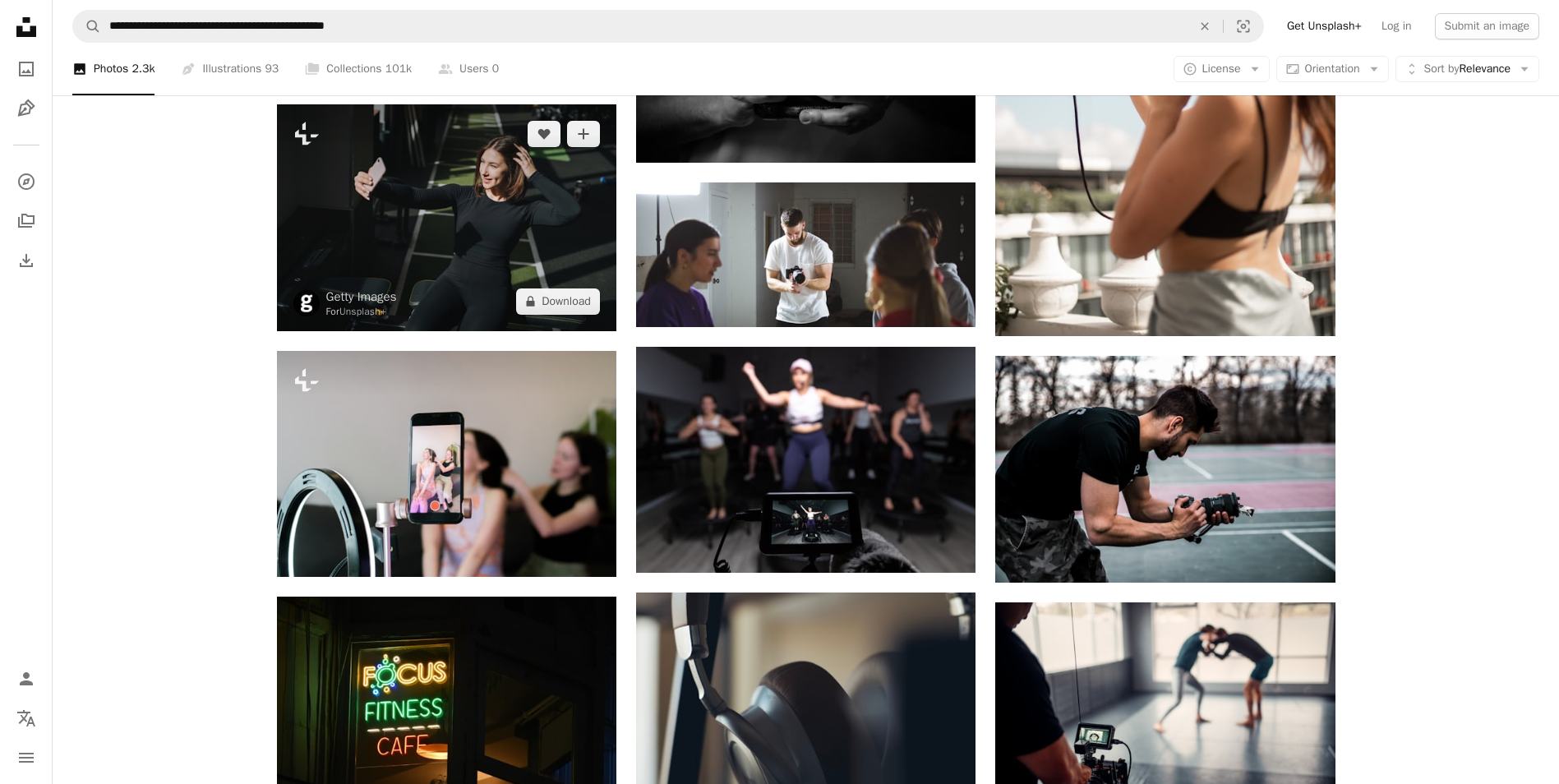 click at bounding box center (446, 217) 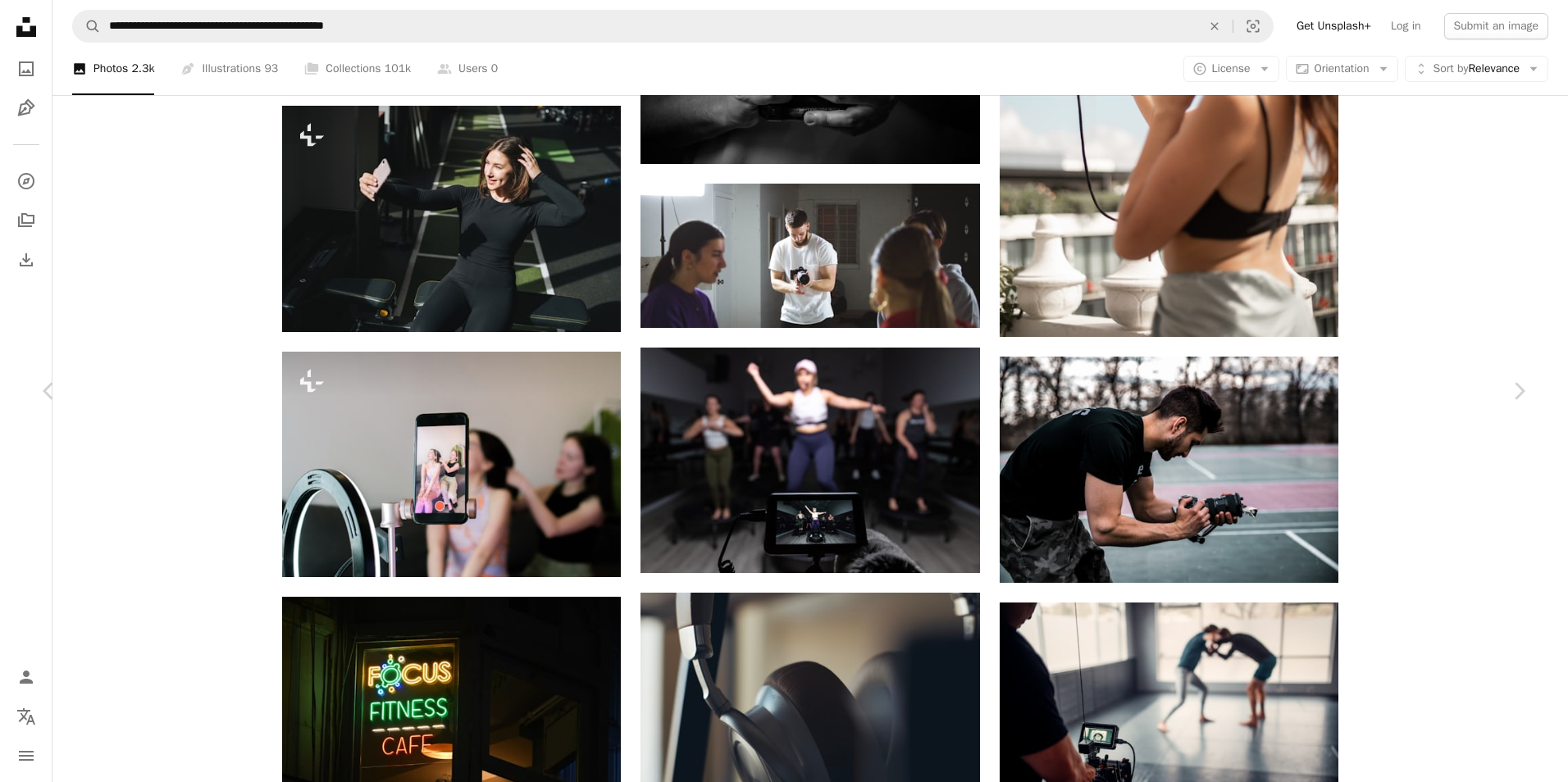 click on "[FIRST] [LAST]" at bounding box center [784, 2727] 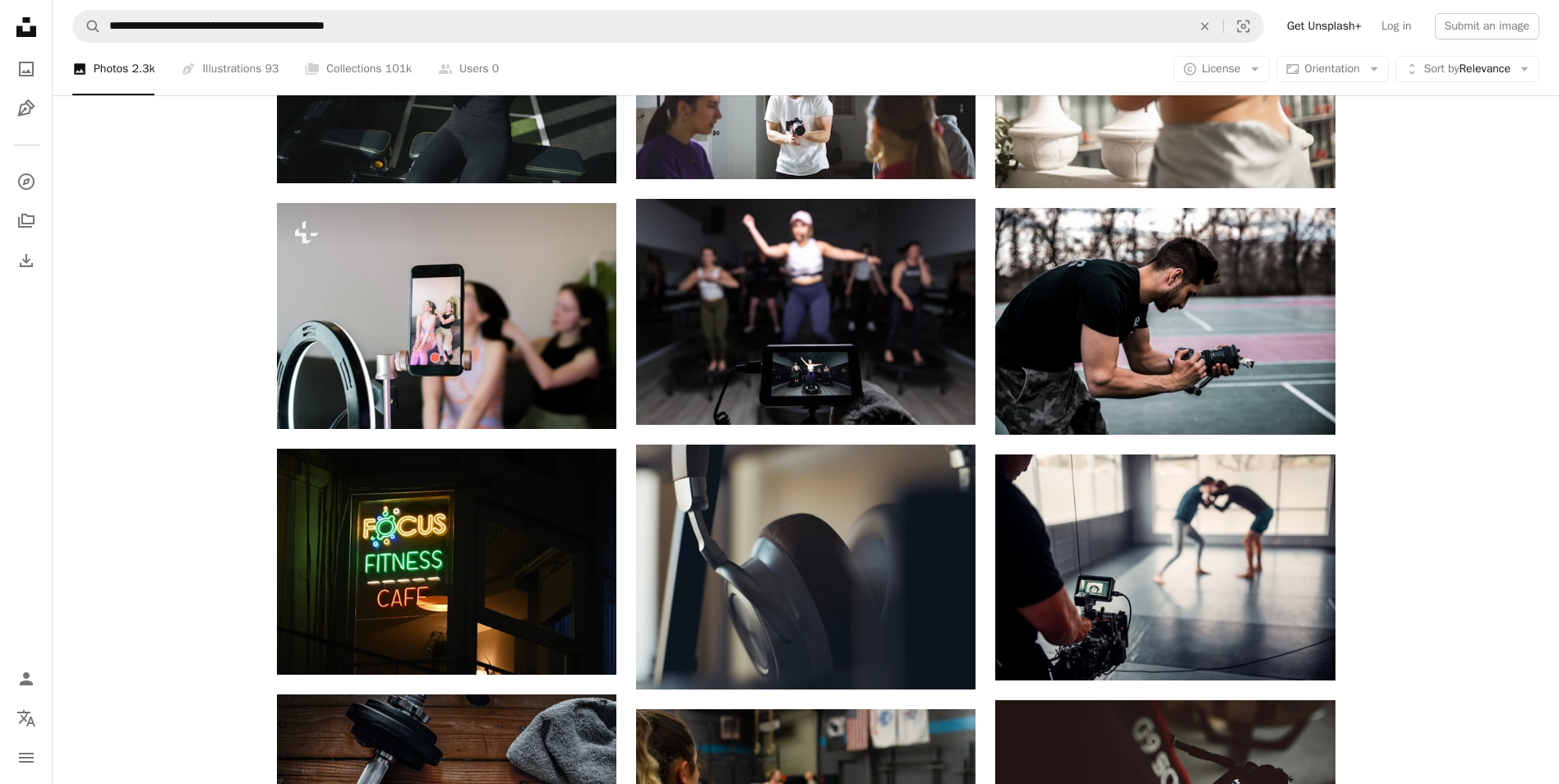 scroll, scrollTop: 1479, scrollLeft: 0, axis: vertical 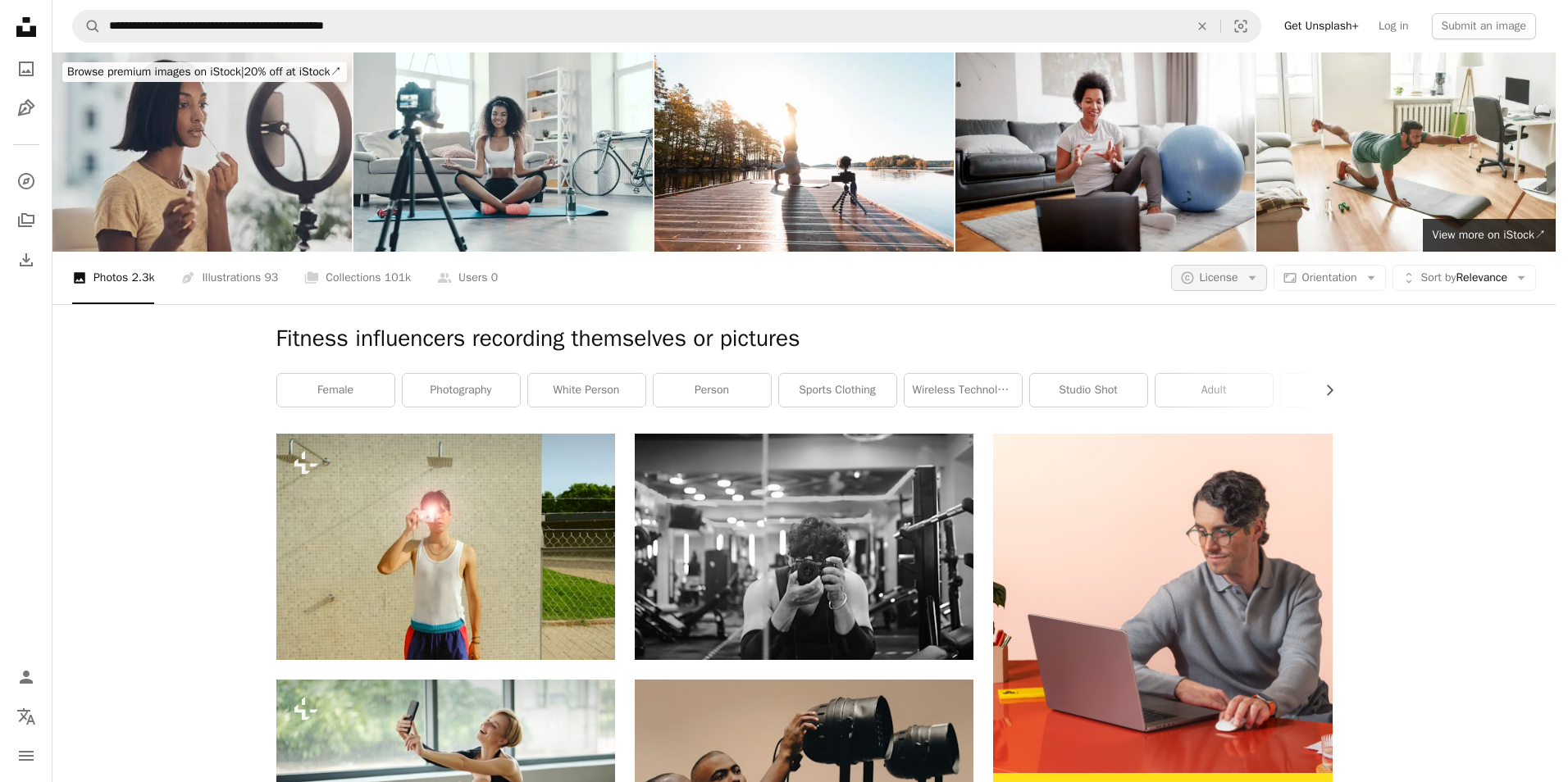 click on "License" at bounding box center (1219, 277) 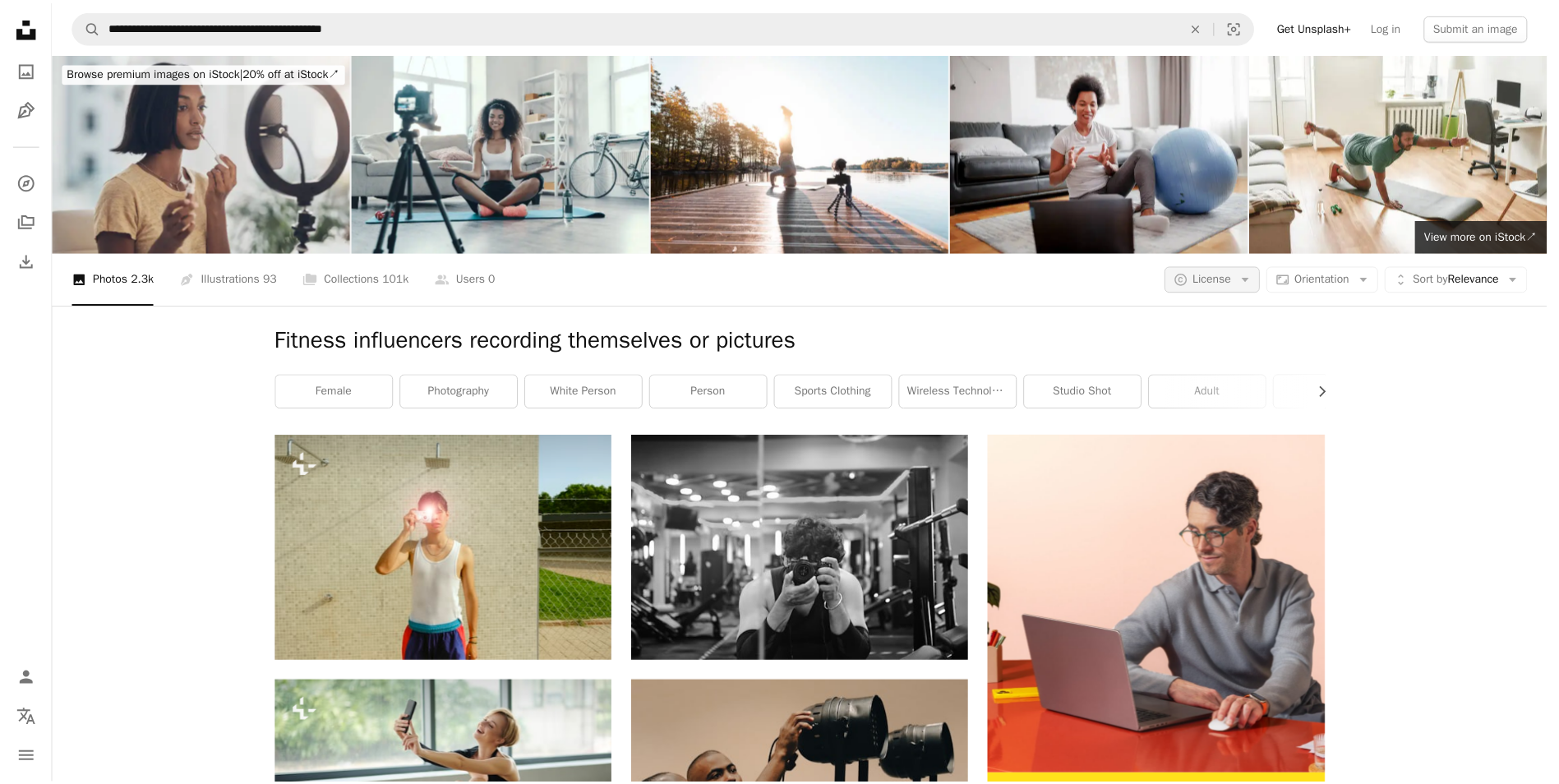scroll, scrollTop: 1479, scrollLeft: 0, axis: vertical 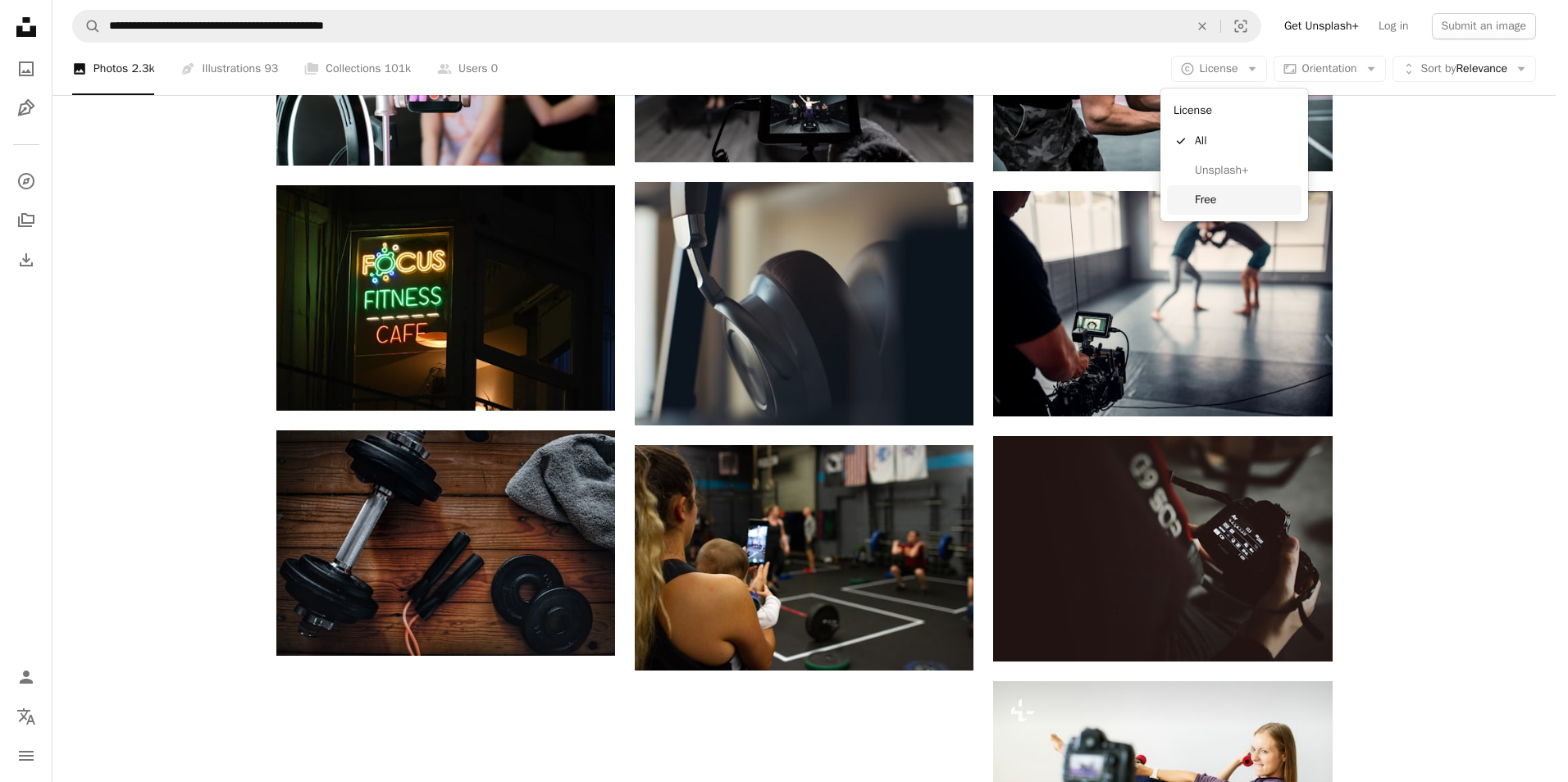 click on "Free" at bounding box center (1234, 200) 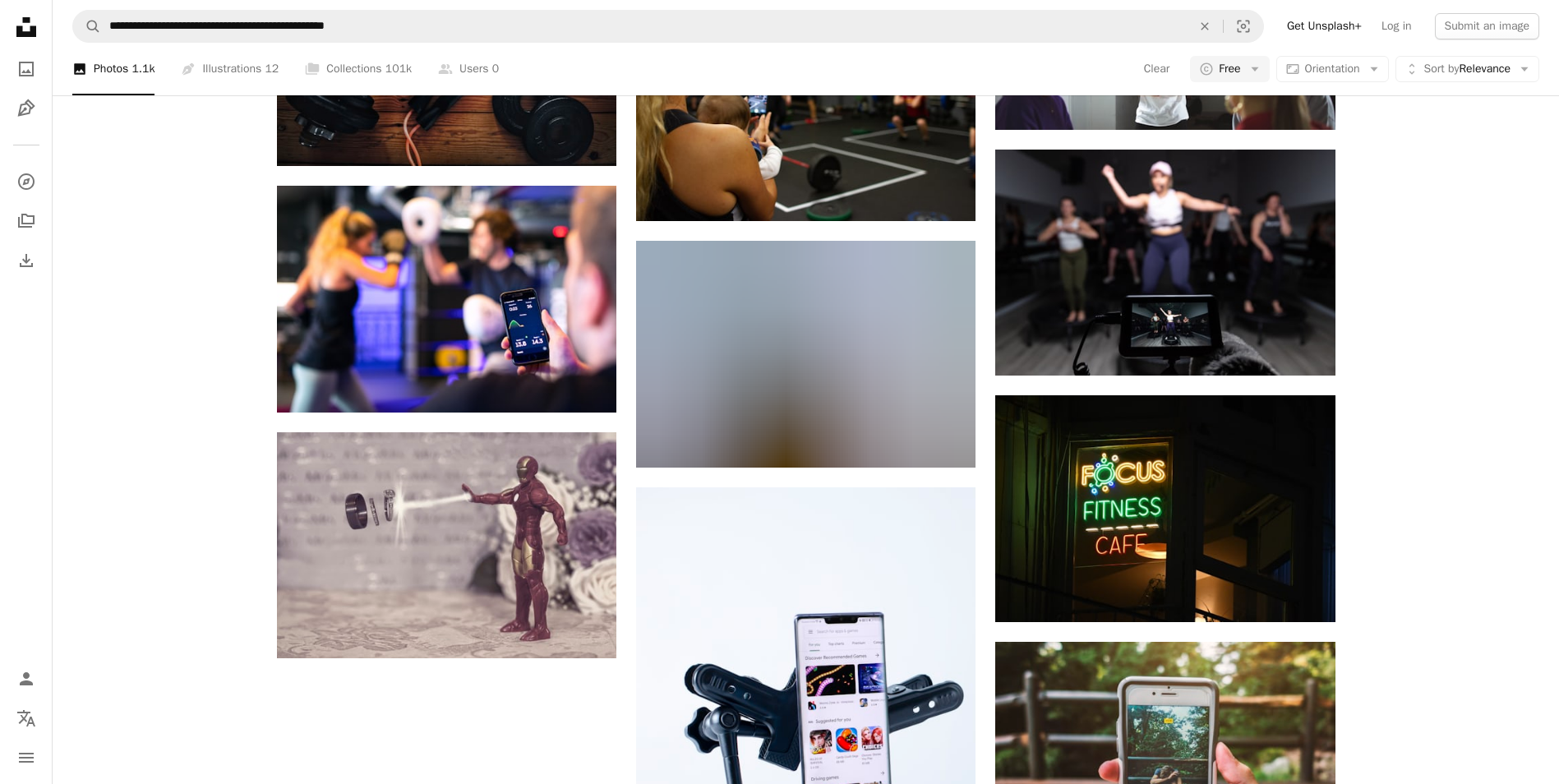 scroll, scrollTop: 2383, scrollLeft: 0, axis: vertical 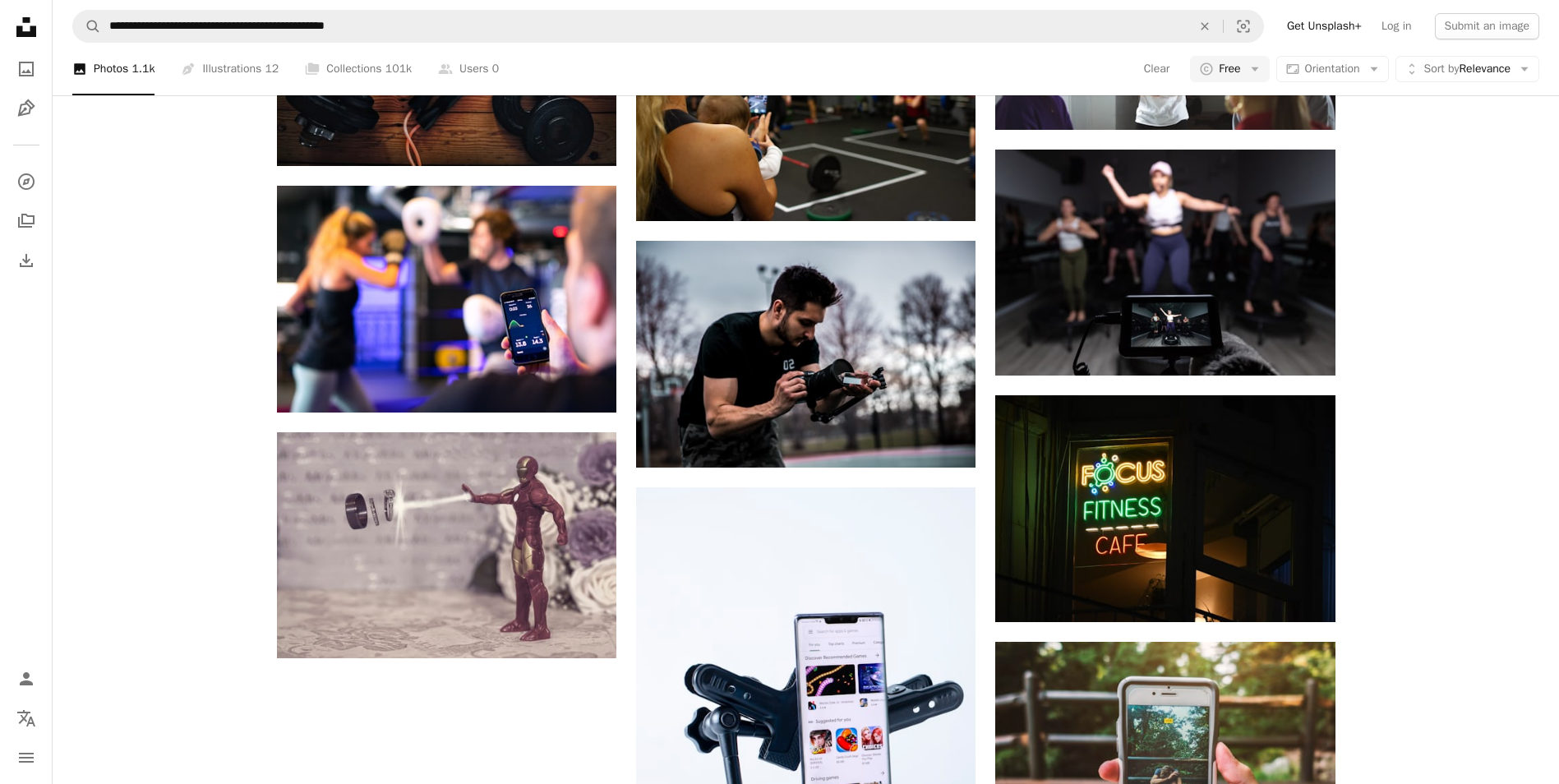 click on "Load more" at bounding box center [806, 1483] 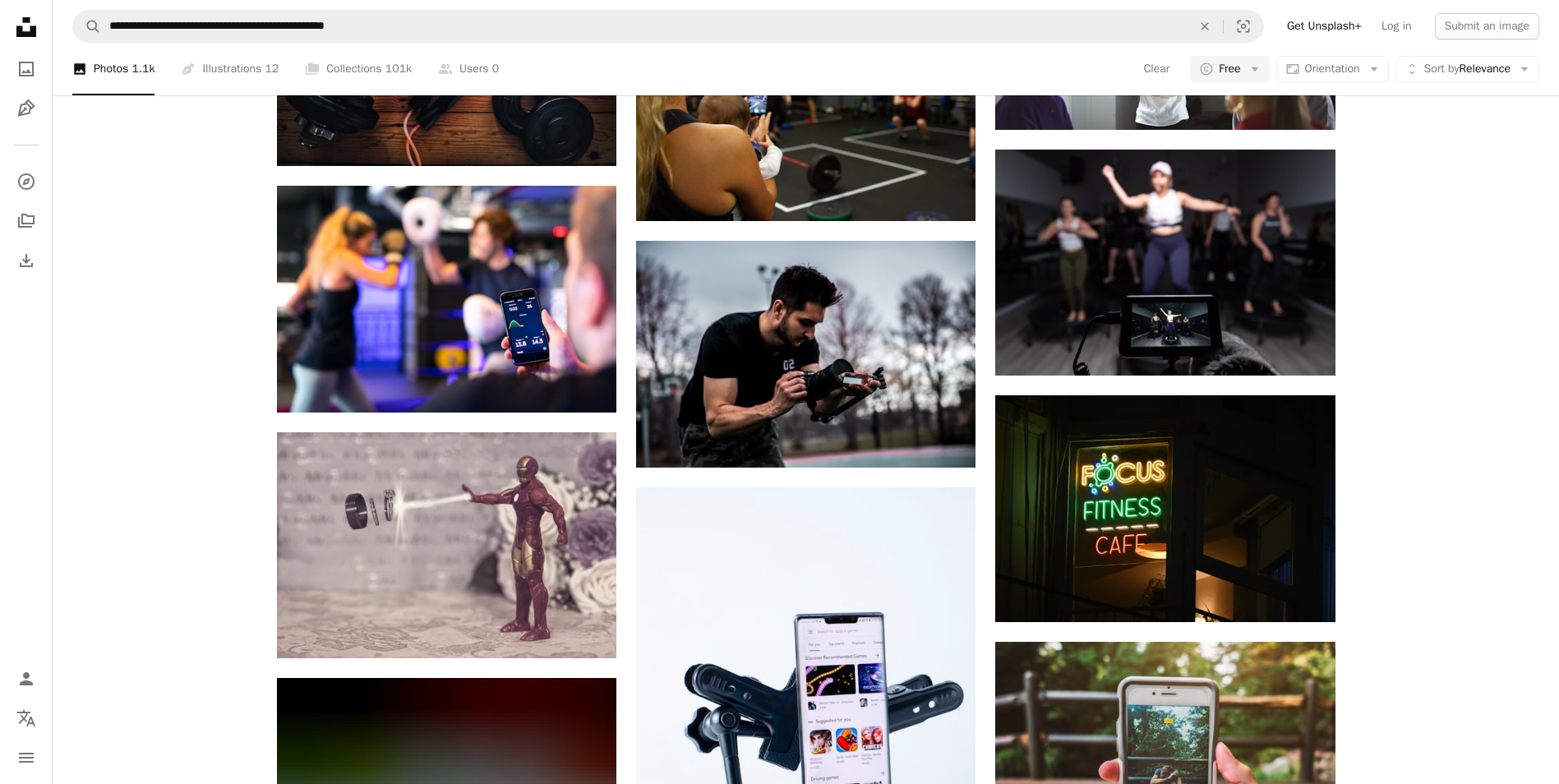 scroll, scrollTop: 5670, scrollLeft: 0, axis: vertical 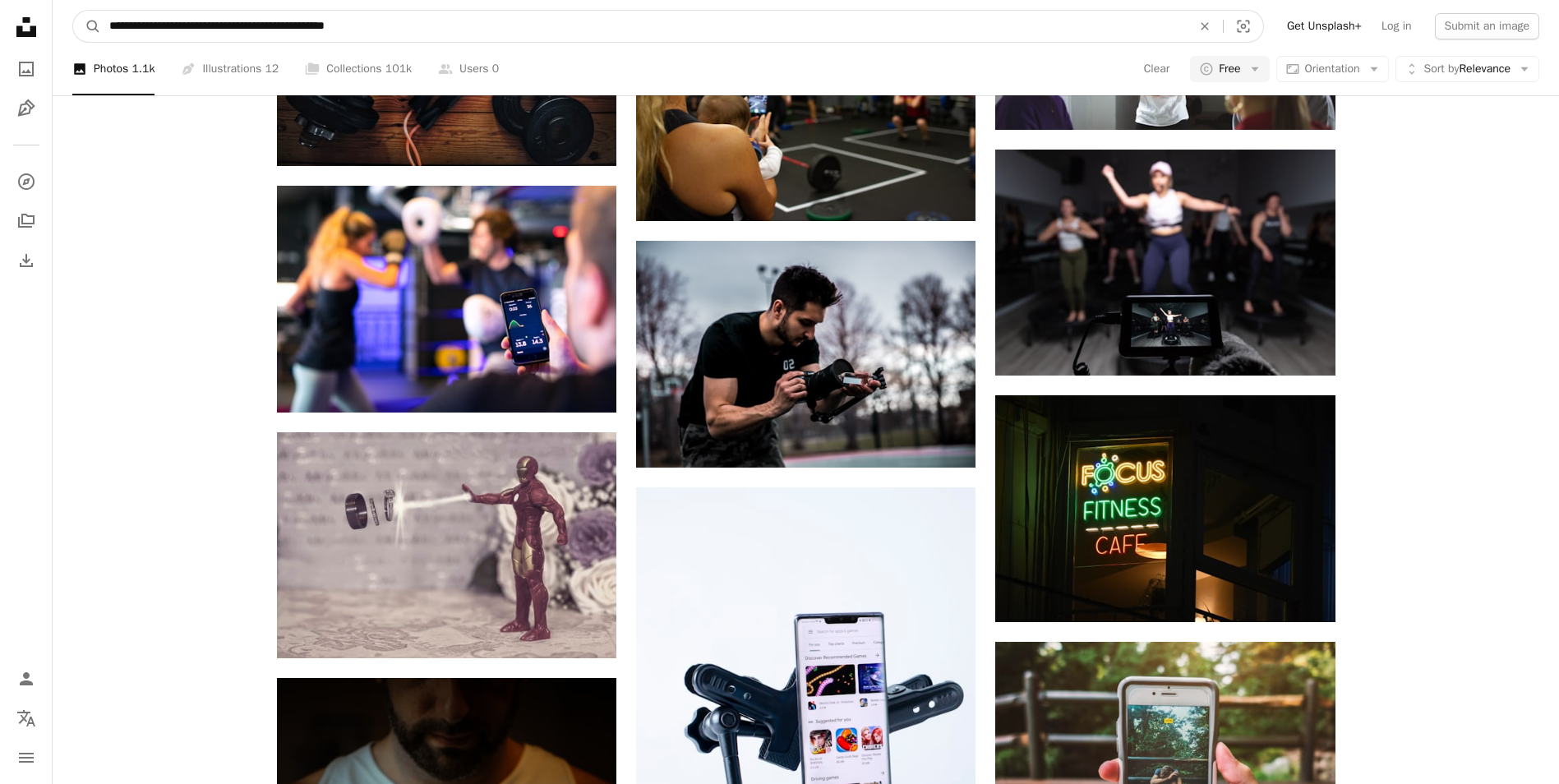 click on "**********" at bounding box center [643, 26] 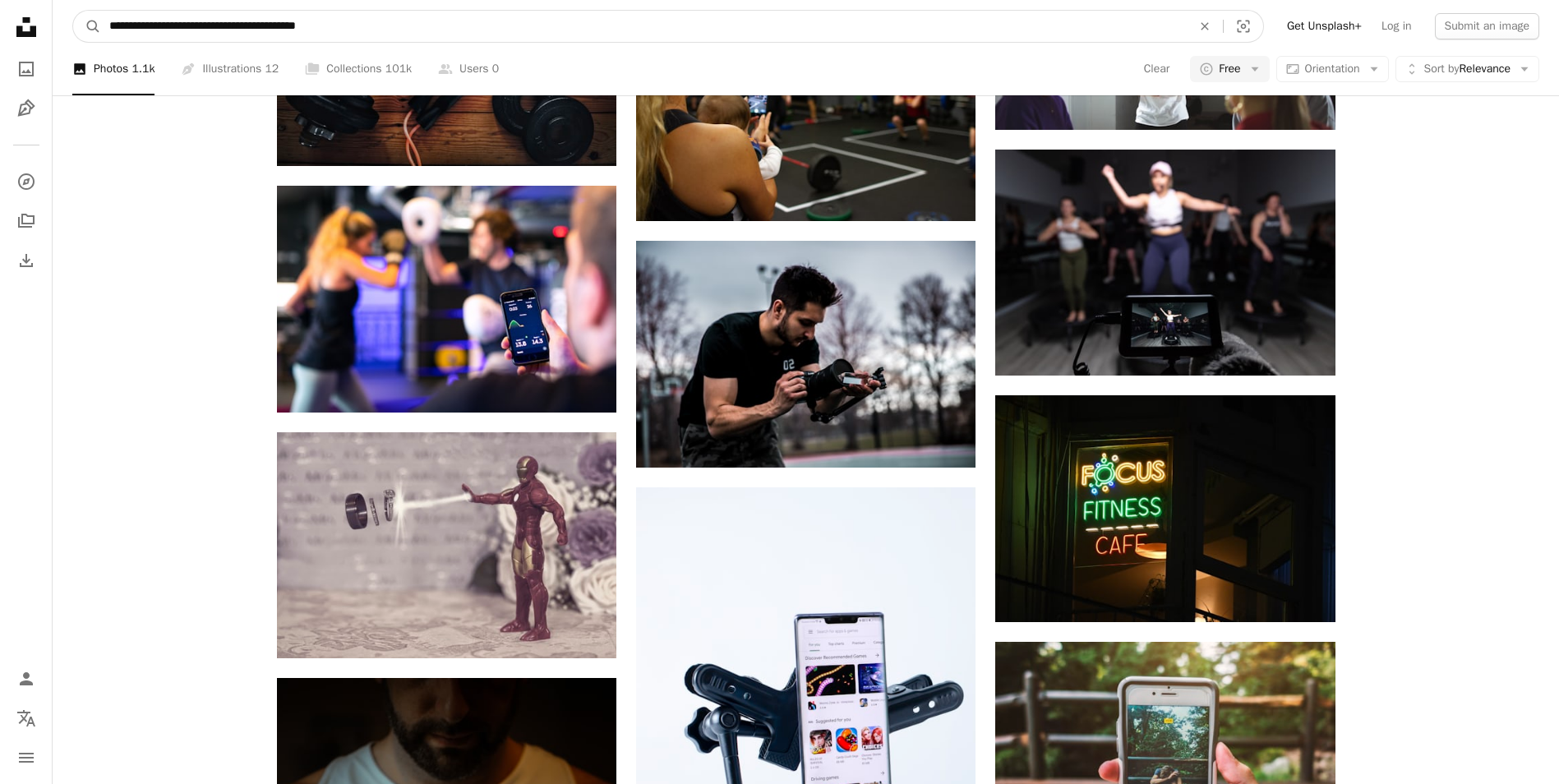 type on "**********" 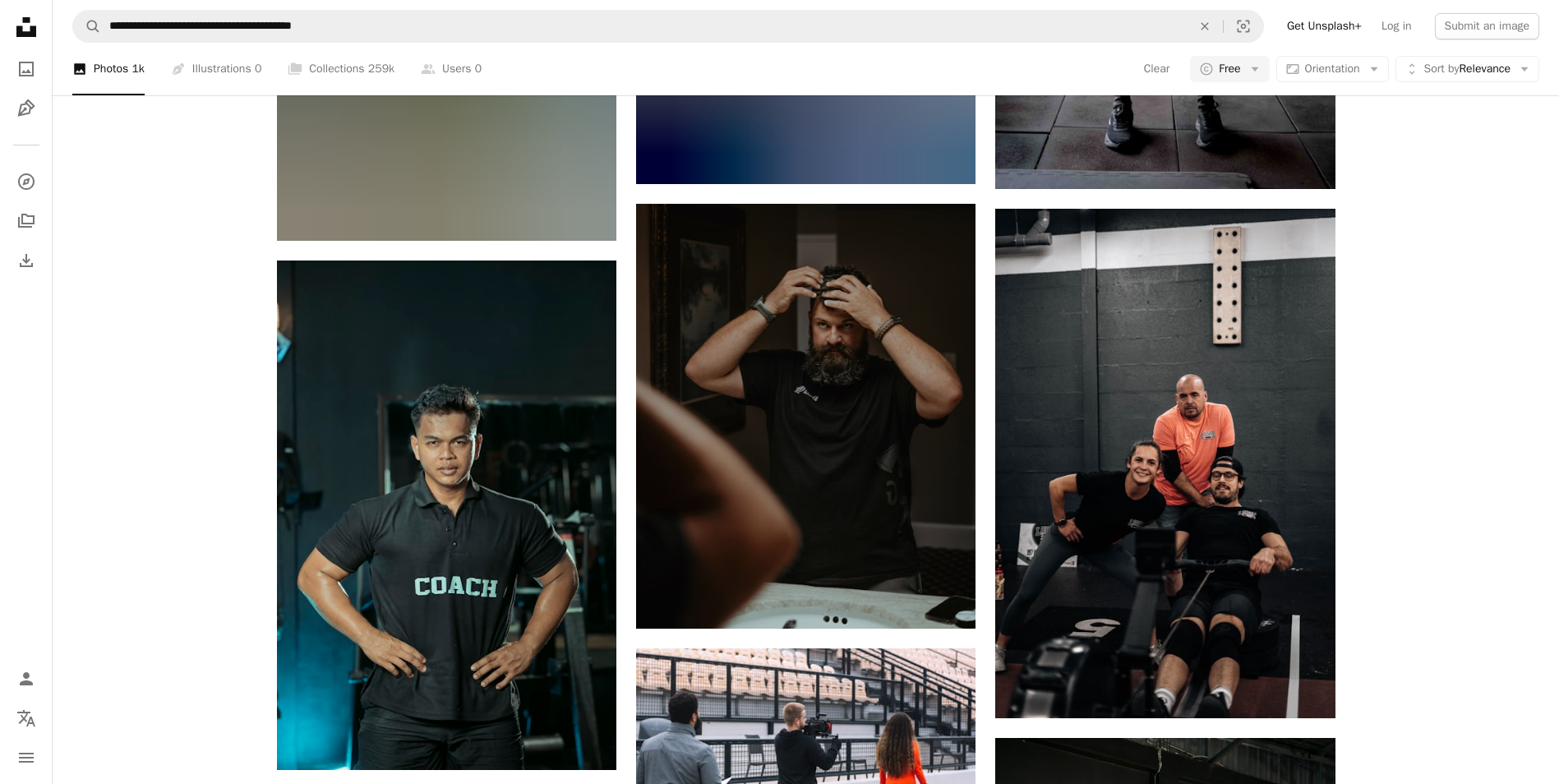 scroll, scrollTop: 3123, scrollLeft: 0, axis: vertical 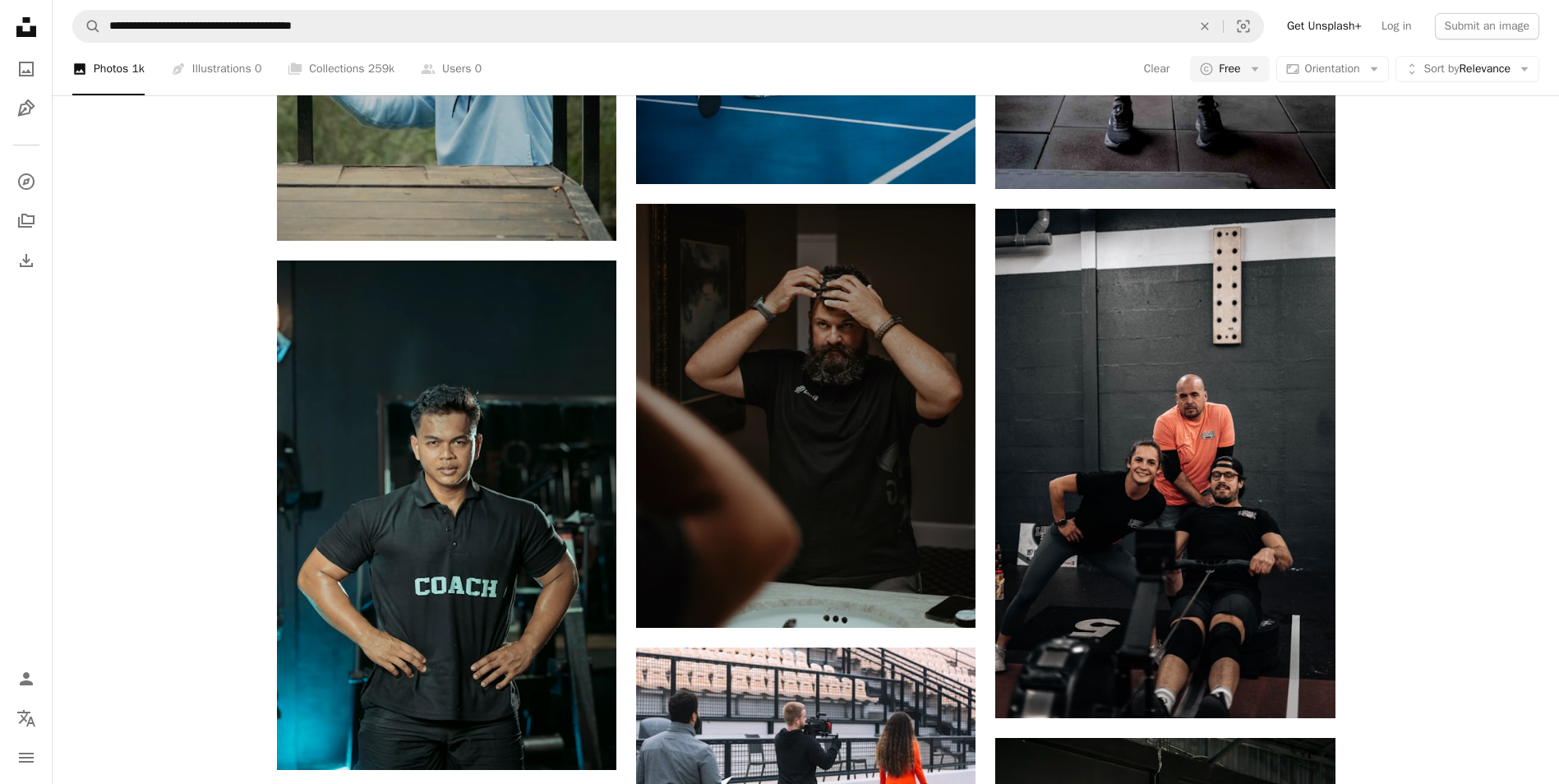 click at bounding box center (805, 2158) 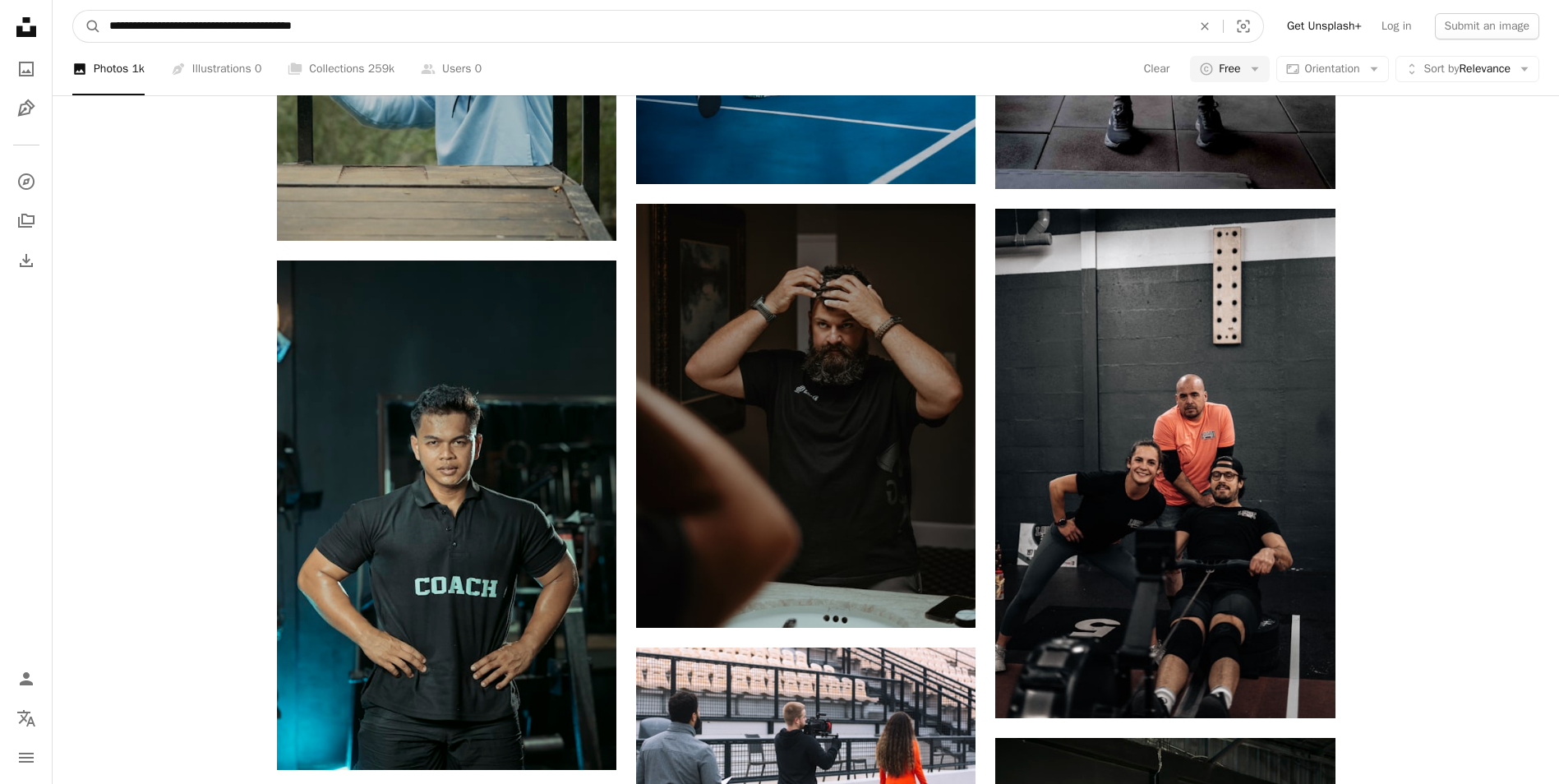 click on "**********" at bounding box center [643, 26] 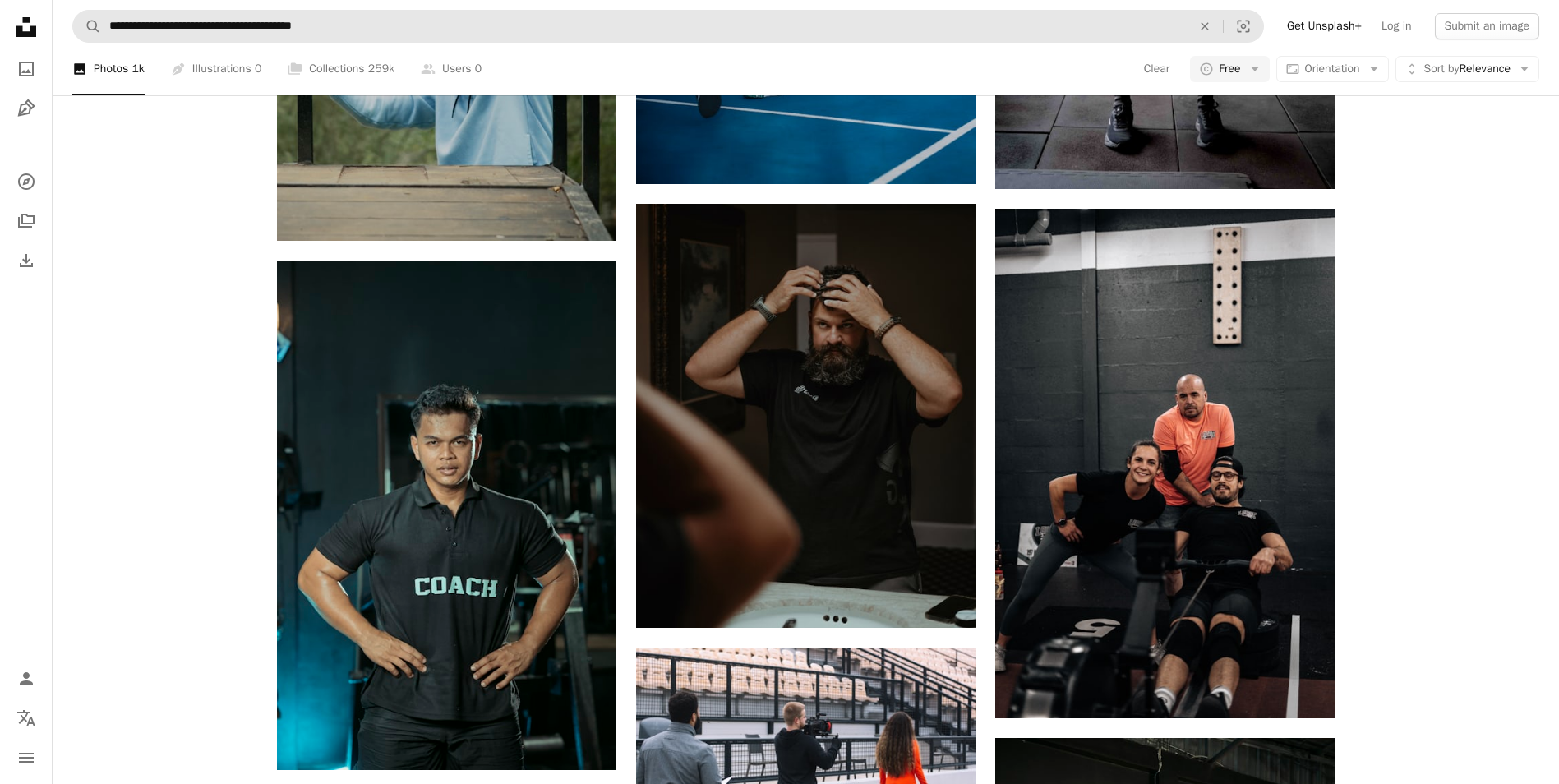 scroll, scrollTop: 0, scrollLeft: 0, axis: both 